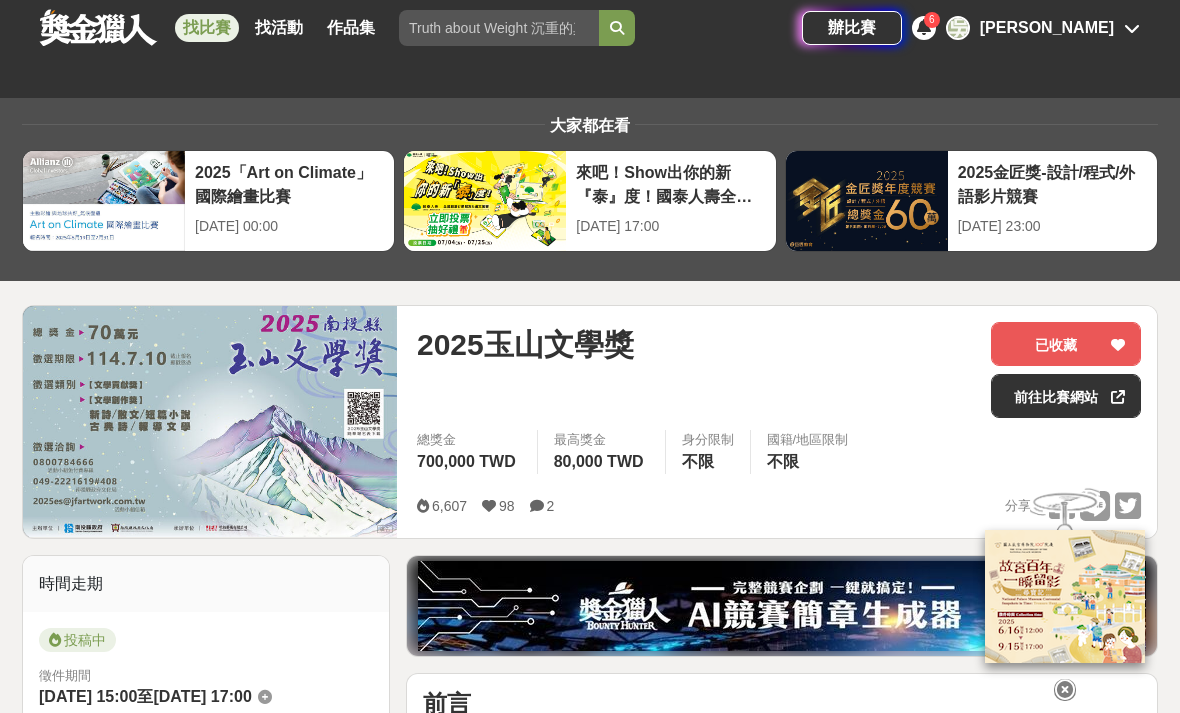scroll, scrollTop: 64, scrollLeft: 0, axis: vertical 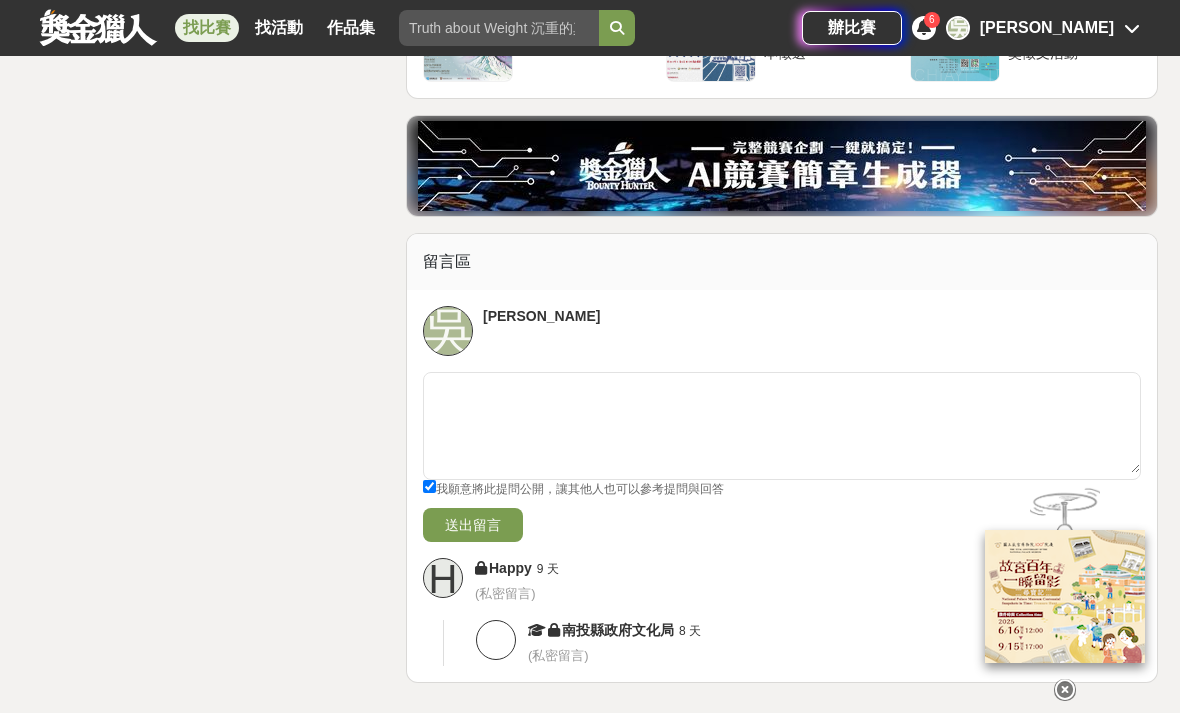 click at bounding box center (1065, 689) 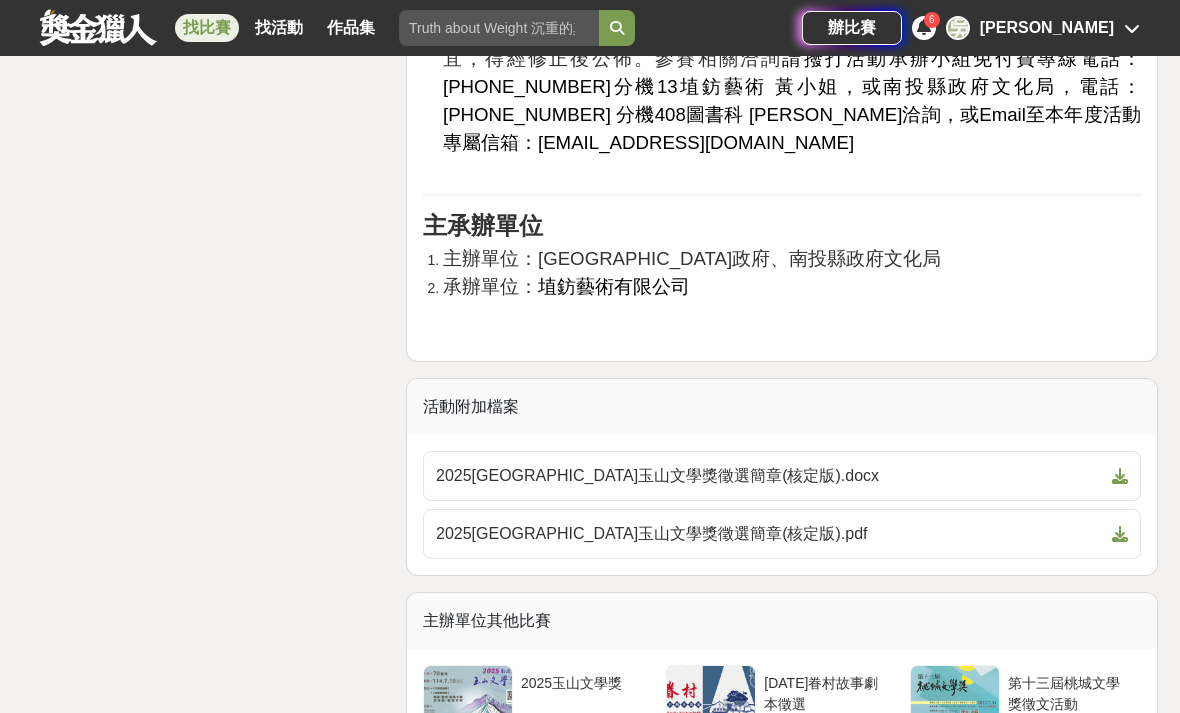scroll, scrollTop: 3814, scrollLeft: 0, axis: vertical 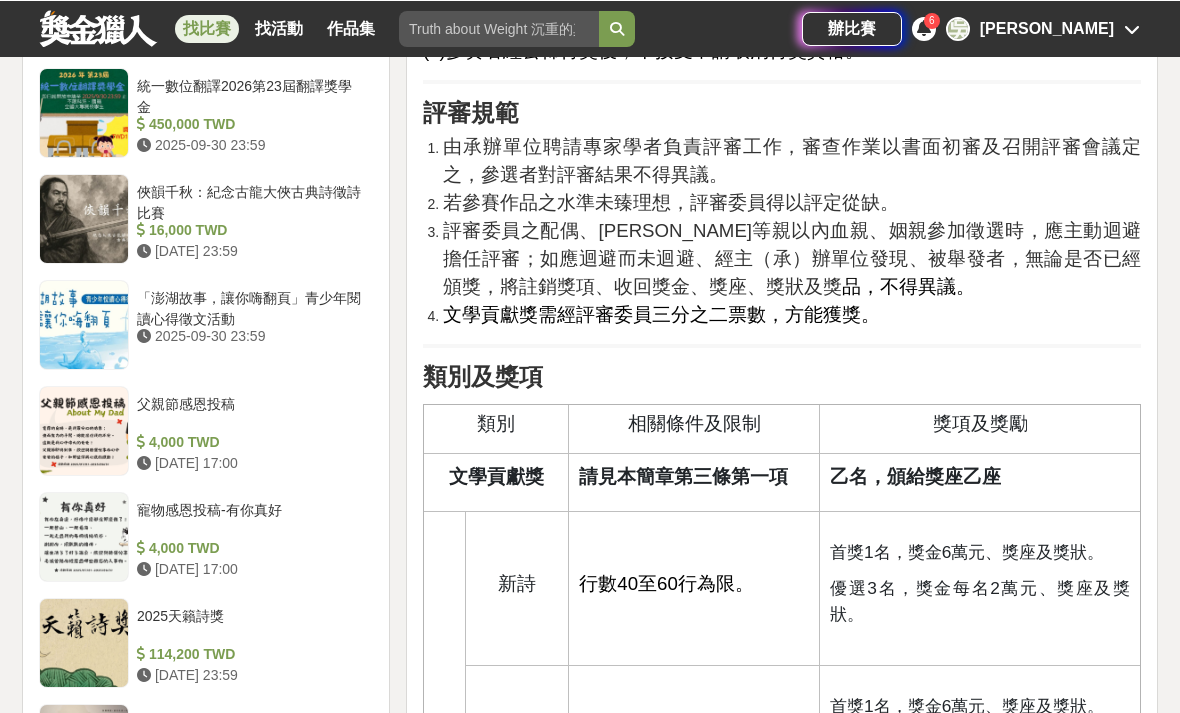 click on "114,200 TWD" at bounding box center (251, 653) 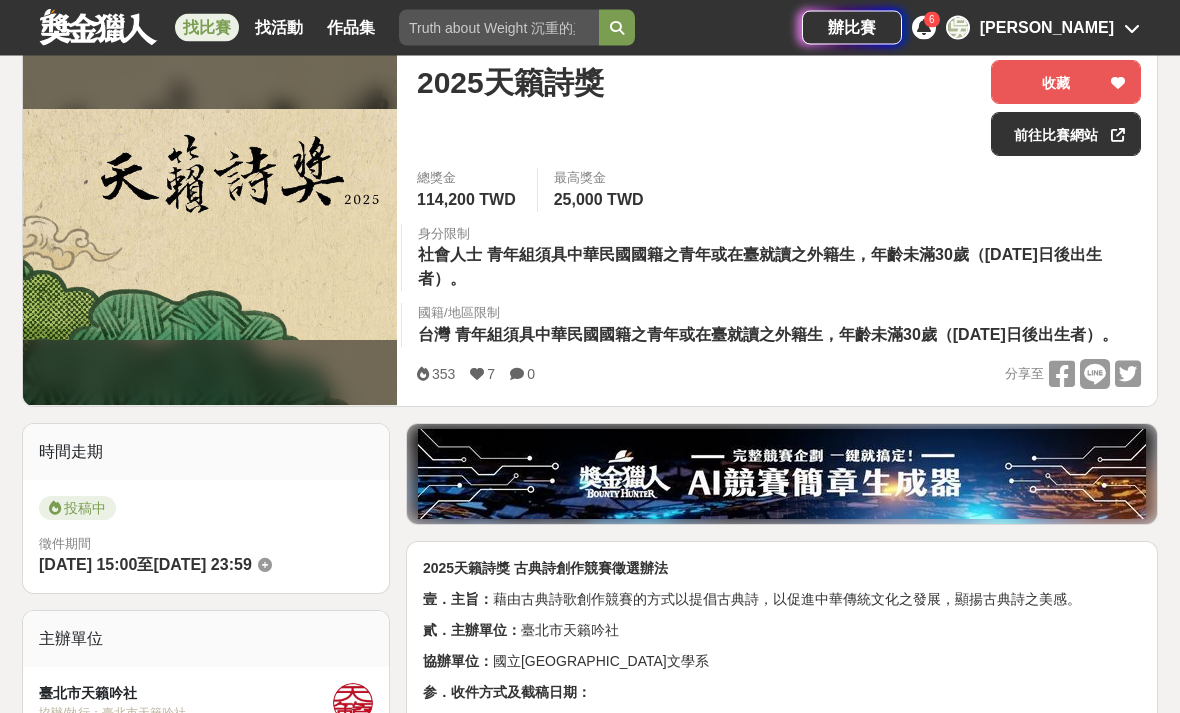 scroll, scrollTop: 0, scrollLeft: 0, axis: both 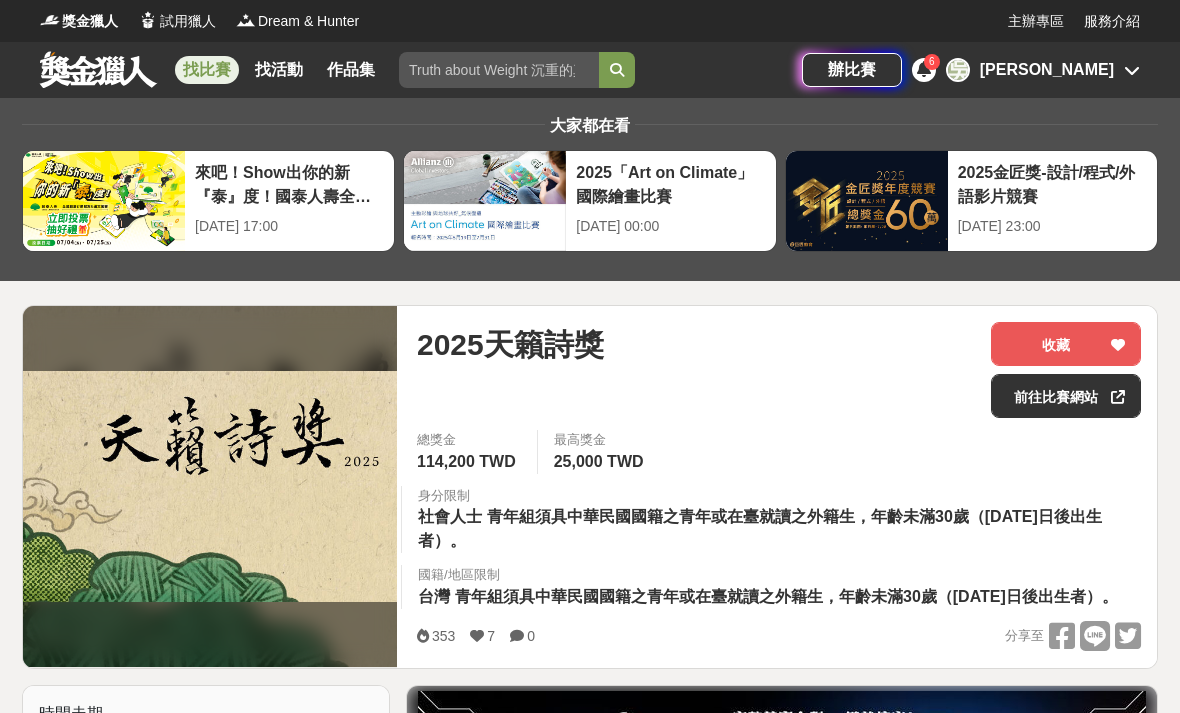 click on "收藏" at bounding box center (1066, 344) 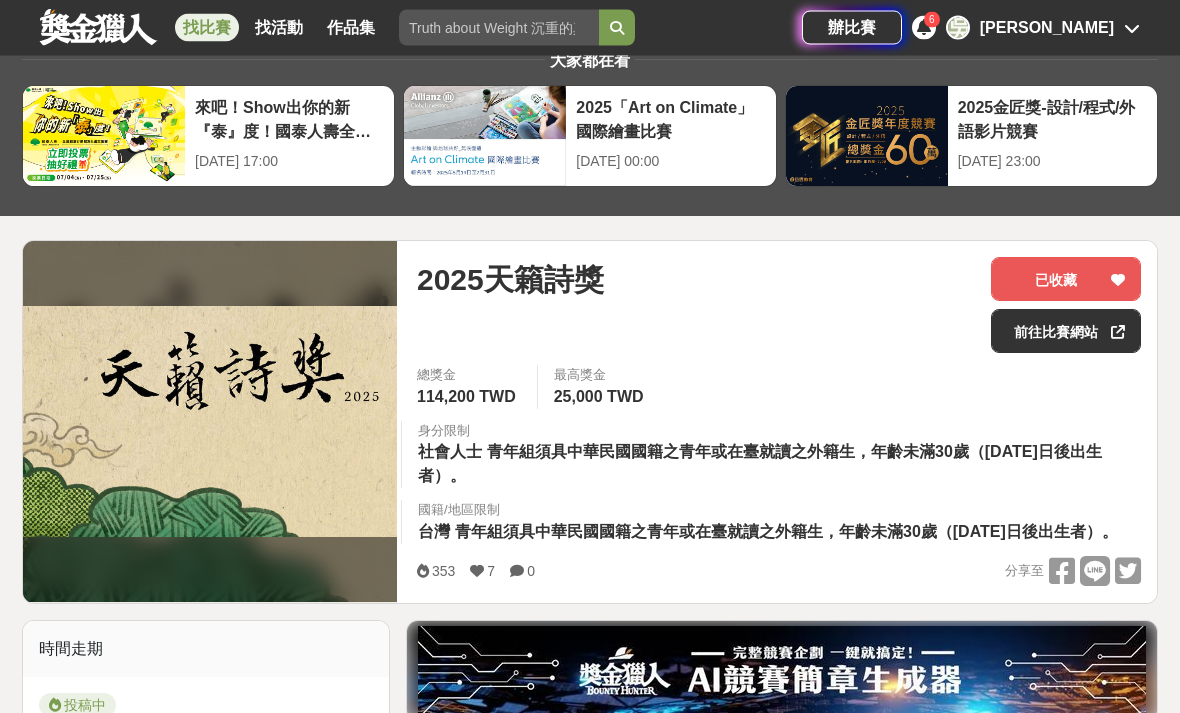 scroll, scrollTop: 0, scrollLeft: 0, axis: both 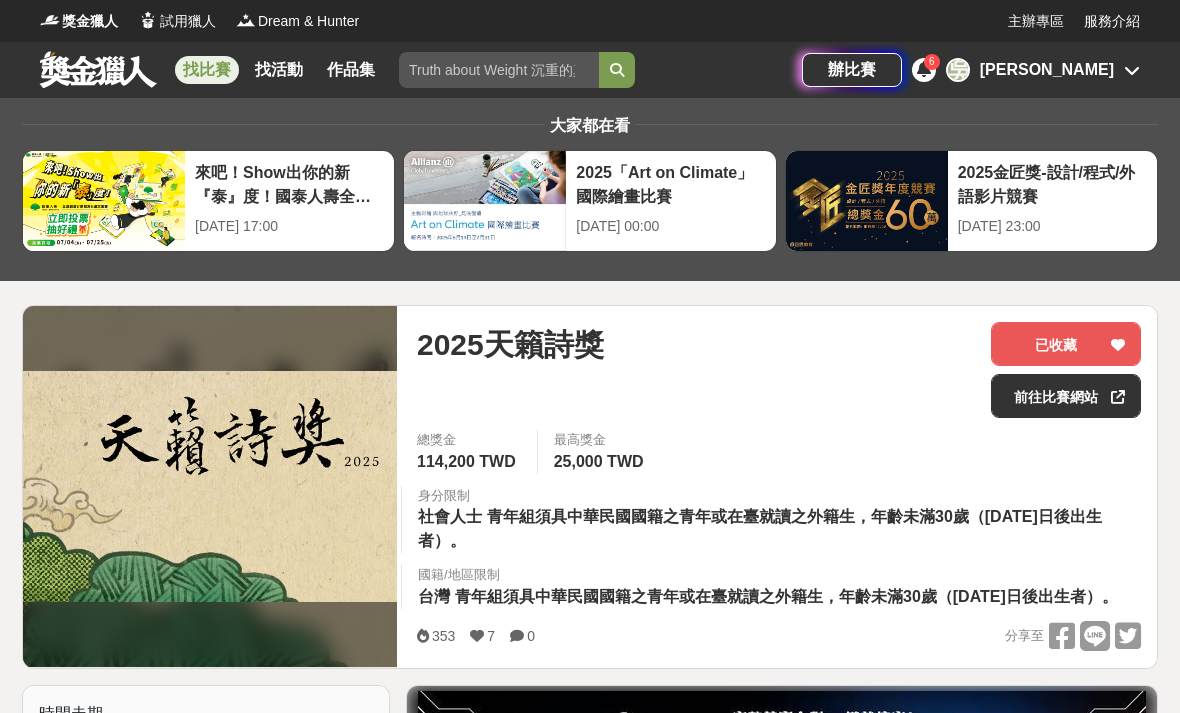 click on "[PERSON_NAME]" at bounding box center [1047, 70] 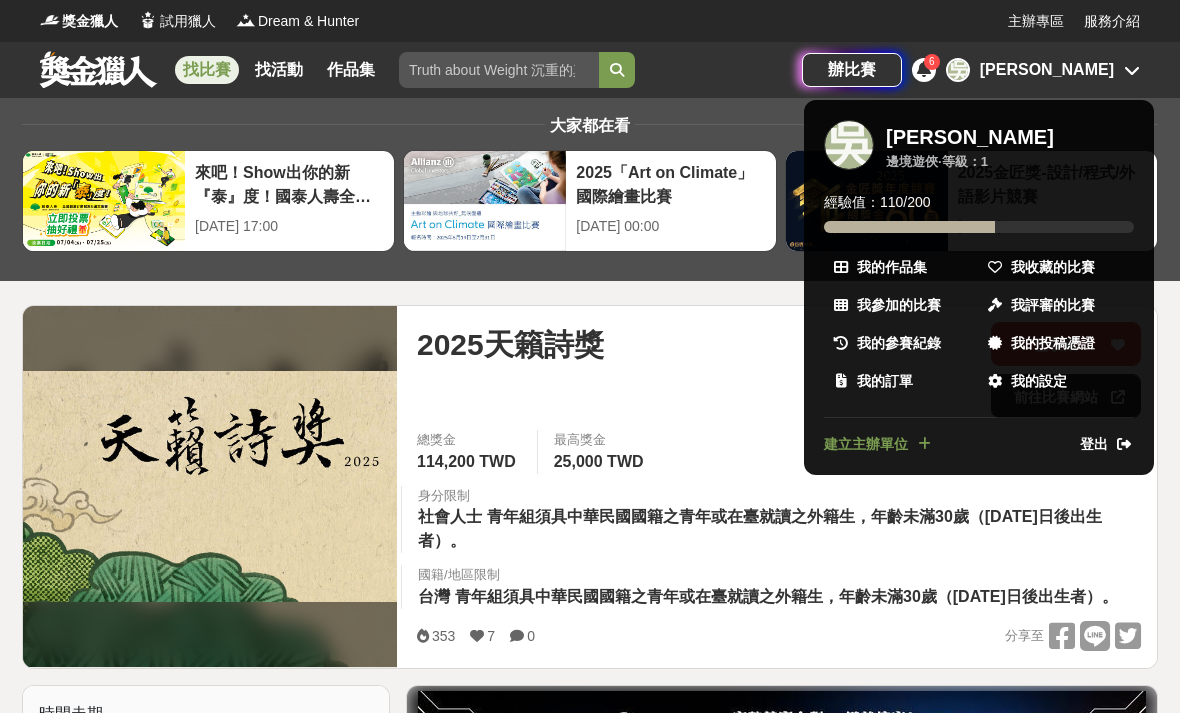 click on "我收藏的比賽" at bounding box center [1053, 267] 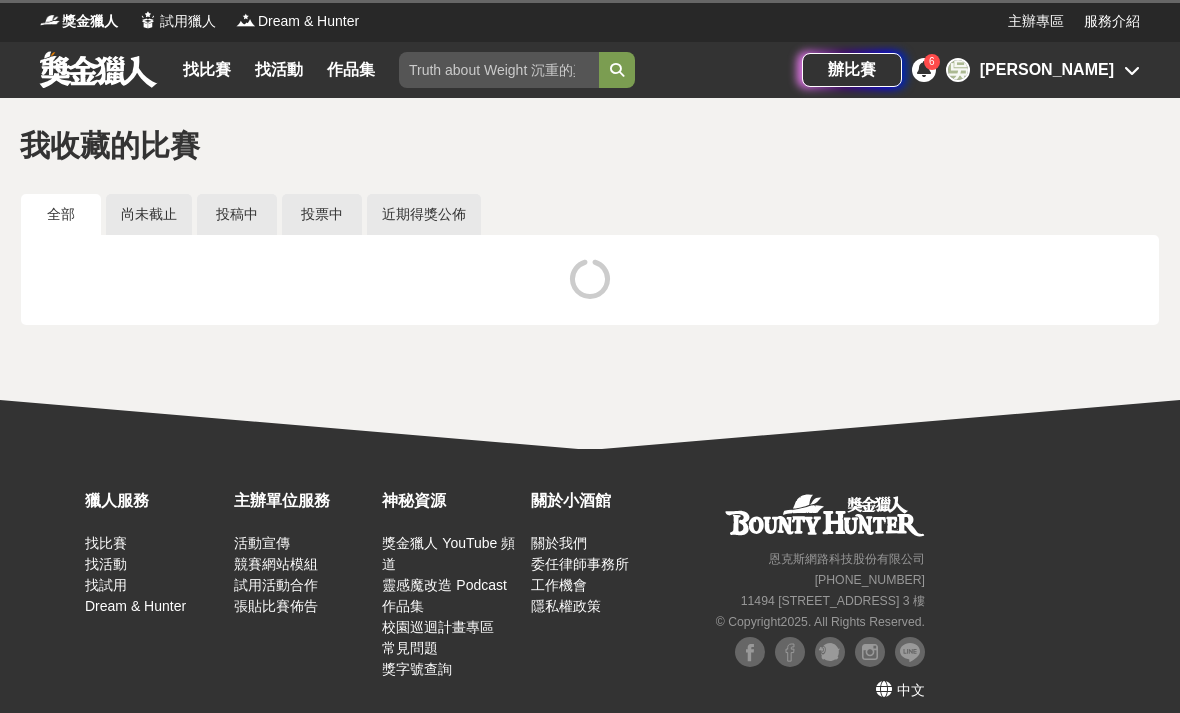 click on "[PERSON_NAME]" at bounding box center (1047, 70) 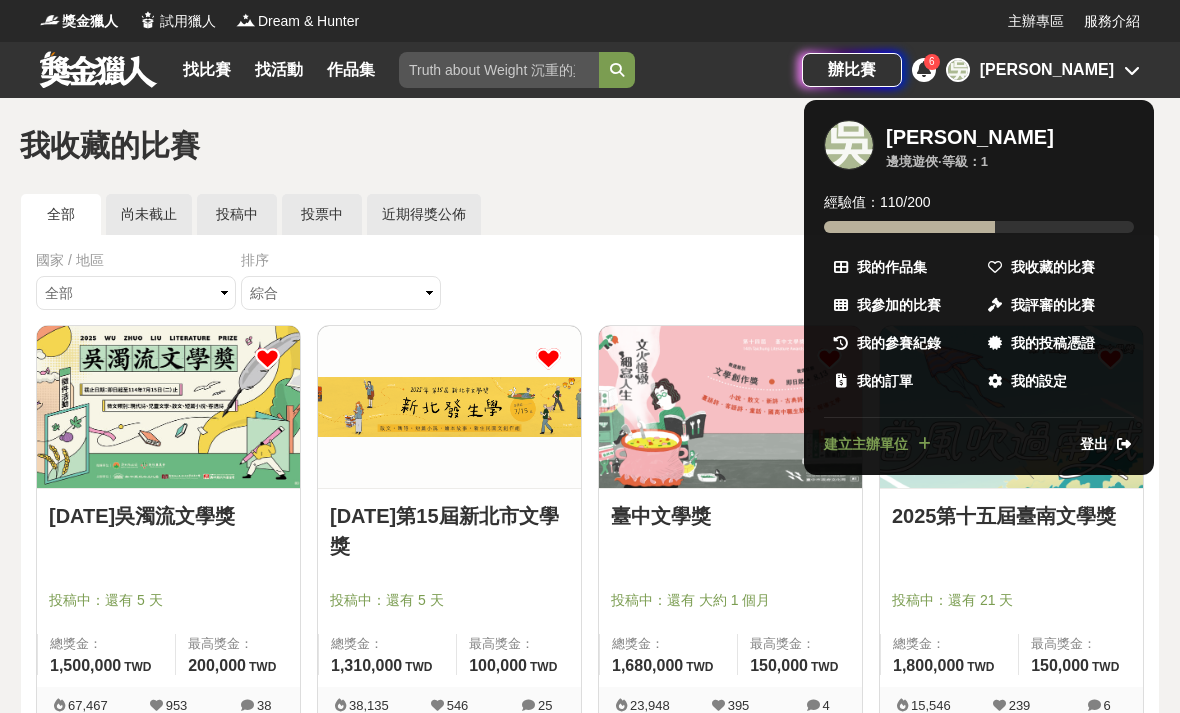 click on "我的作品集" at bounding box center (892, 267) 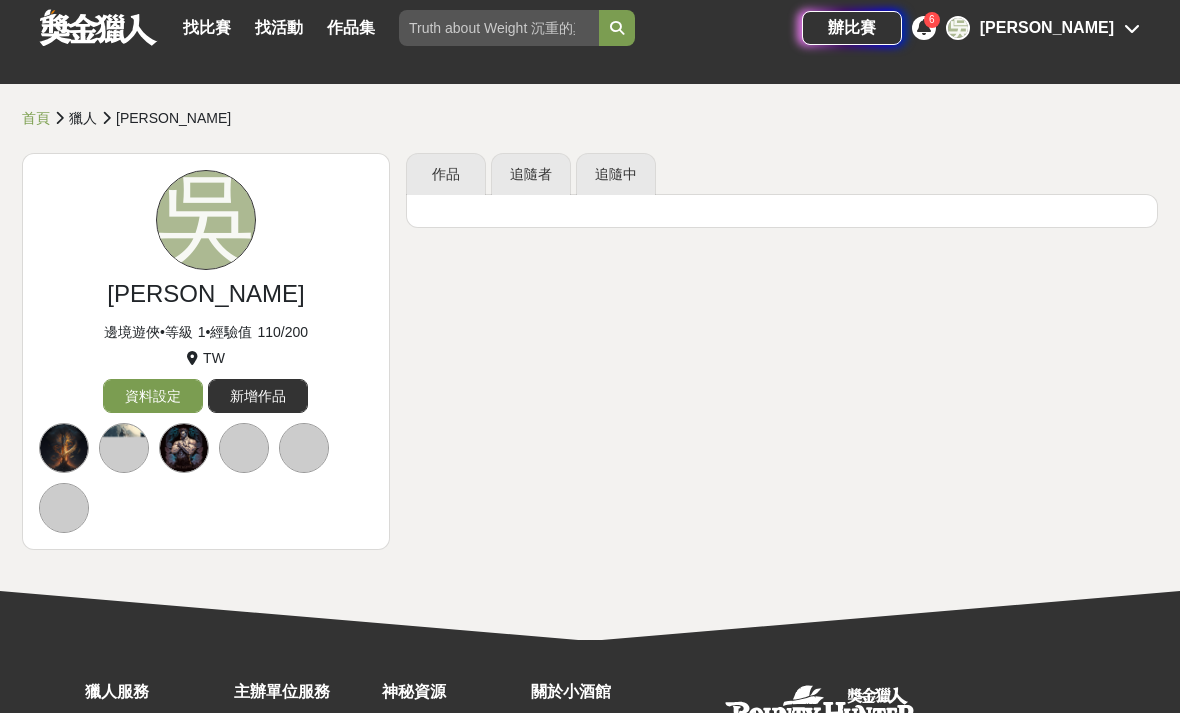 scroll, scrollTop: 0, scrollLeft: 0, axis: both 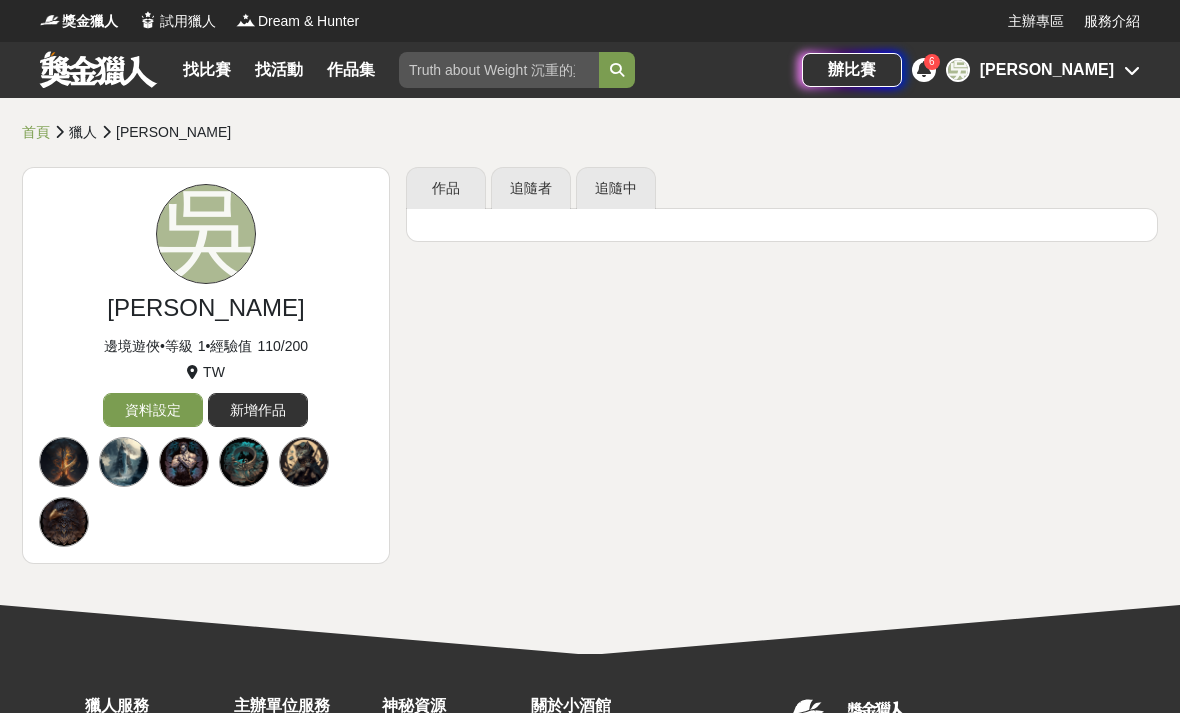 click on "作品" at bounding box center (446, 188) 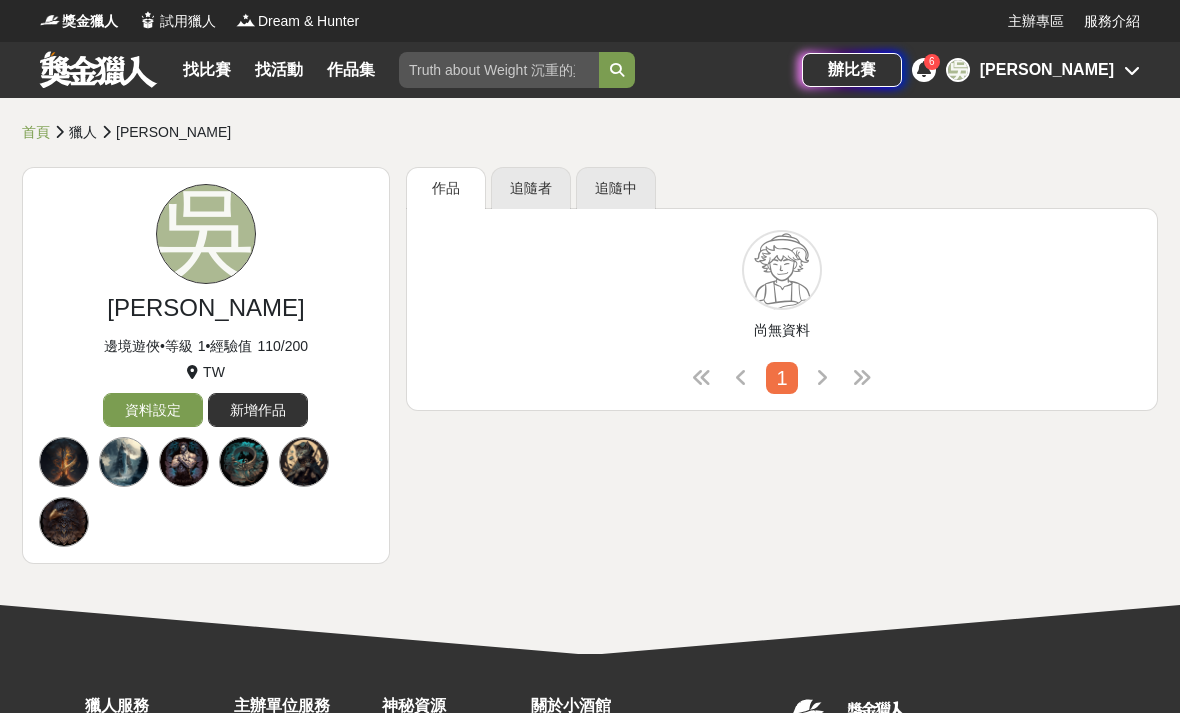 click on "[PERSON_NAME]" at bounding box center (1047, 70) 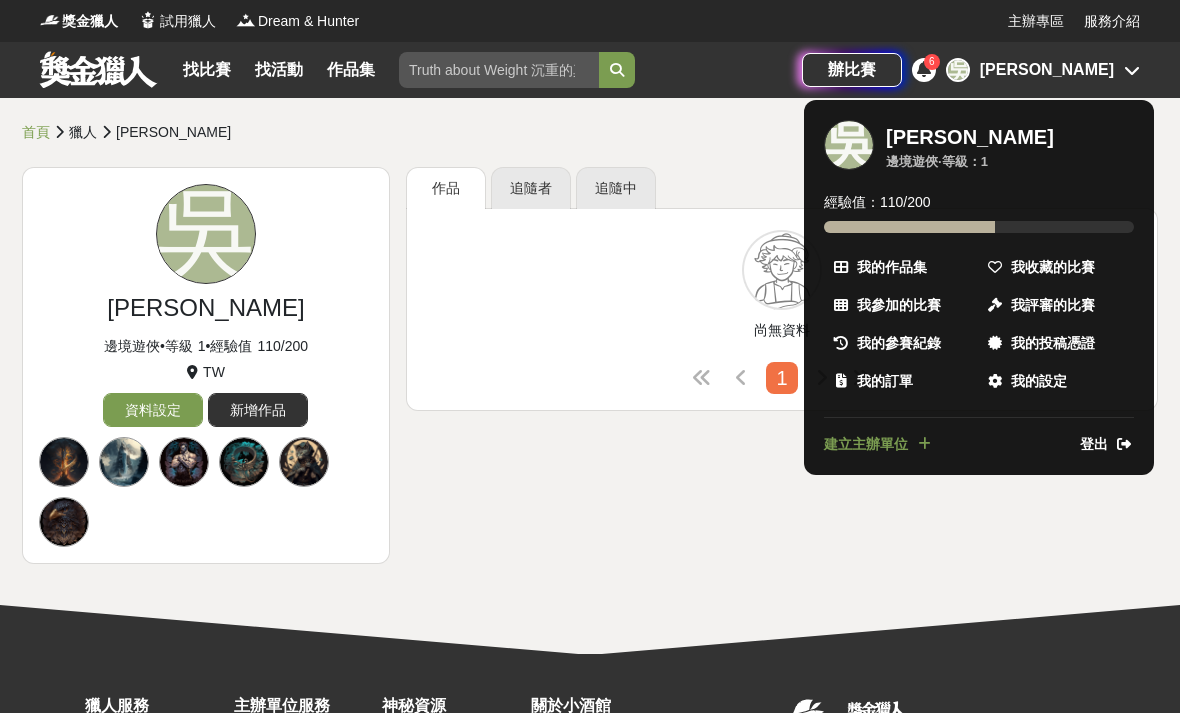 click on "我的參賽紀錄" at bounding box center [899, 343] 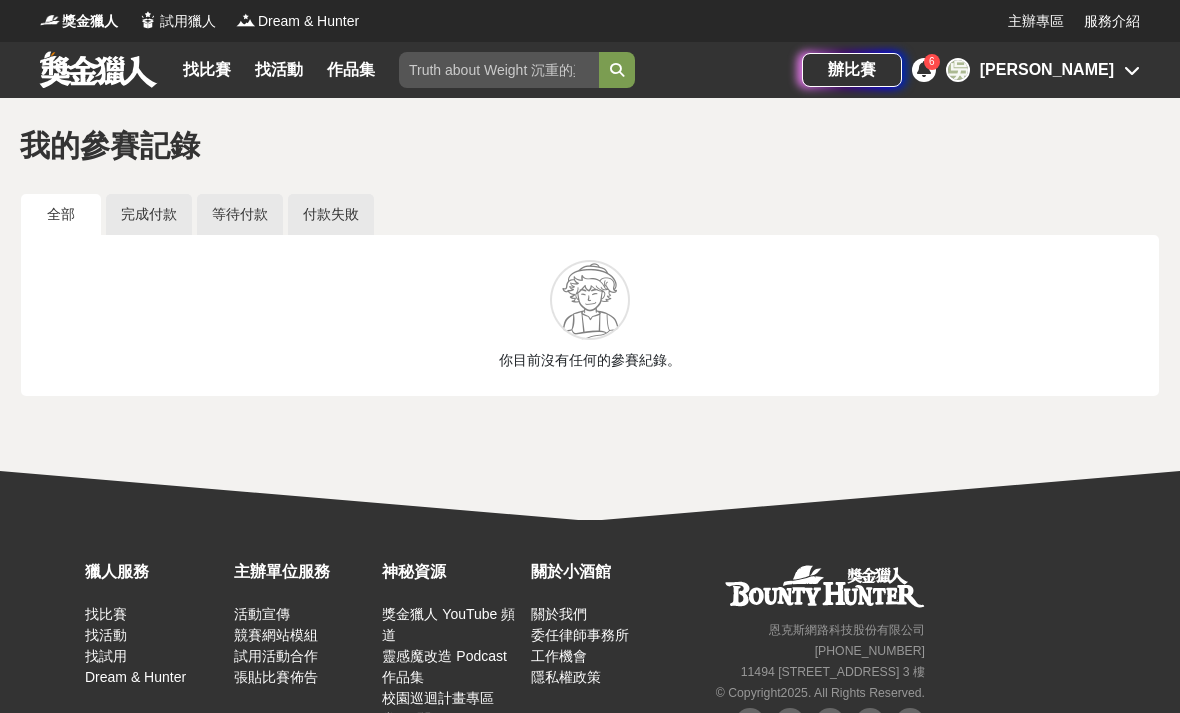 click on "[PERSON_NAME]" at bounding box center (1047, 70) 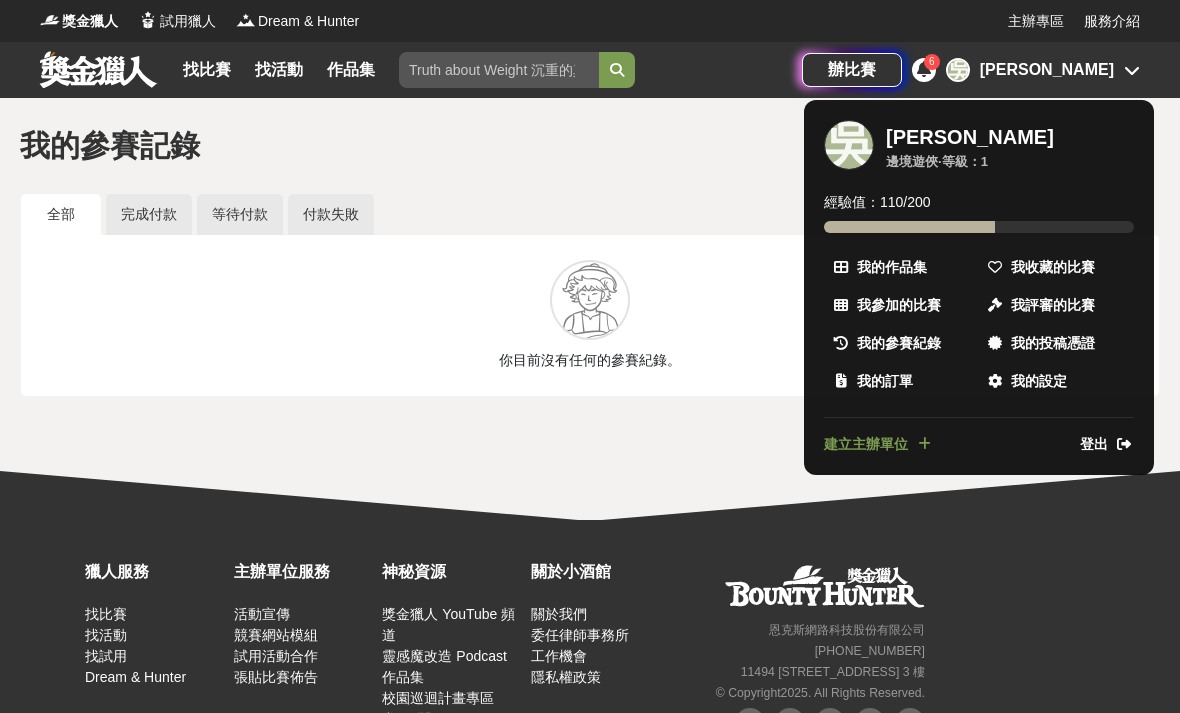 click on "我的投稿憑證" at bounding box center [1053, 343] 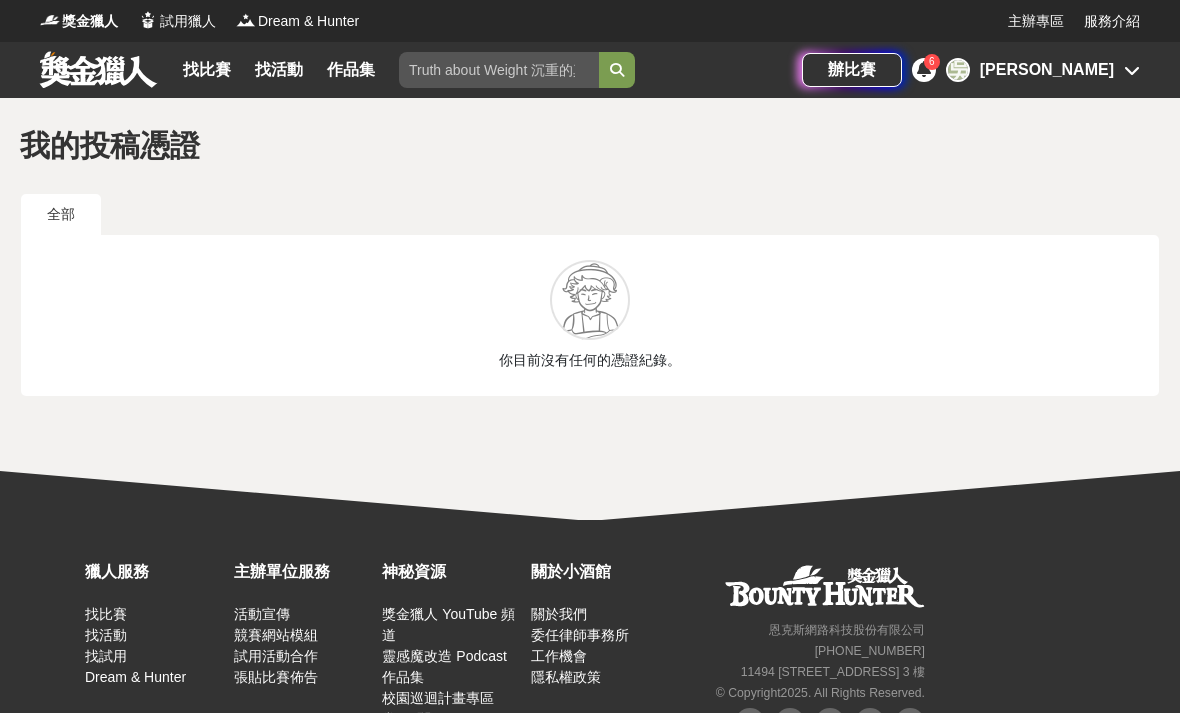 click on "[PERSON_NAME]" at bounding box center (1047, 70) 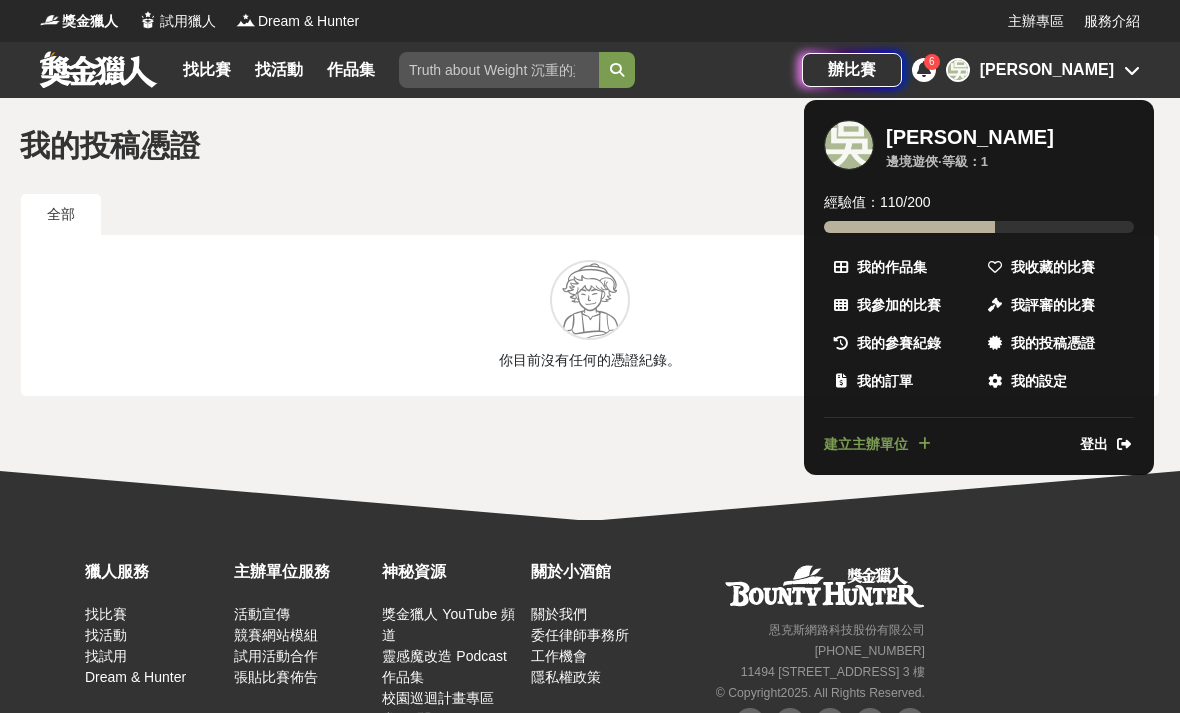 click on "我參加的比賽" at bounding box center [899, 305] 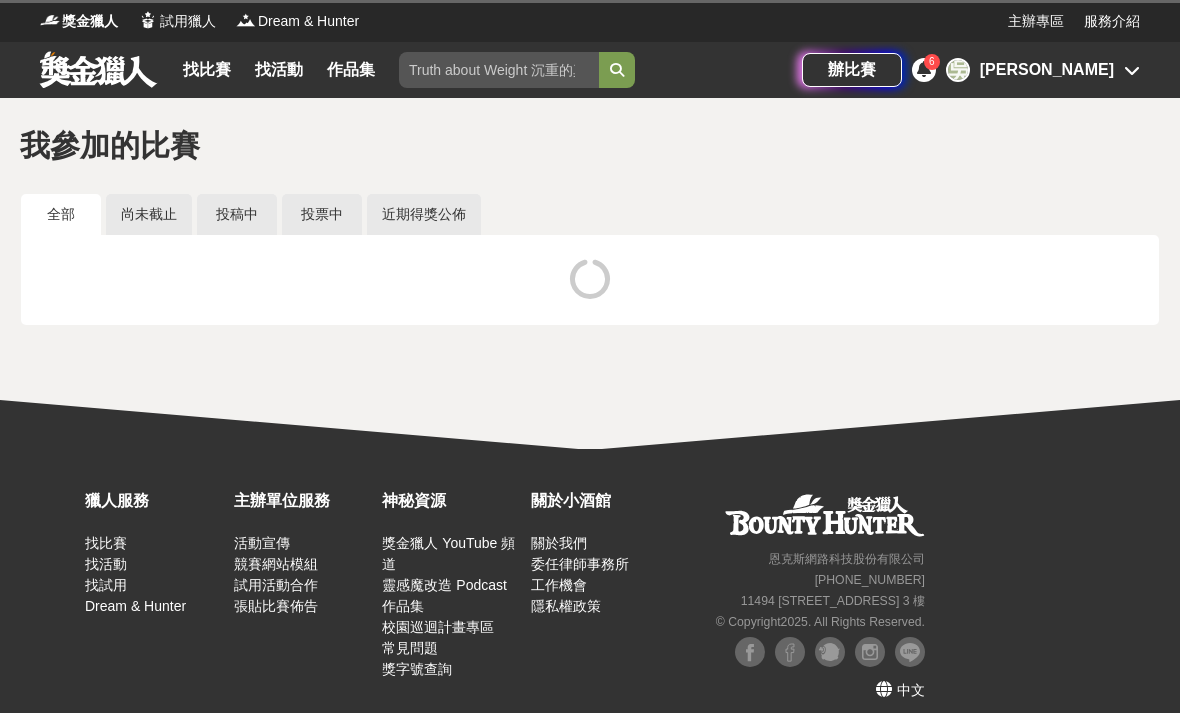 click on "[PERSON_NAME]" at bounding box center (1047, 70) 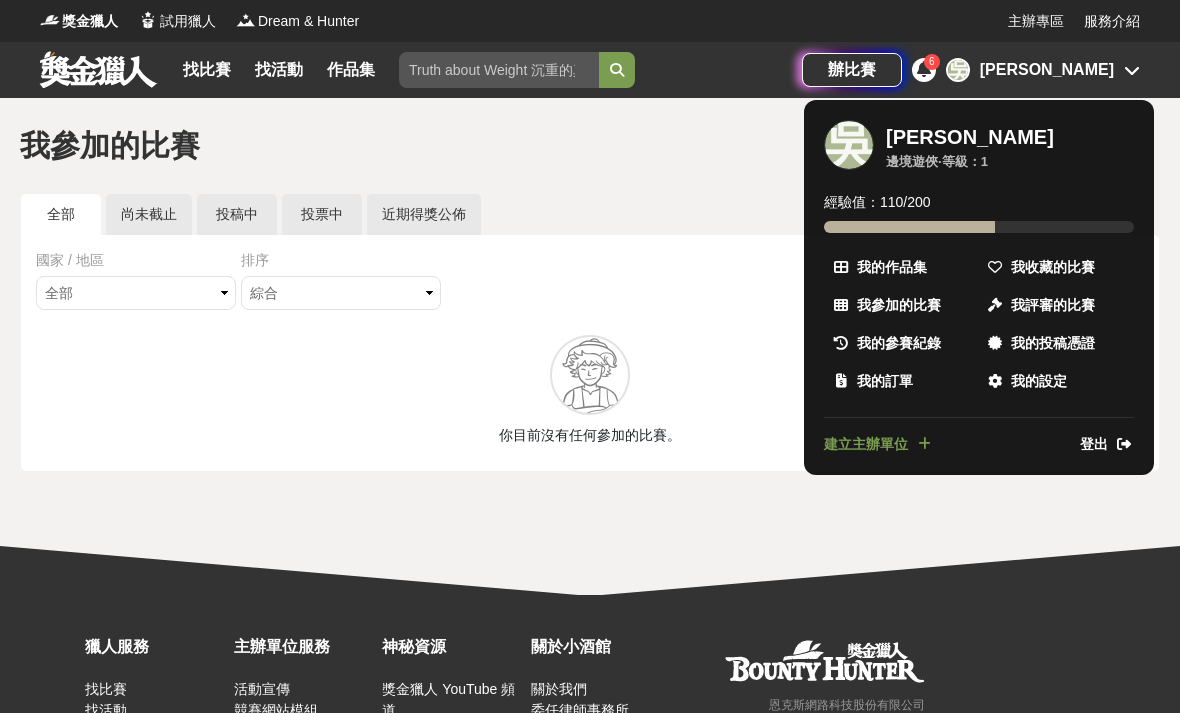 click on "我收藏的比賽" at bounding box center [1053, 267] 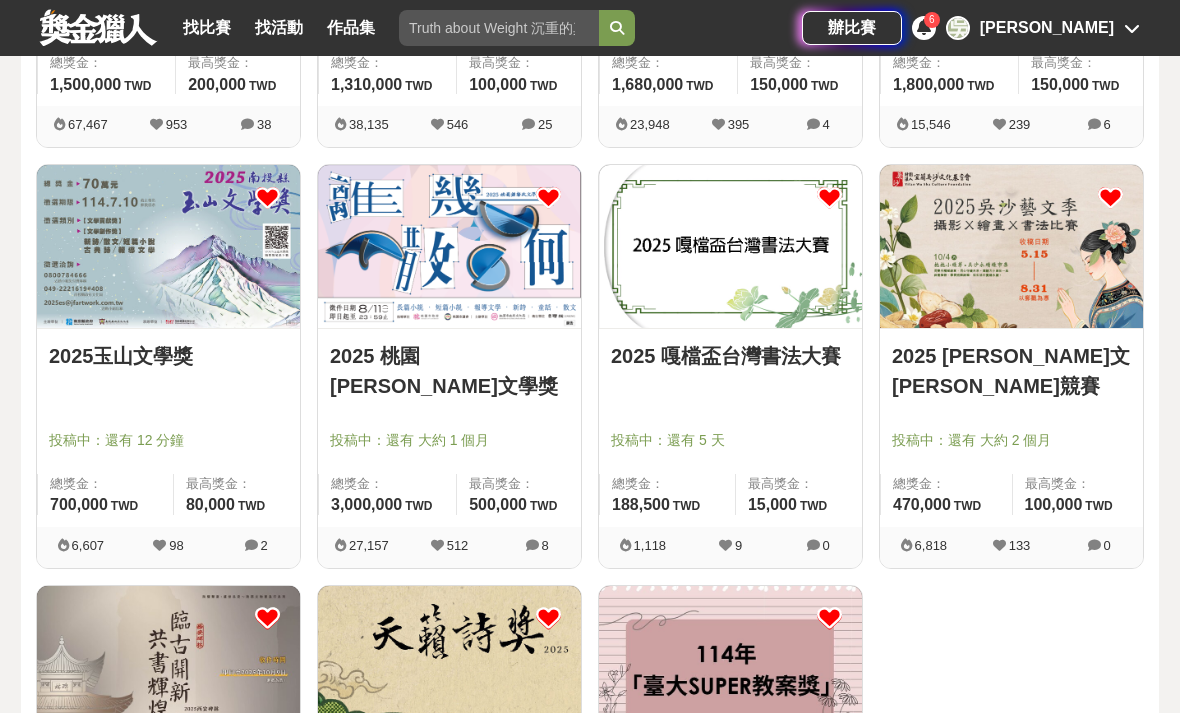 scroll, scrollTop: 580, scrollLeft: 0, axis: vertical 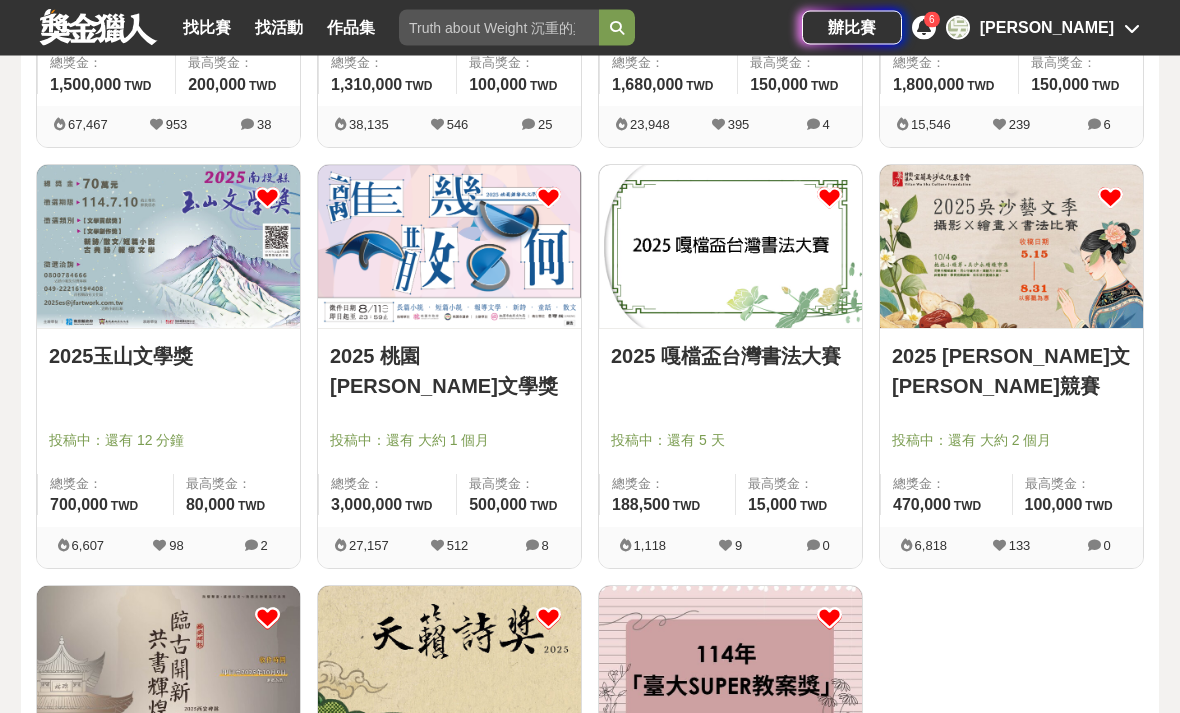click at bounding box center (174, 413) 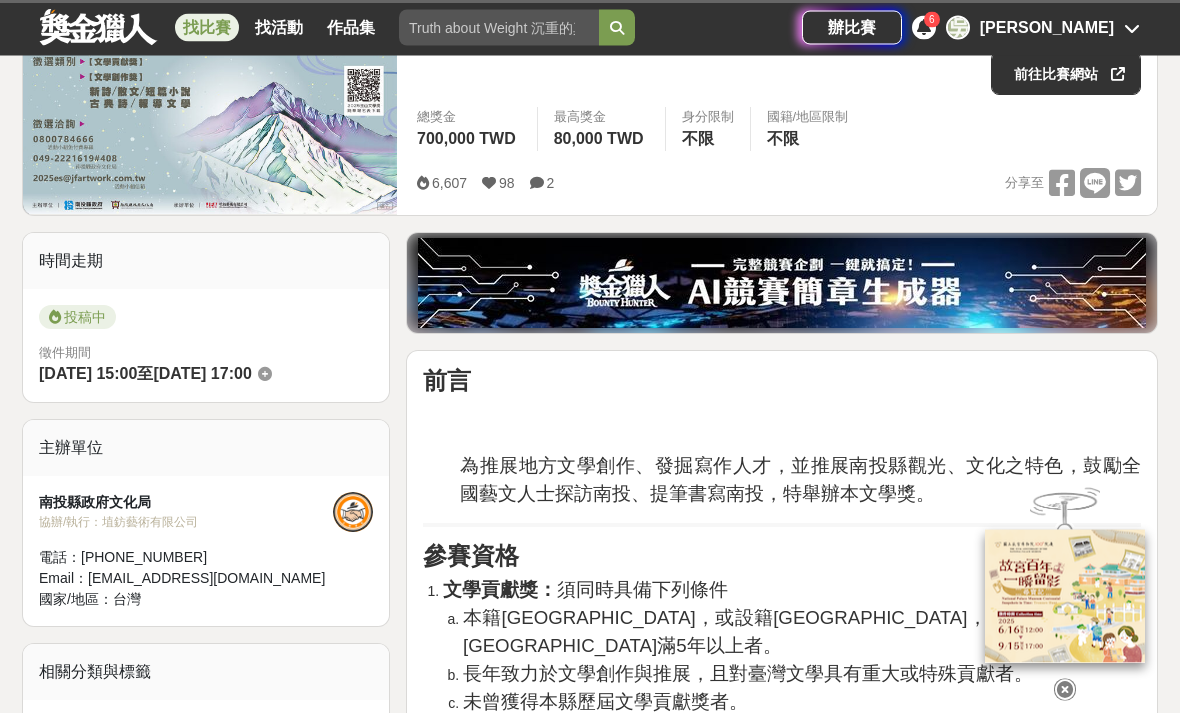 scroll, scrollTop: 315, scrollLeft: 0, axis: vertical 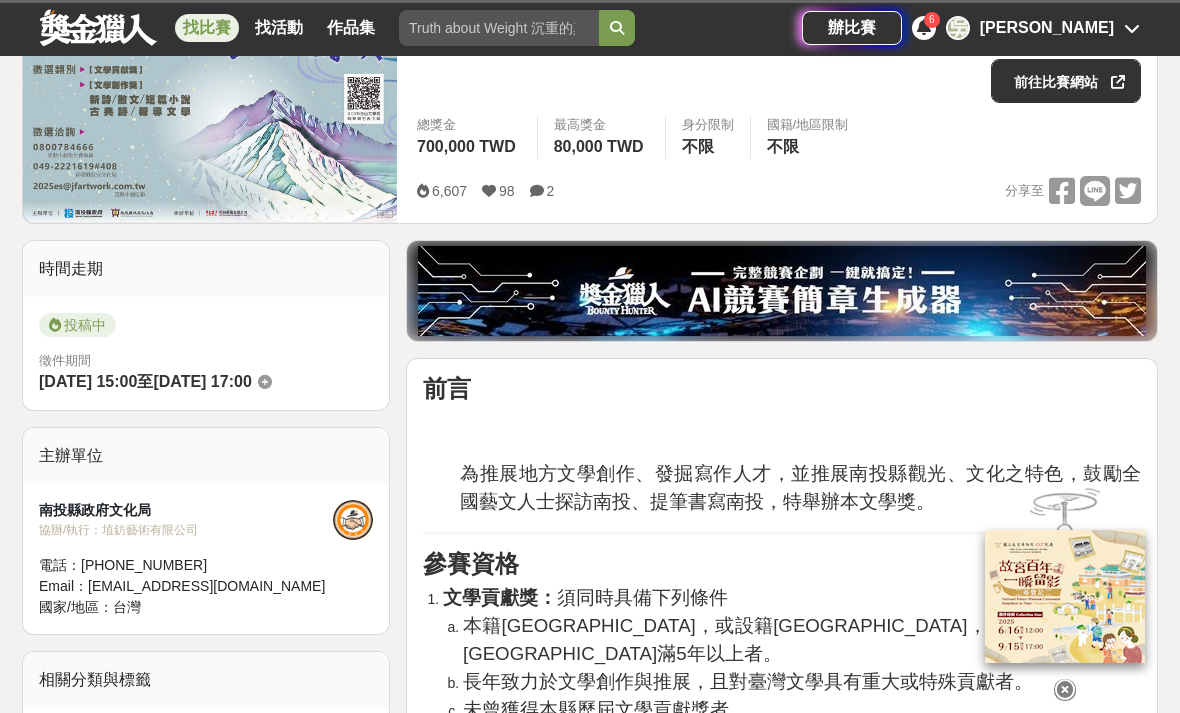 click on "前往比賽網站" at bounding box center (1066, 81) 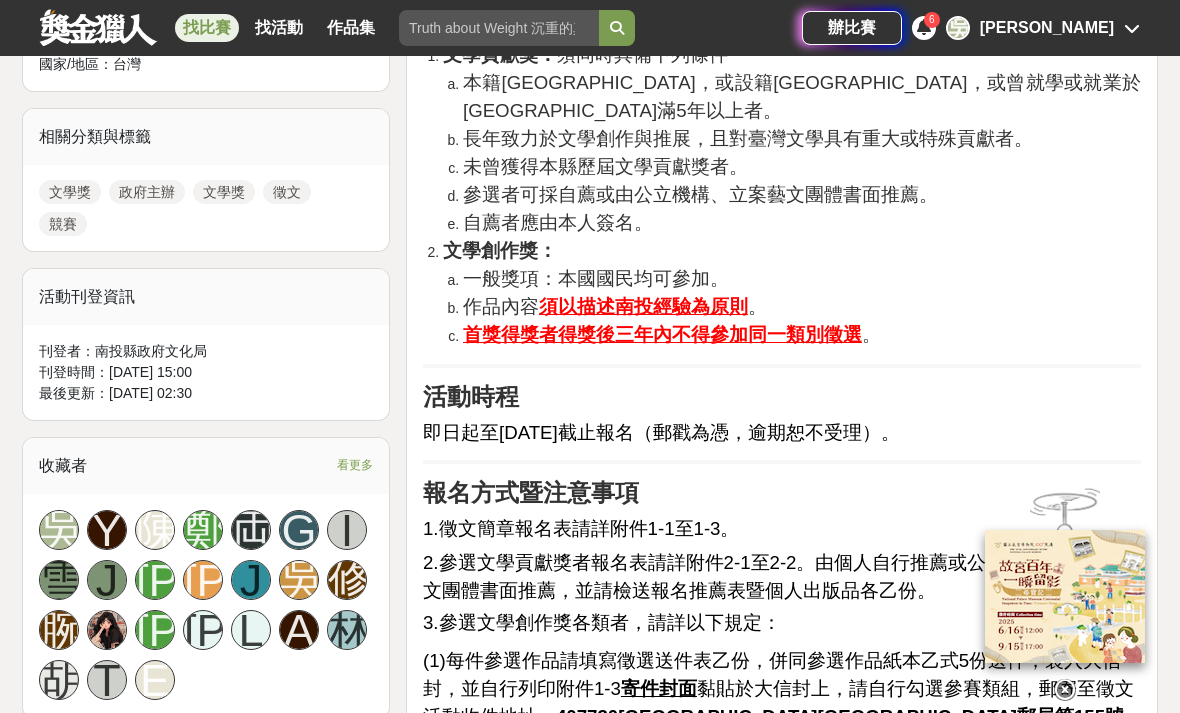 scroll, scrollTop: 798, scrollLeft: 0, axis: vertical 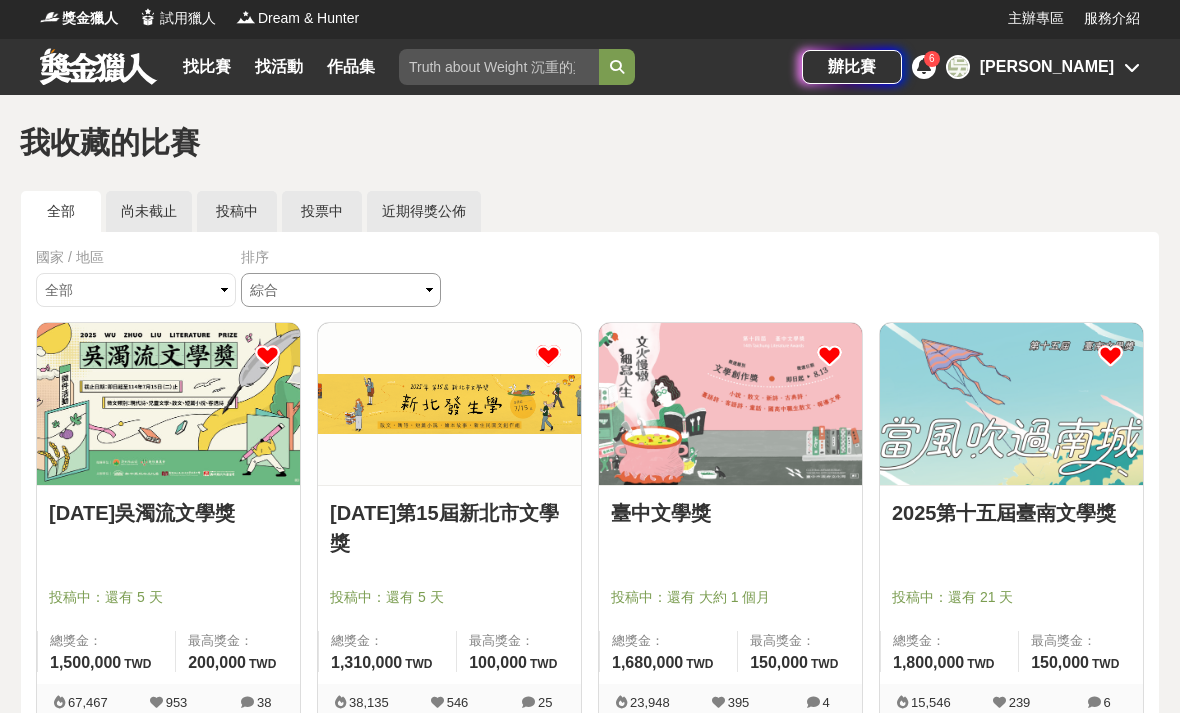 click on "綜合 熱門 獎金 截止 最新" at bounding box center [341, 290] 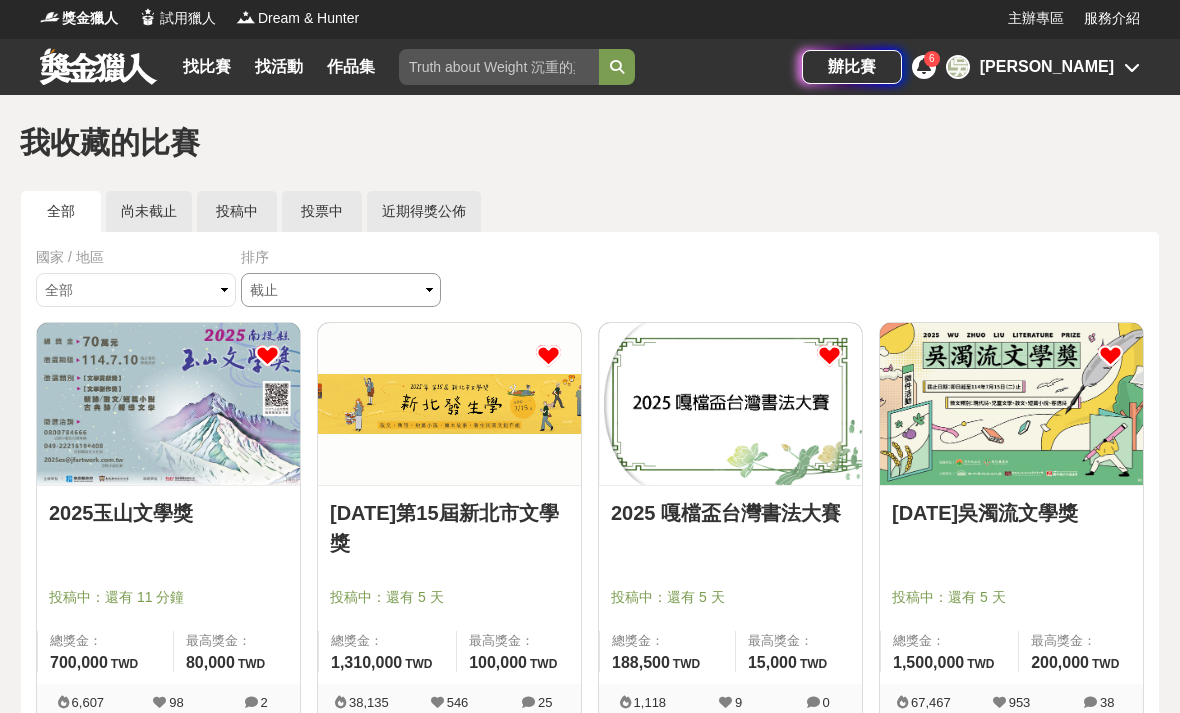 click on "綜合 熱門 獎金 截止 最新" at bounding box center (341, 290) 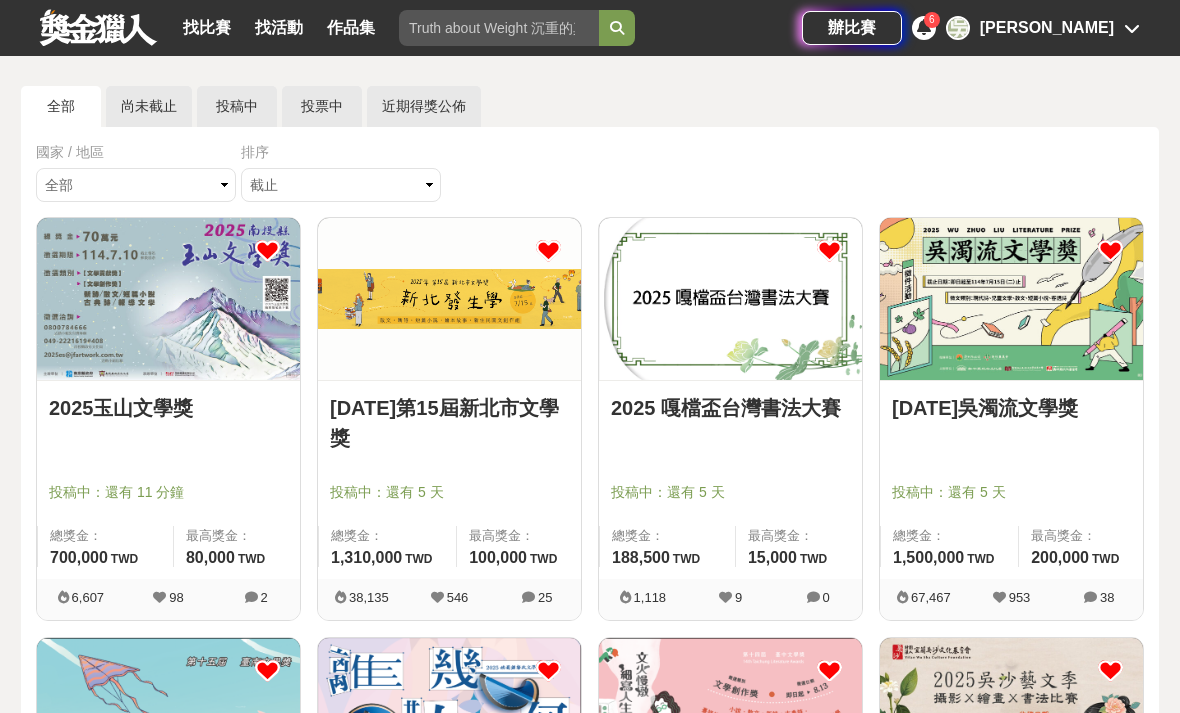 click at bounding box center [449, 299] 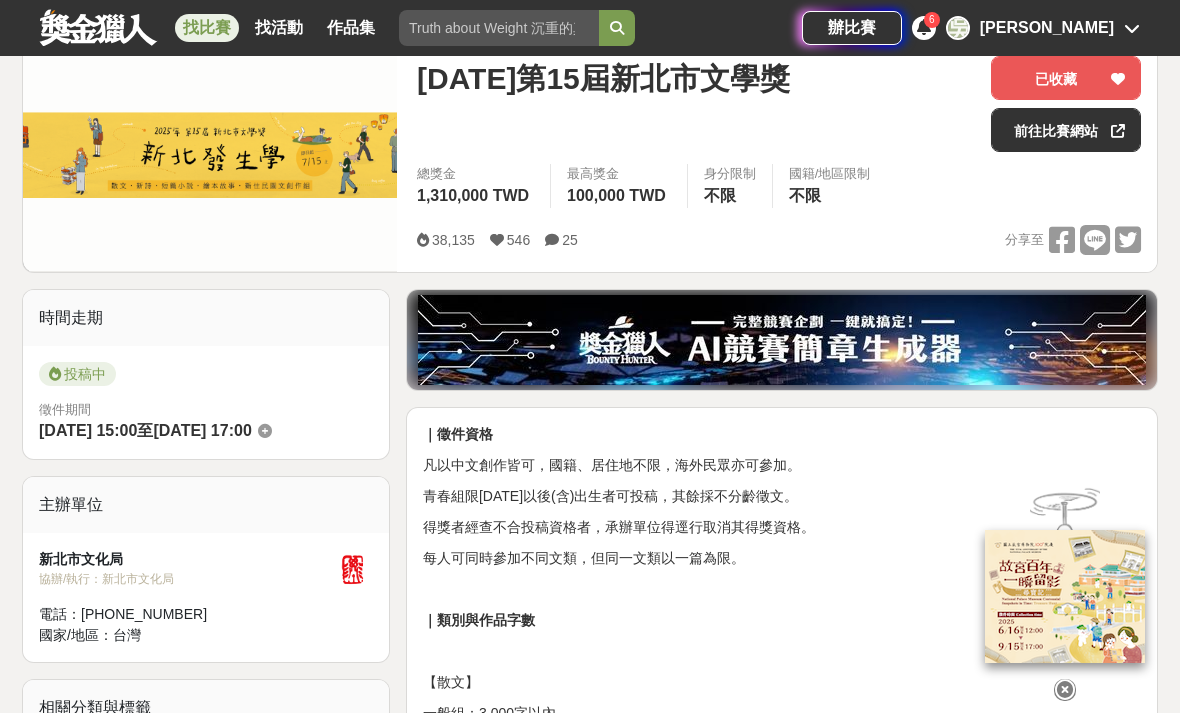 scroll, scrollTop: 0, scrollLeft: 0, axis: both 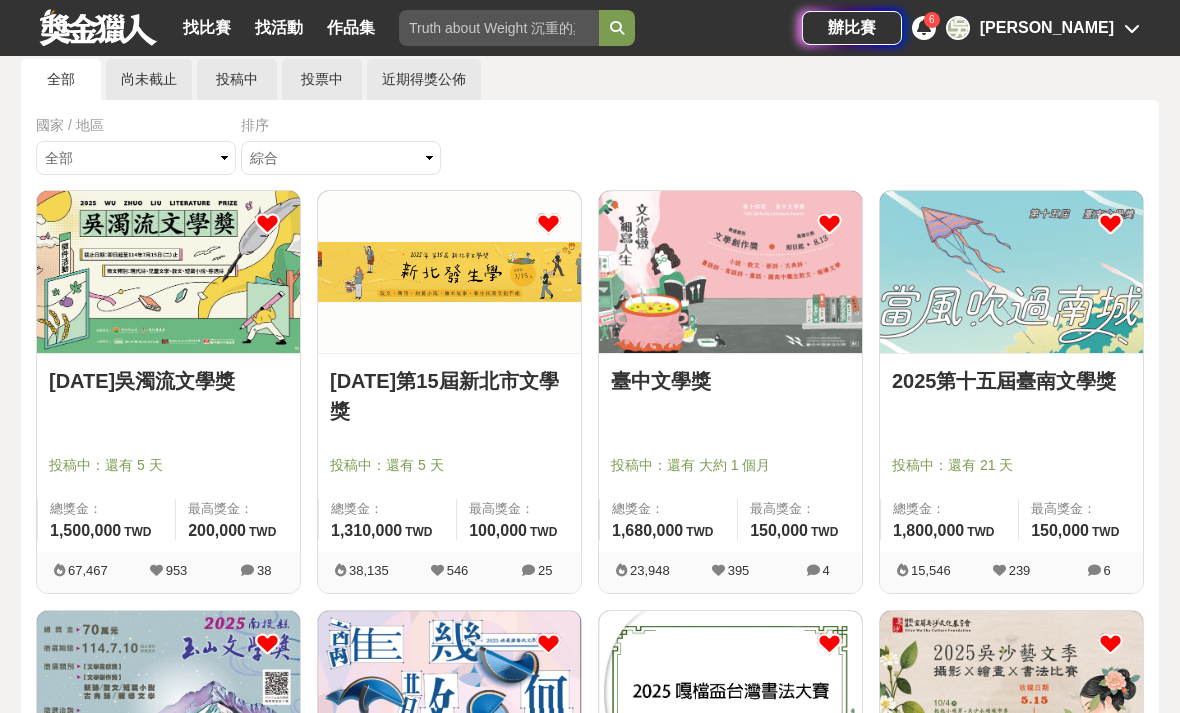 click on "[DATE]吳濁流文學獎" at bounding box center (168, 381) 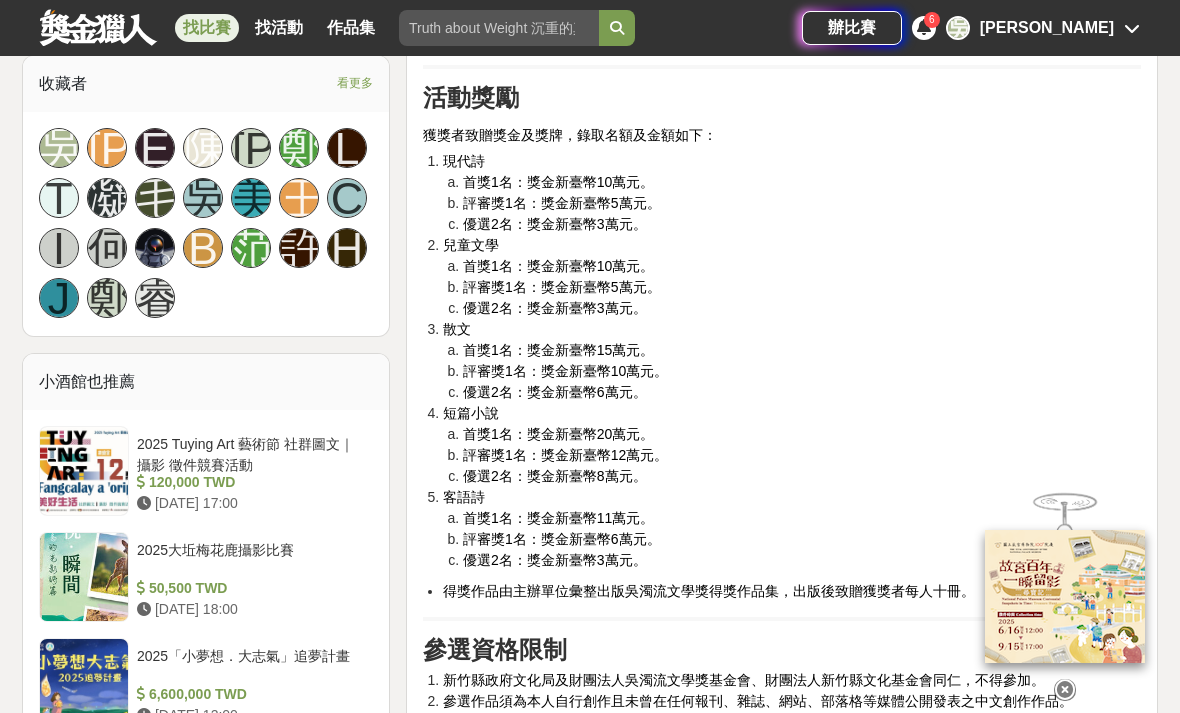 scroll, scrollTop: 1375, scrollLeft: 0, axis: vertical 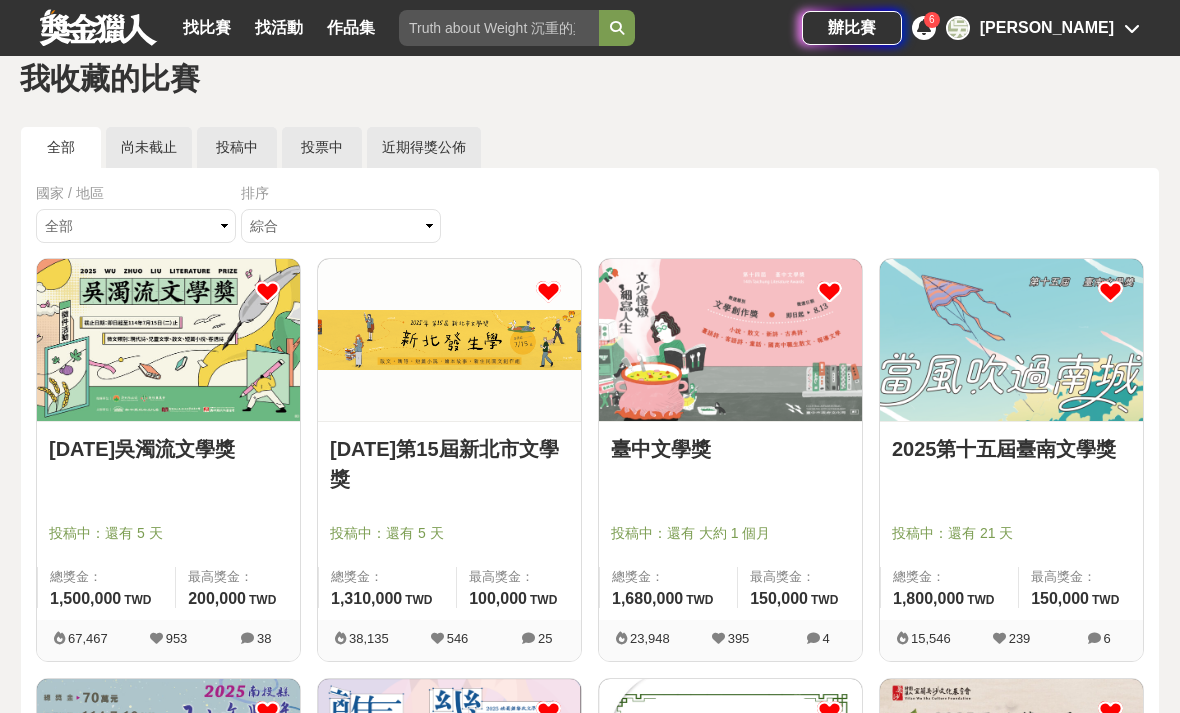 click on "[DATE]第15屆新北市文學獎" at bounding box center [449, 464] 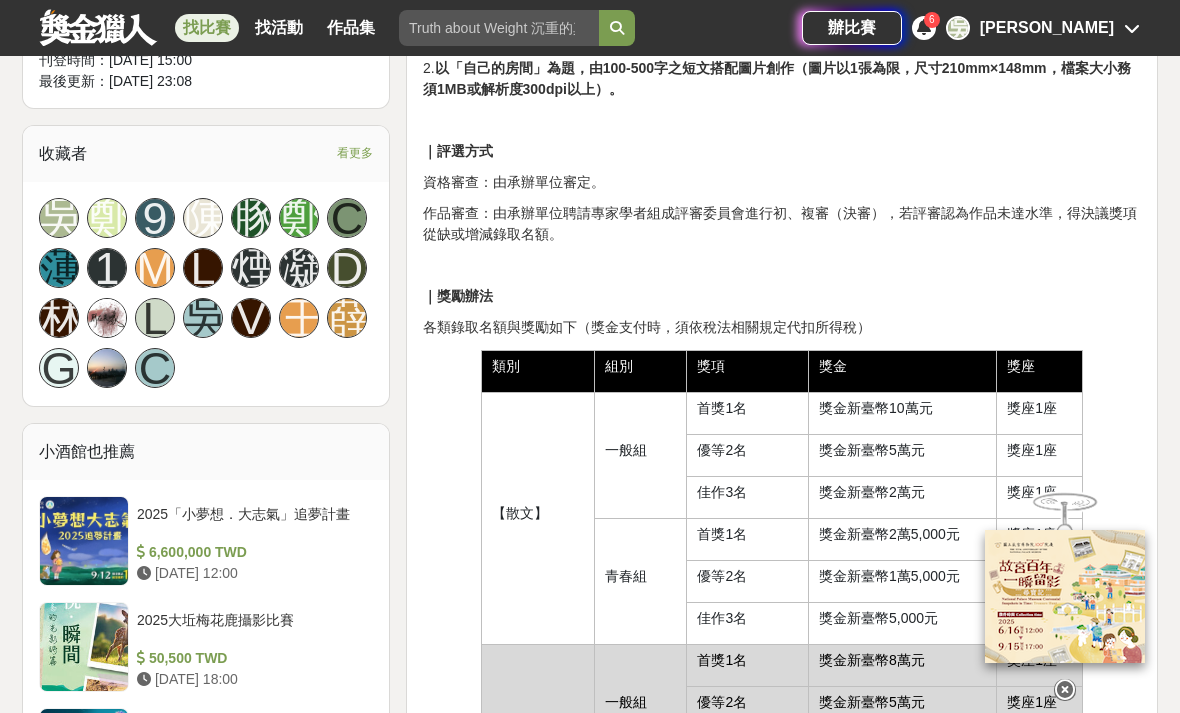 scroll, scrollTop: 1148, scrollLeft: 0, axis: vertical 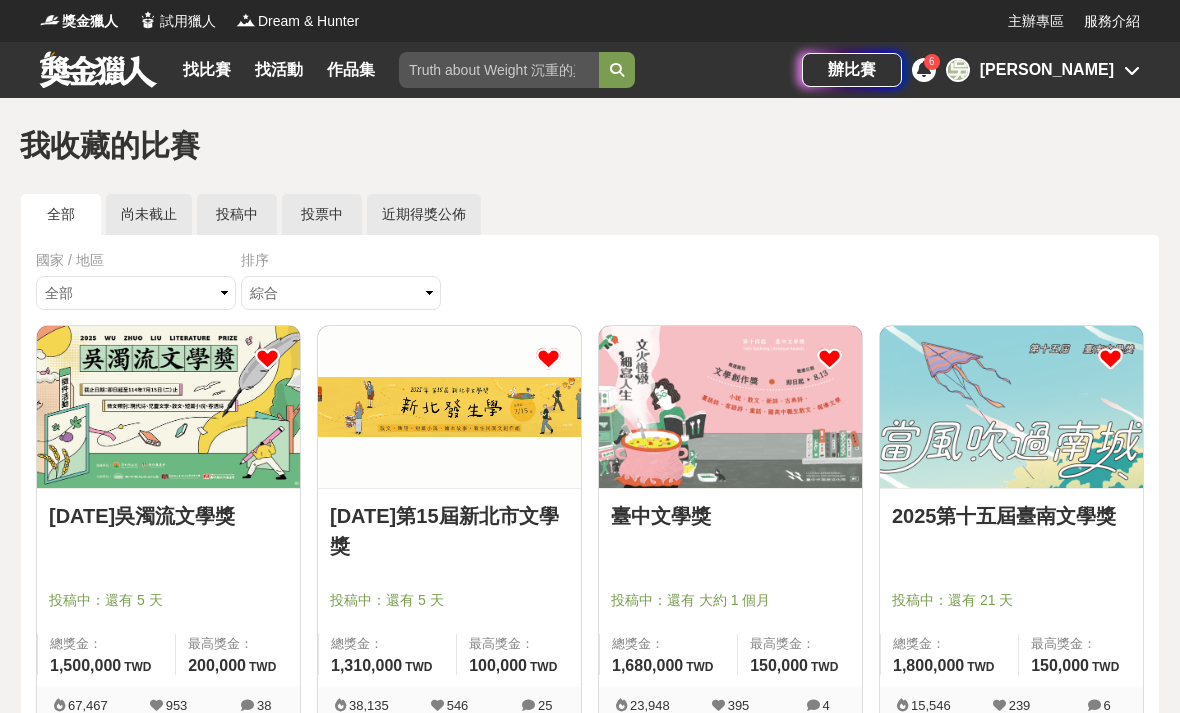 click at bounding box center (174, 572) 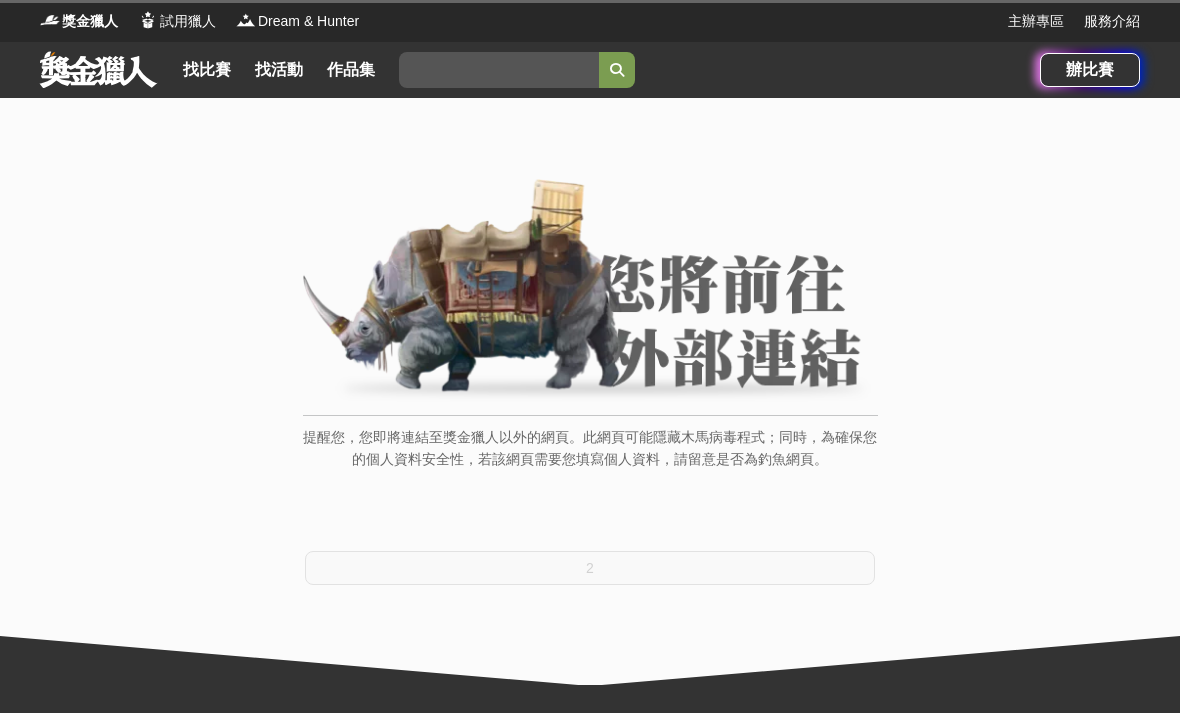 scroll, scrollTop: 0, scrollLeft: 0, axis: both 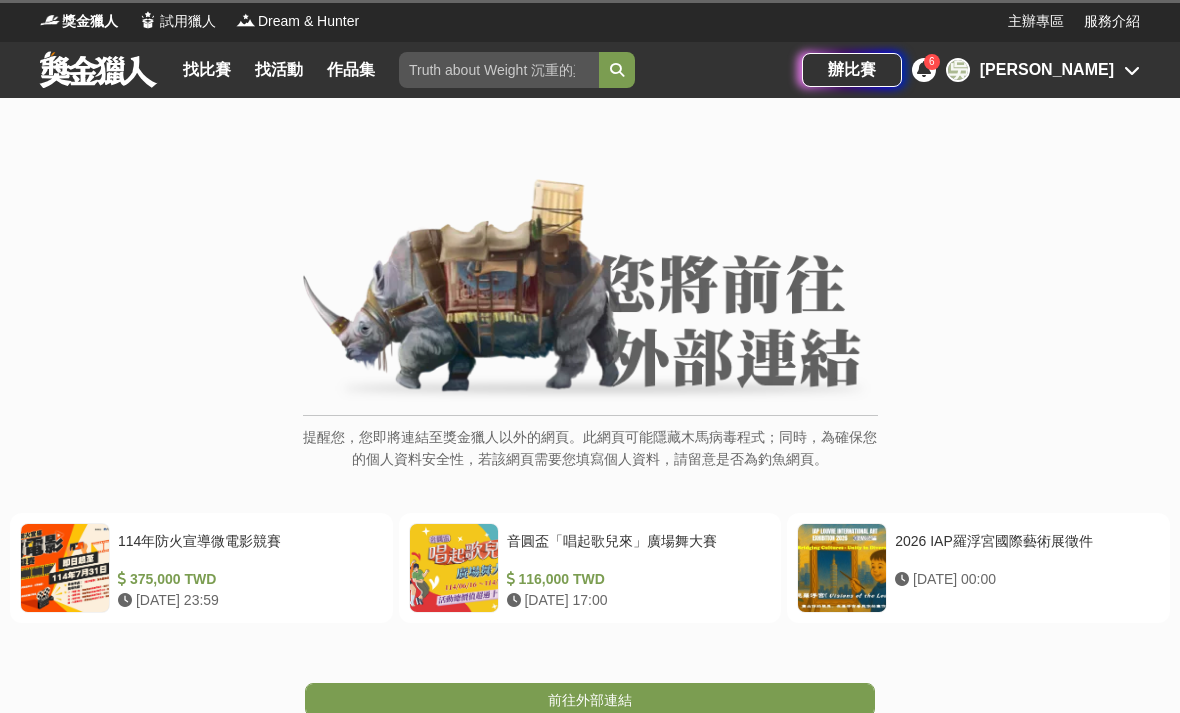 click on "音圓盃「唱起歌兒來」廣場舞大賽" at bounding box center (635, 550) 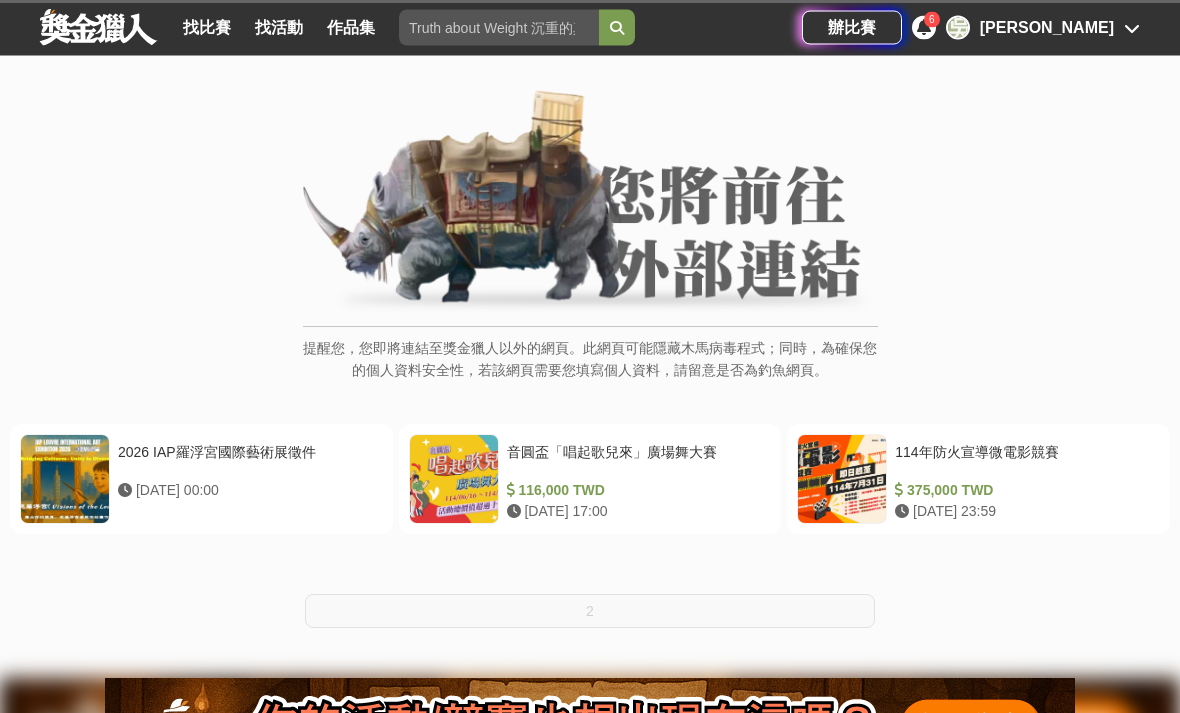 scroll, scrollTop: 89, scrollLeft: 0, axis: vertical 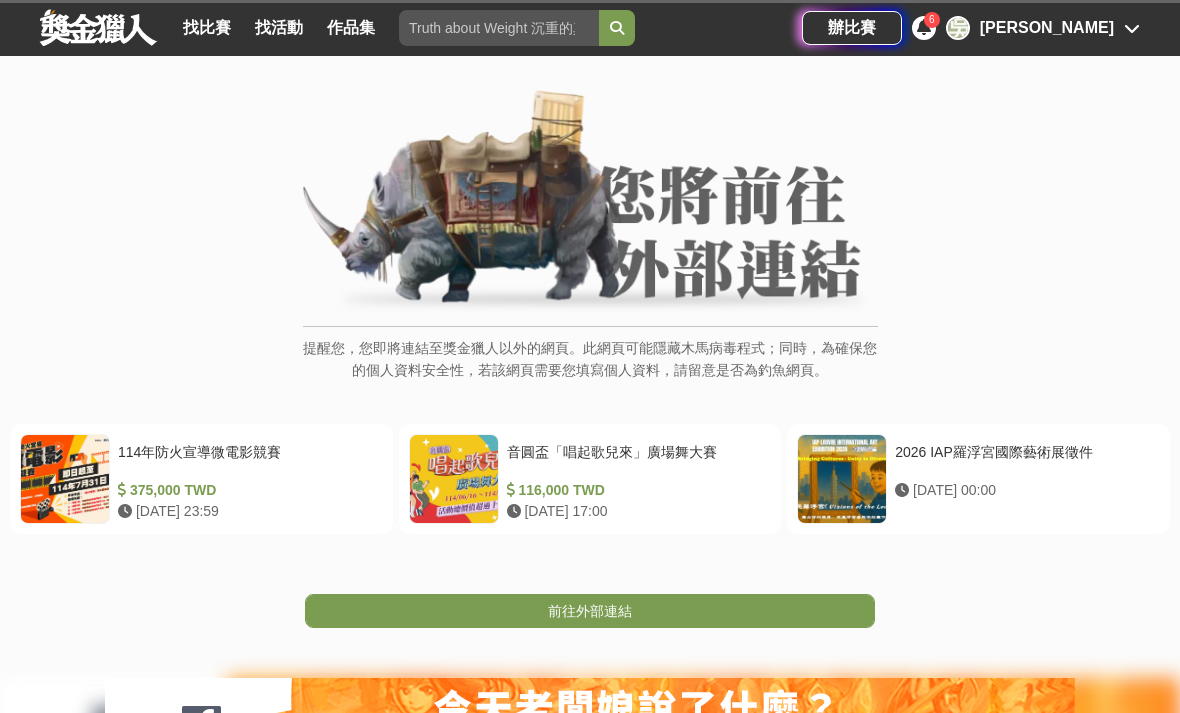 click on "前往外部連結" at bounding box center (590, 611) 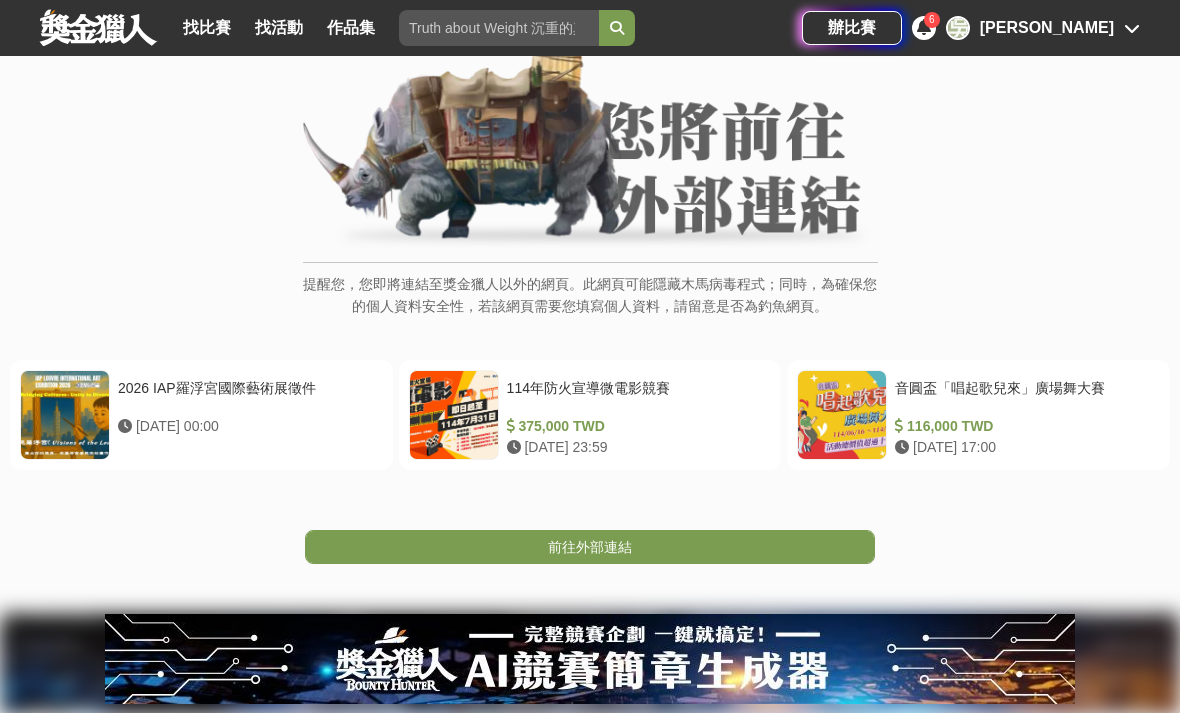 scroll, scrollTop: 123, scrollLeft: 0, axis: vertical 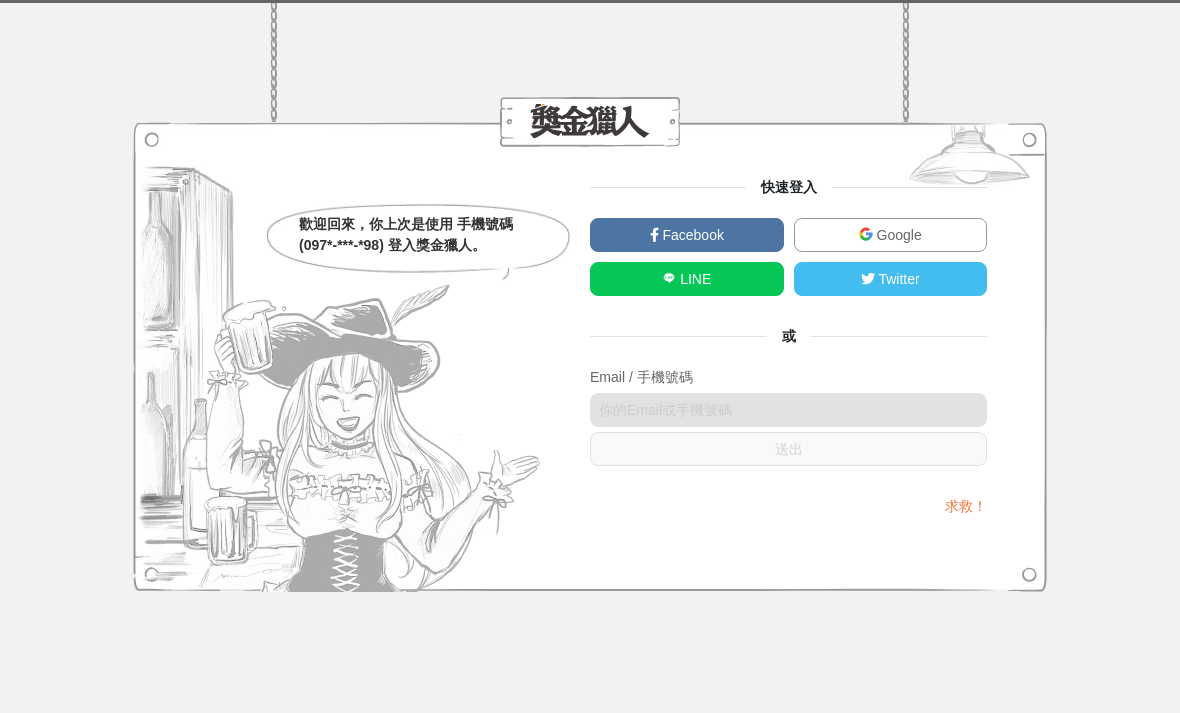 click on "Email / 手機號碼" at bounding box center [788, 377] 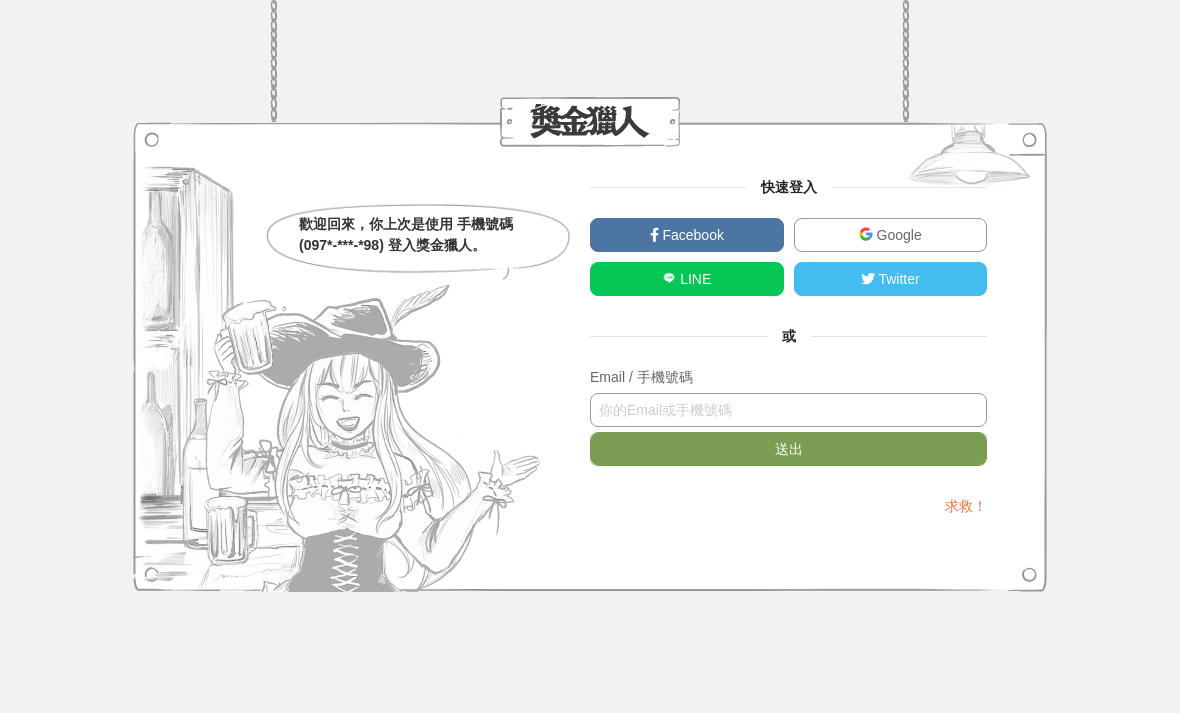 click at bounding box center [788, 410] 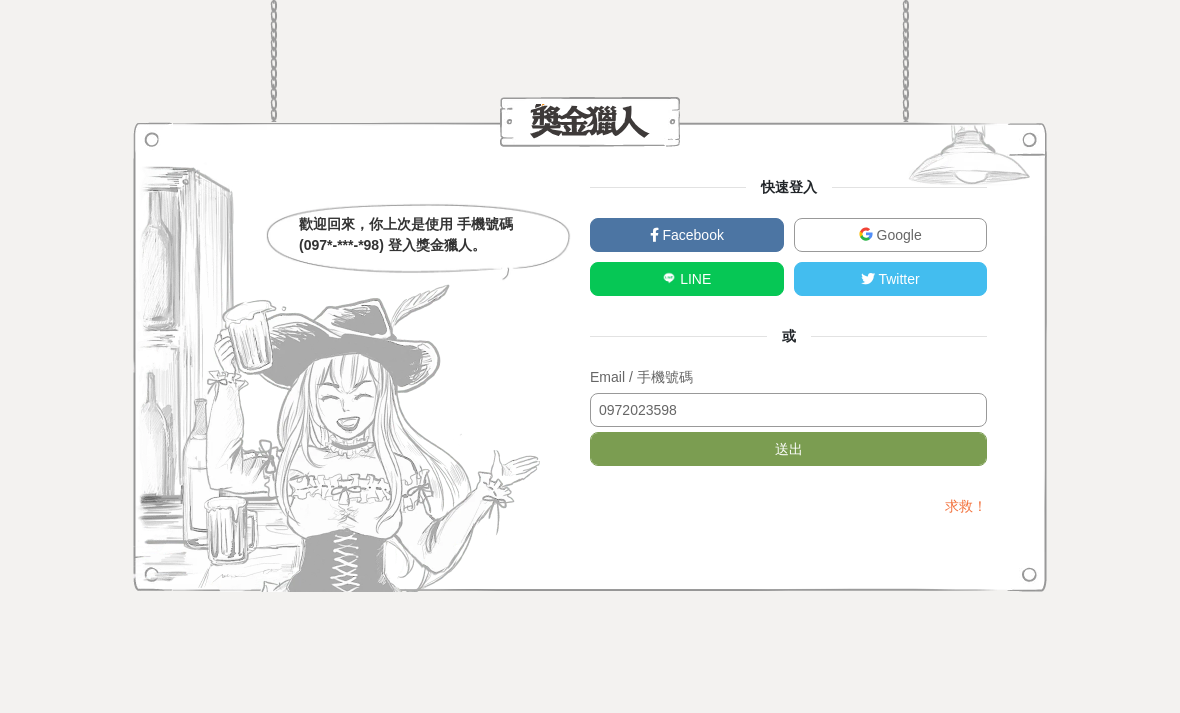 type on "0972023598" 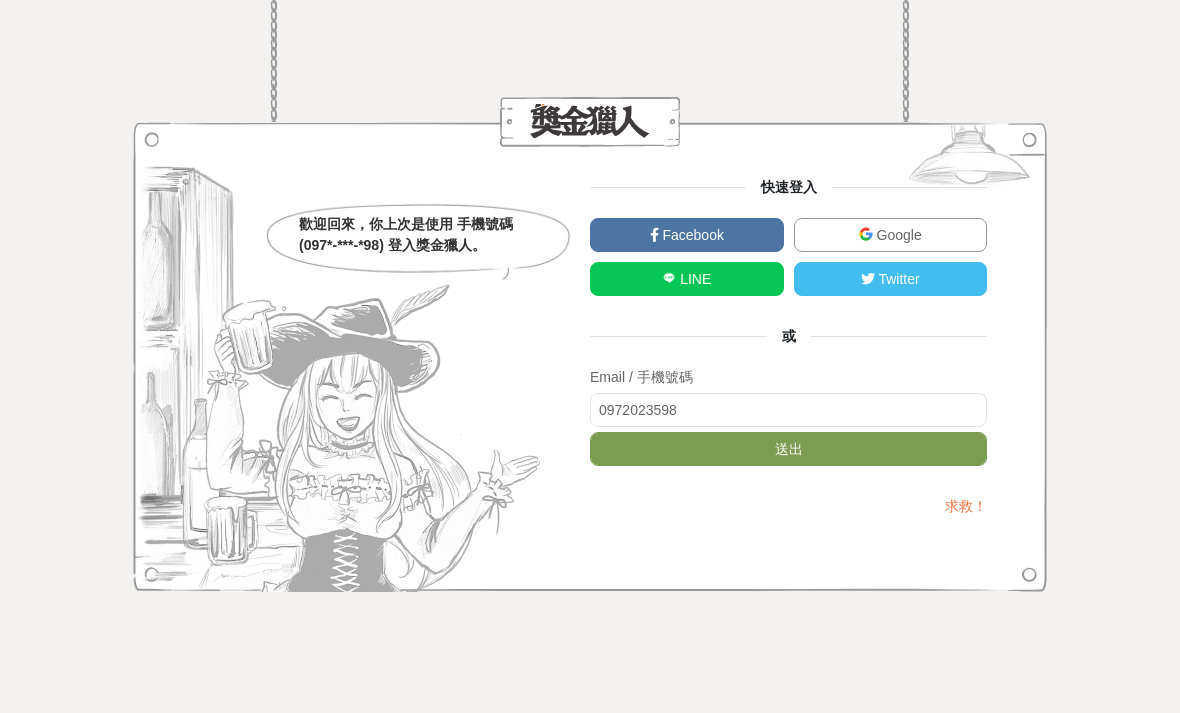 click on "送出" at bounding box center [788, 449] 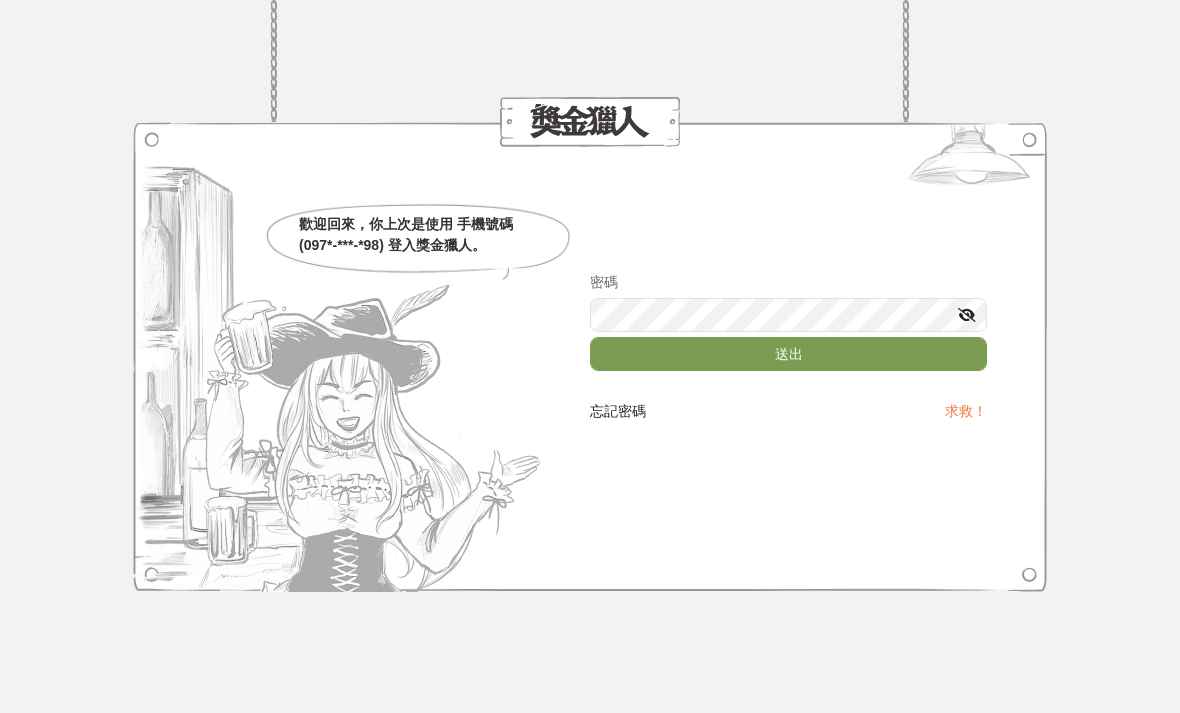 click on "送出" at bounding box center [788, 354] 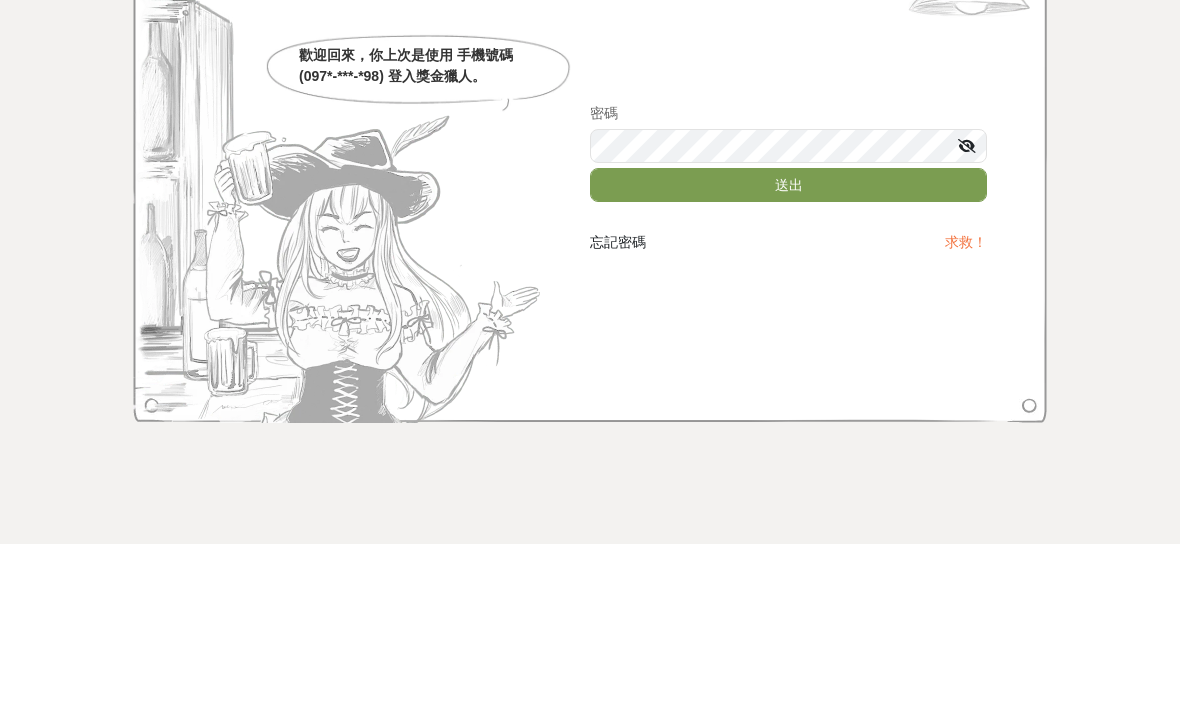 click on "送出" at bounding box center [788, 354] 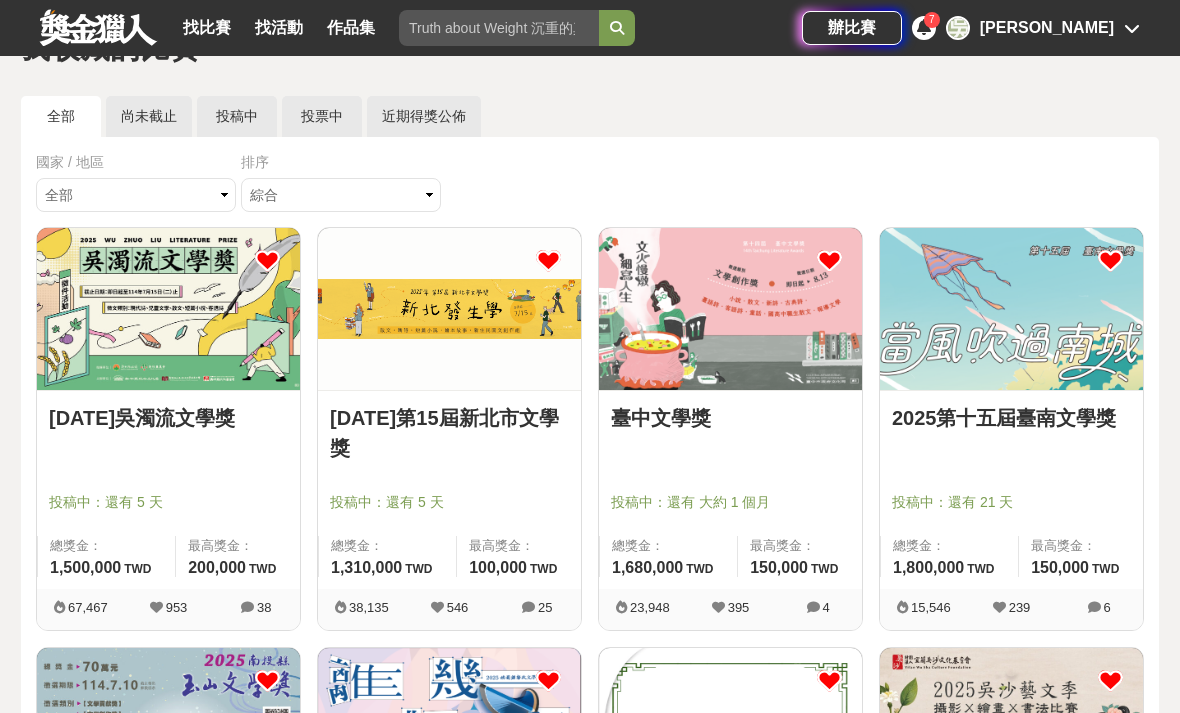 scroll, scrollTop: 96, scrollLeft: 0, axis: vertical 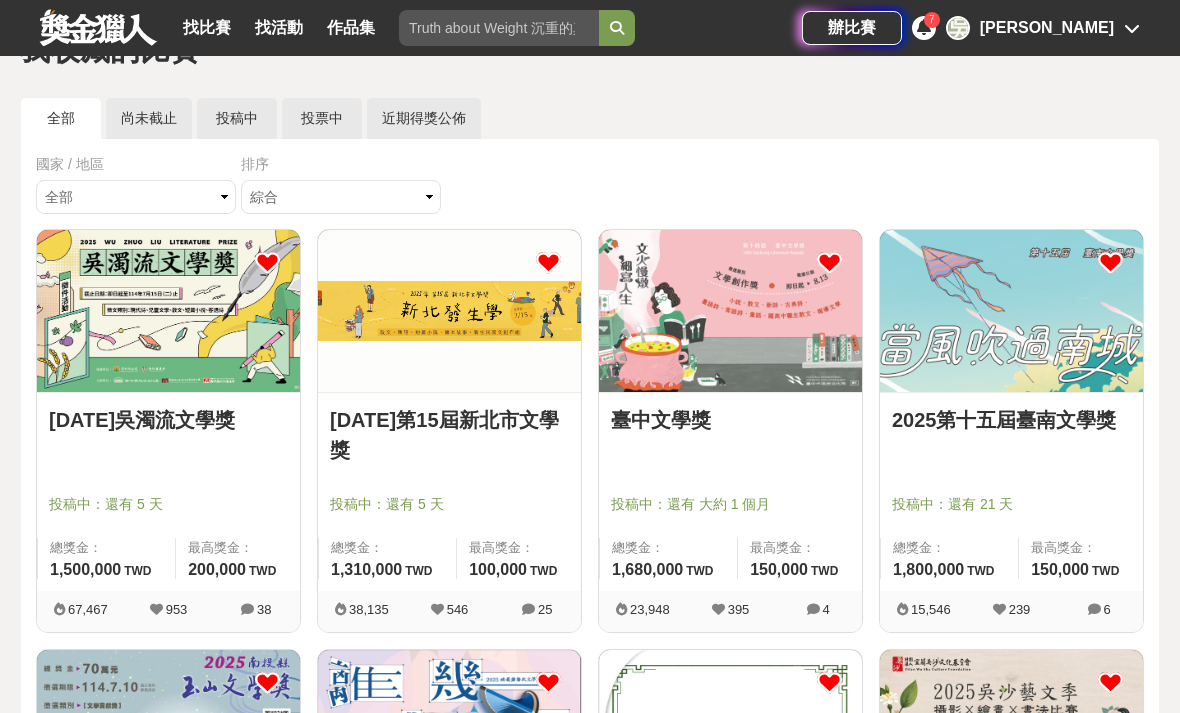 click at bounding box center [174, 476] 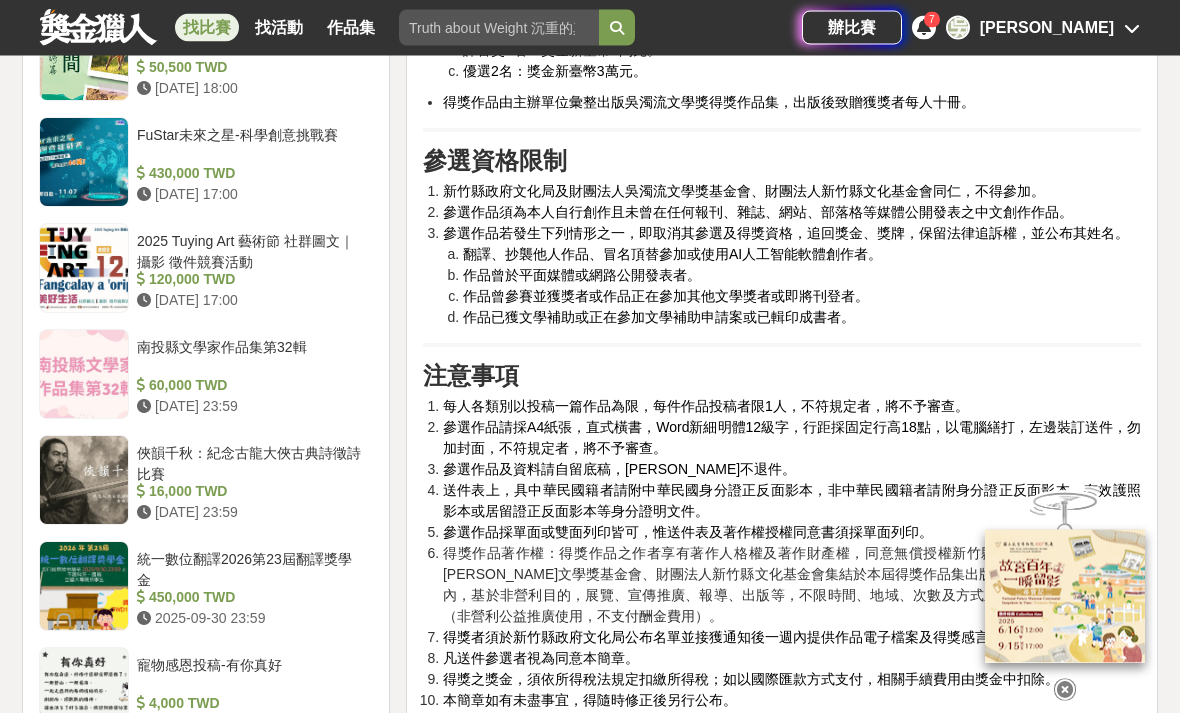 scroll, scrollTop: 1857, scrollLeft: 0, axis: vertical 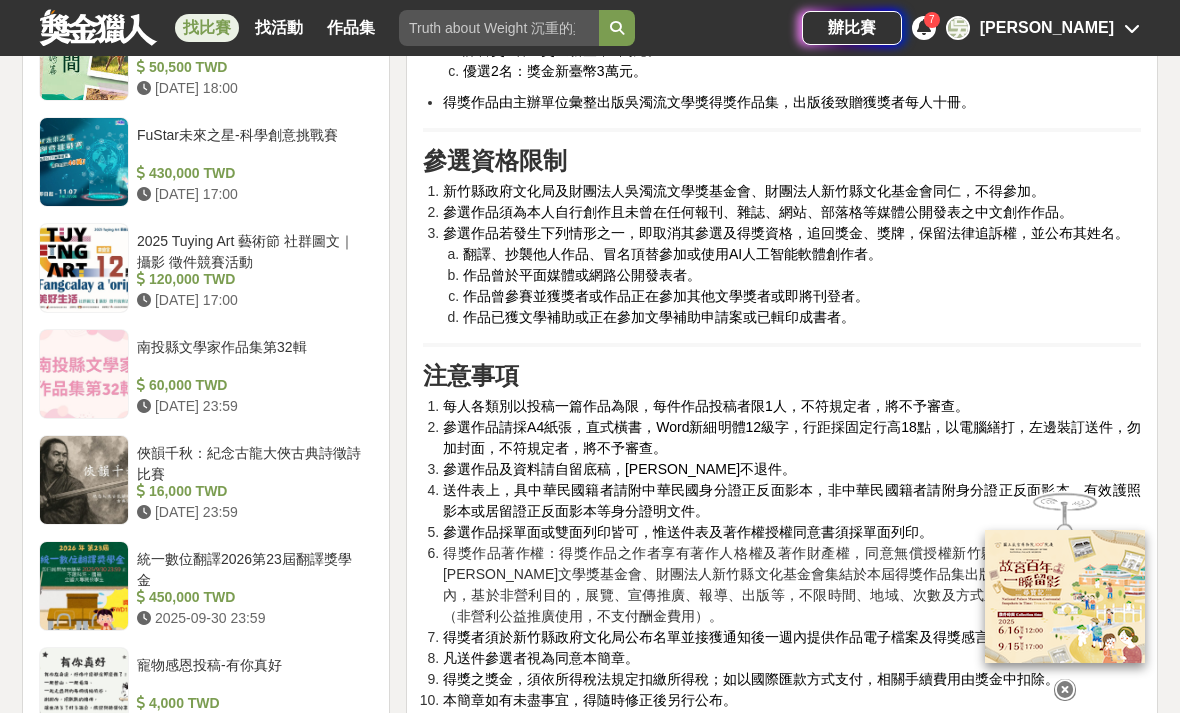 click at bounding box center [1065, 690] 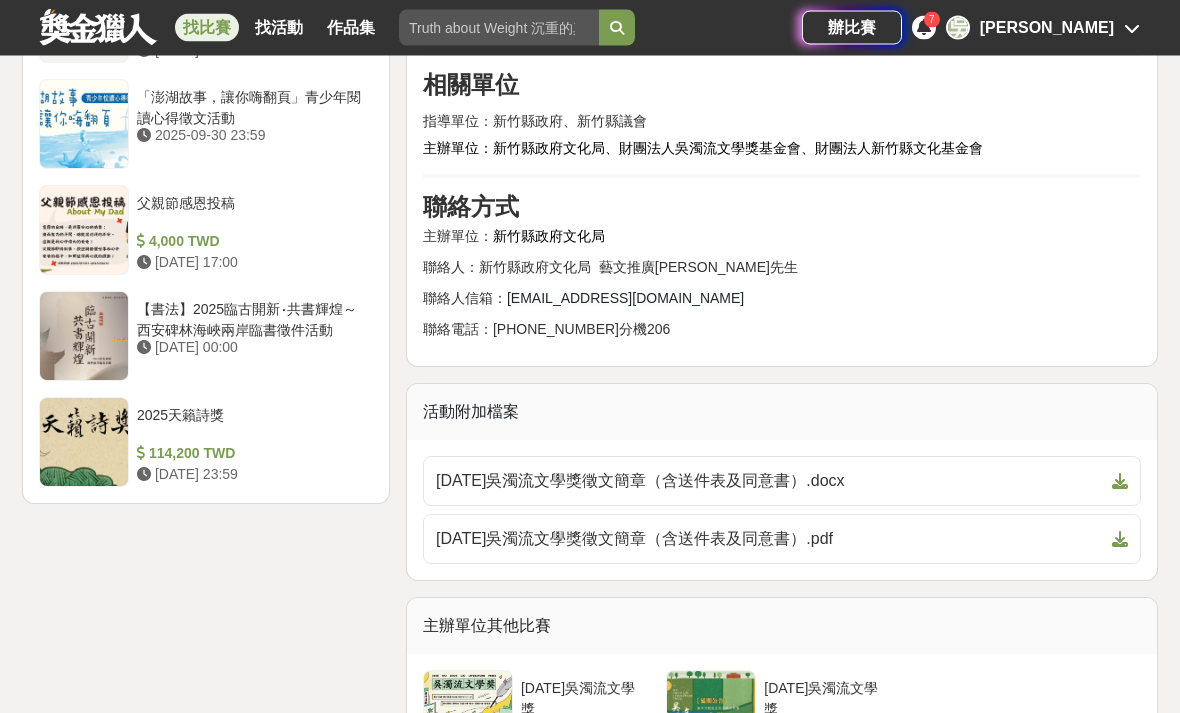 scroll, scrollTop: 2537, scrollLeft: 0, axis: vertical 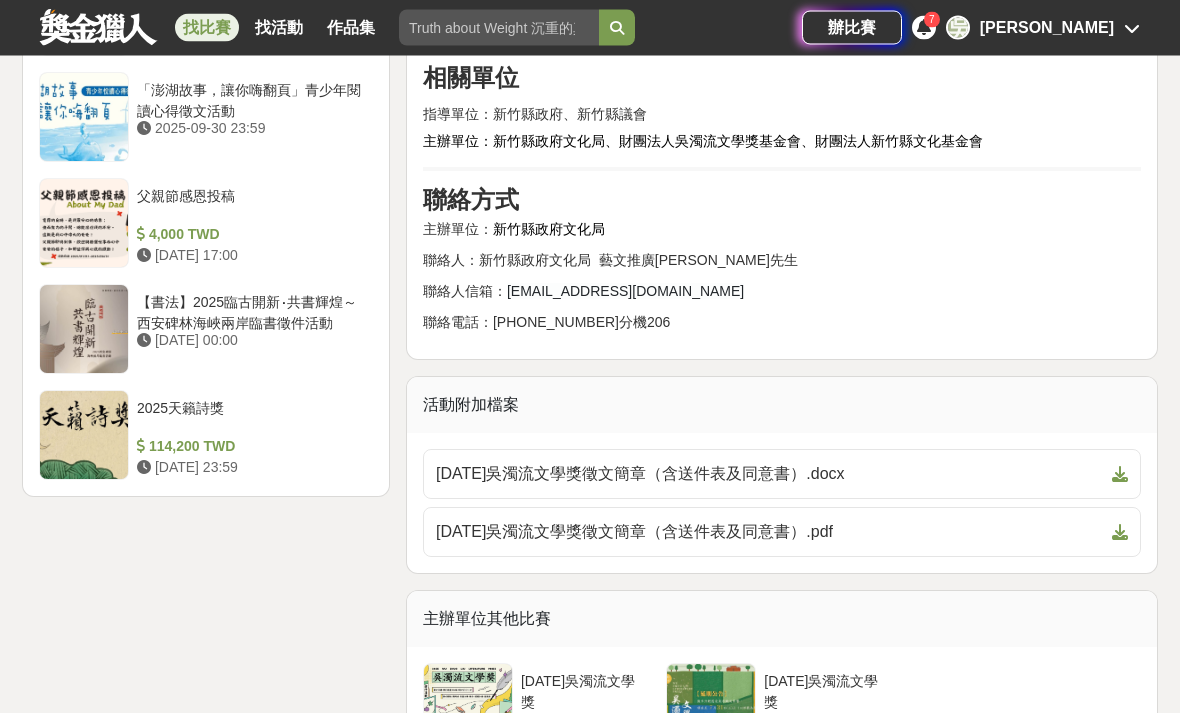 click on "[DATE]吳濁流文學獎徵文簡章（含送件表及同意書）.pdf" at bounding box center (782, 533) 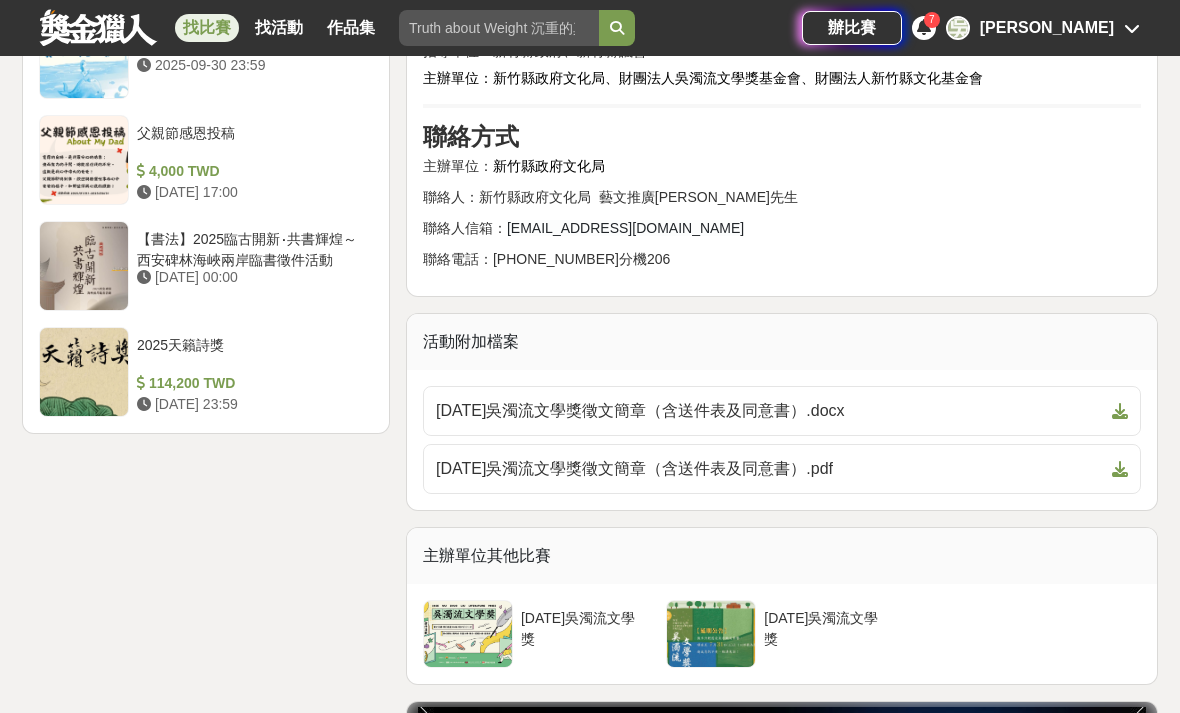 scroll, scrollTop: 2602, scrollLeft: 0, axis: vertical 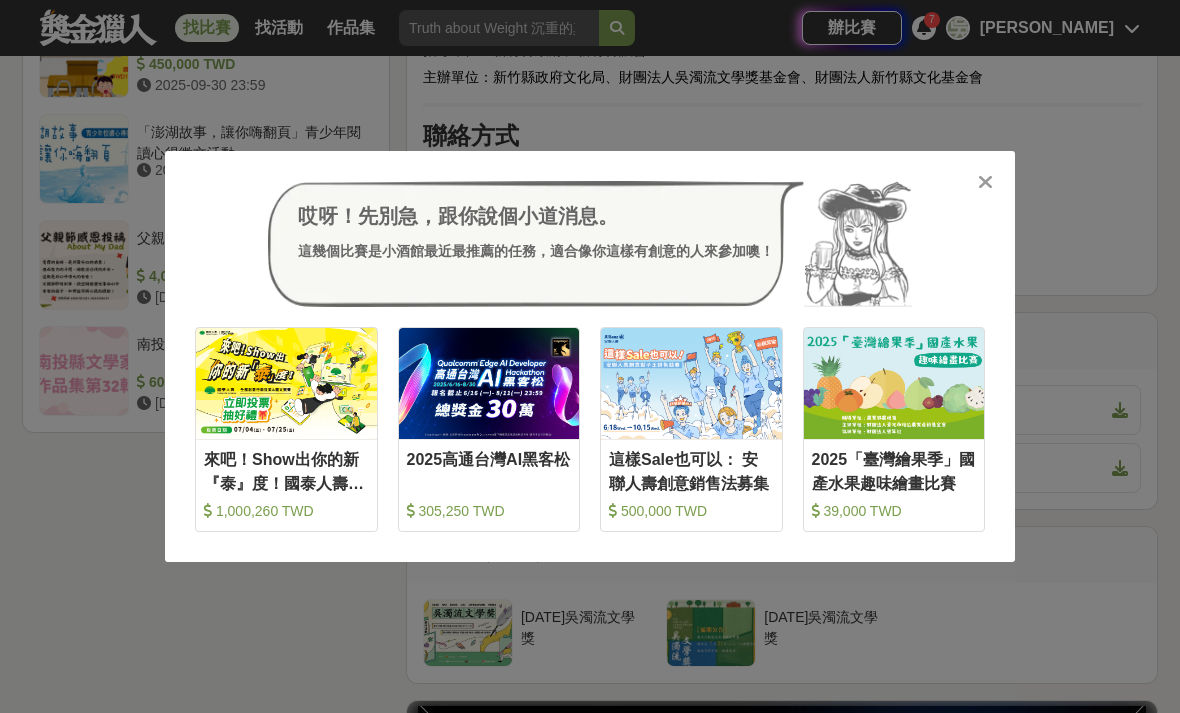 click at bounding box center (985, 182) 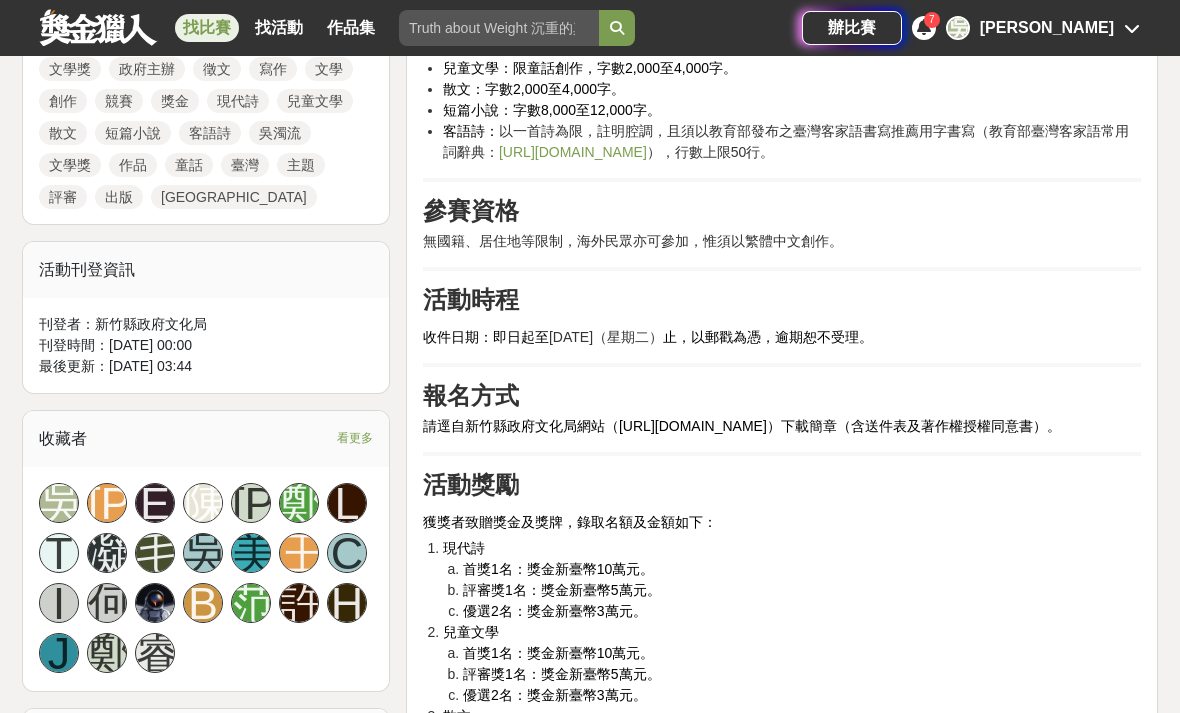 scroll, scrollTop: 982, scrollLeft: 0, axis: vertical 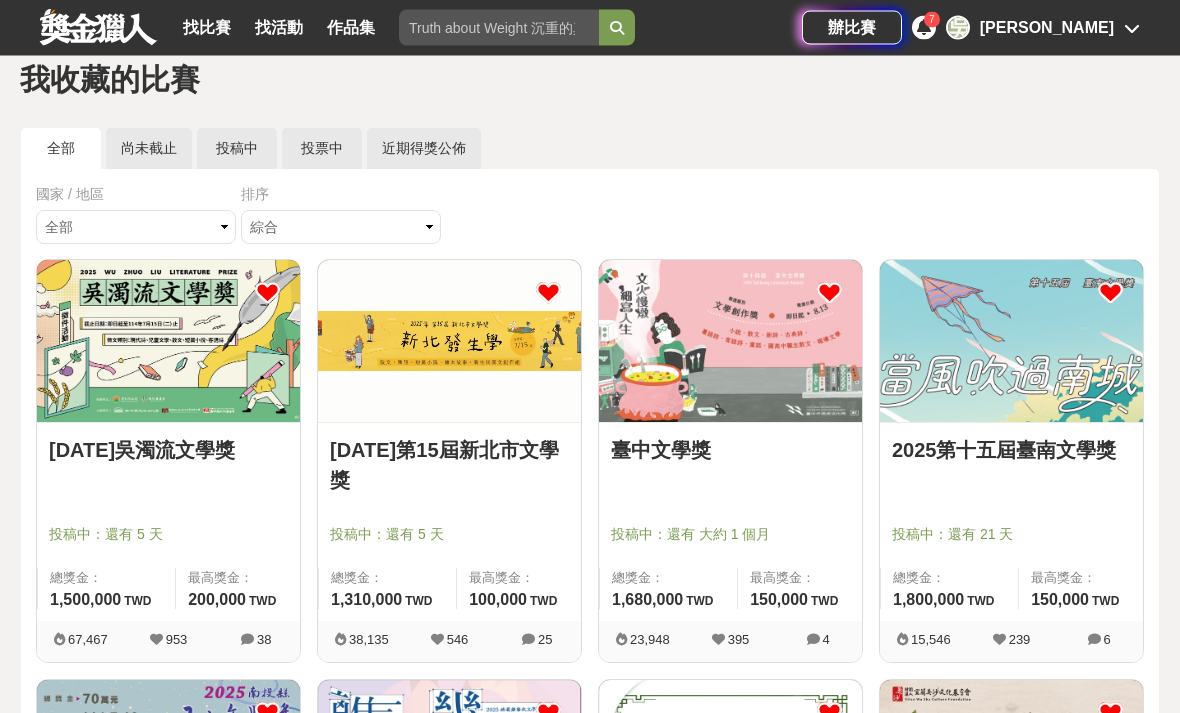 click on "[DATE]第15屆新北市文學獎" at bounding box center [449, 466] 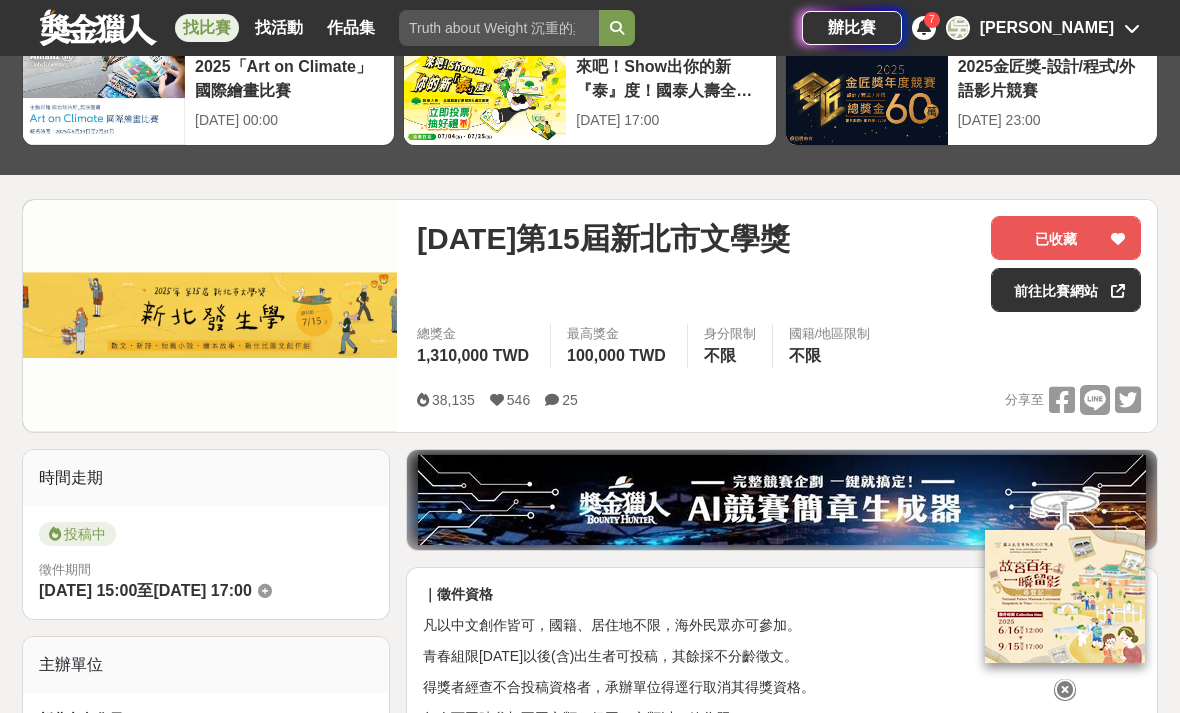 scroll, scrollTop: 0, scrollLeft: 0, axis: both 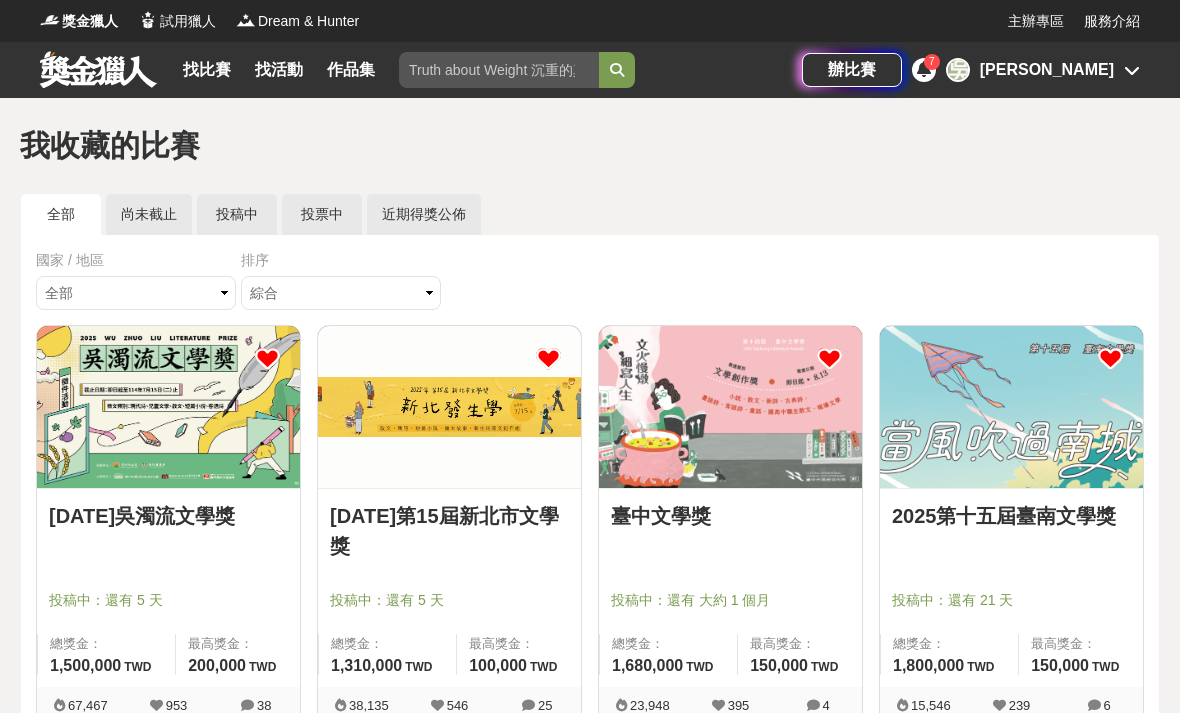 click at bounding box center (168, 407) 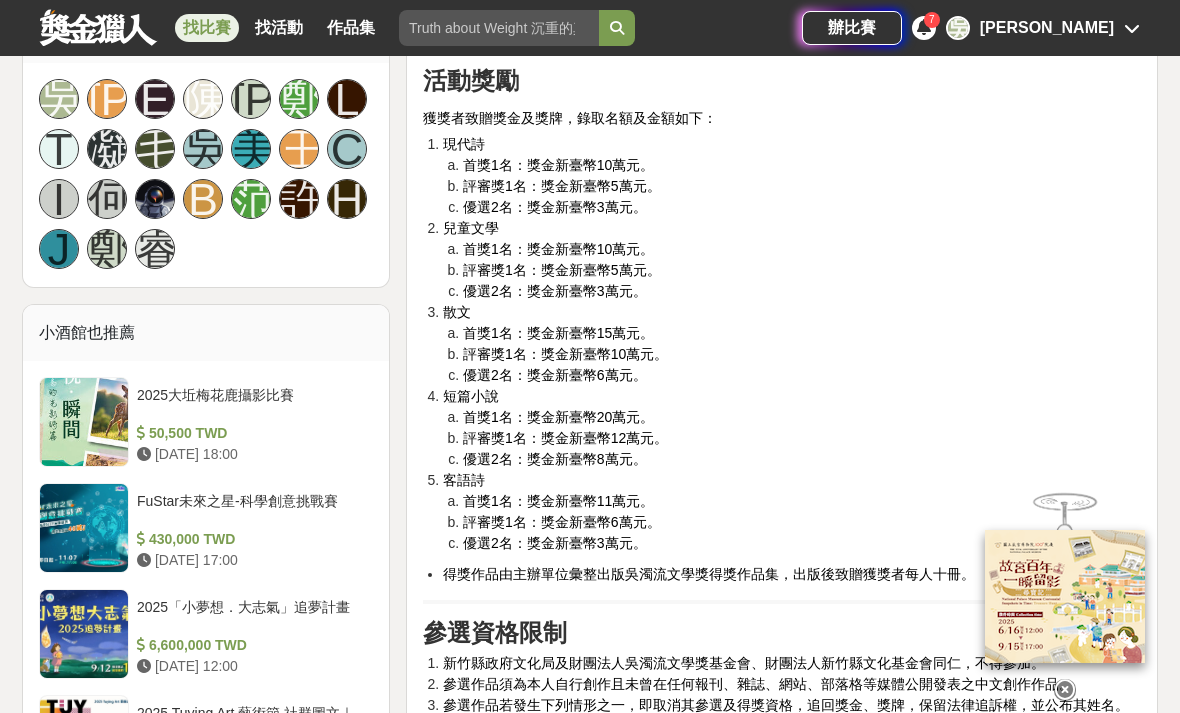 scroll, scrollTop: 1388, scrollLeft: 0, axis: vertical 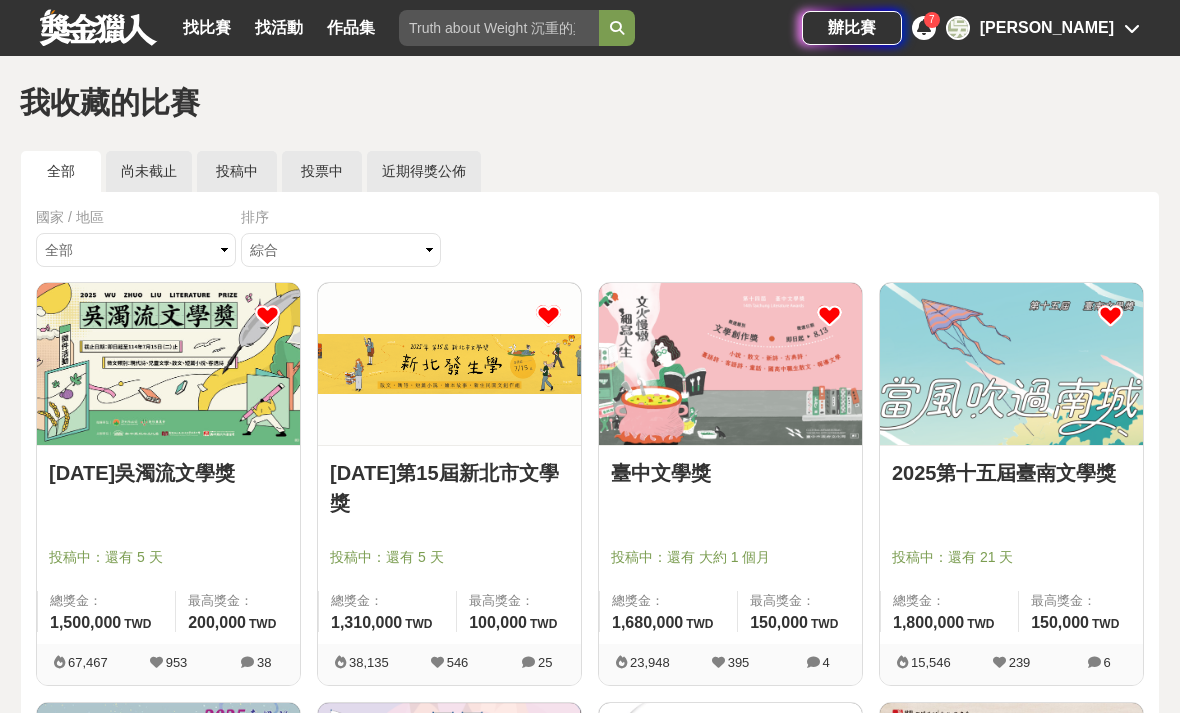 click at bounding box center [449, 364] 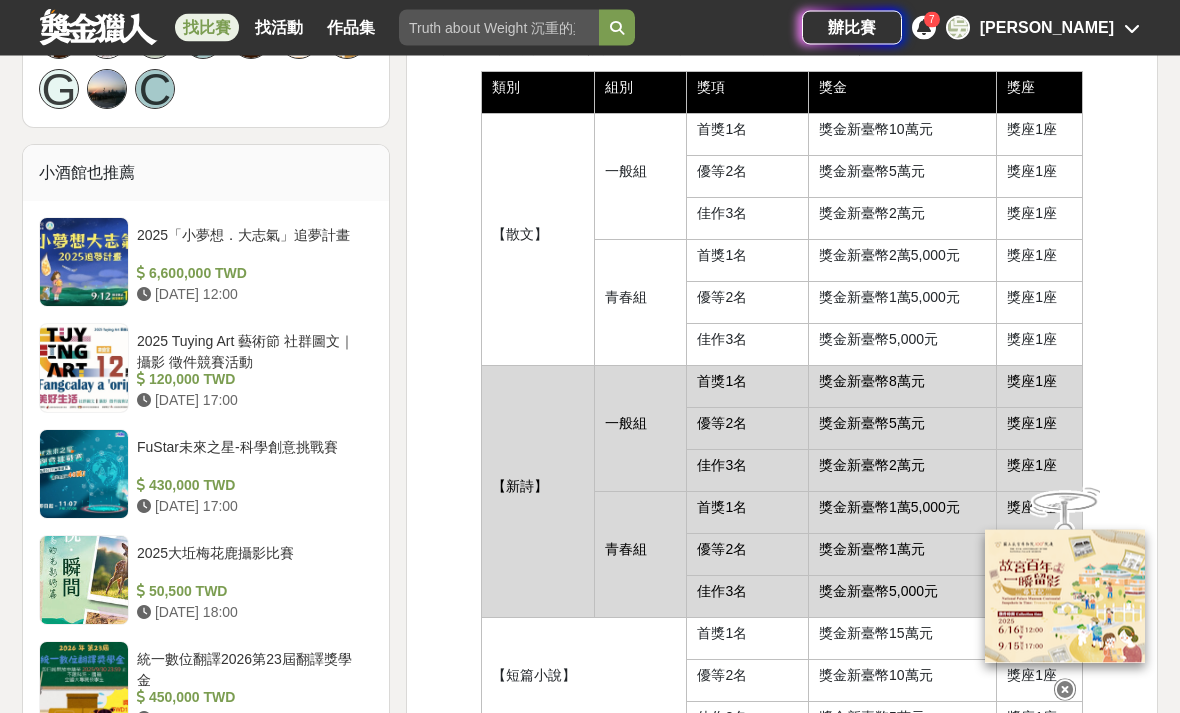 scroll, scrollTop: 1438, scrollLeft: 0, axis: vertical 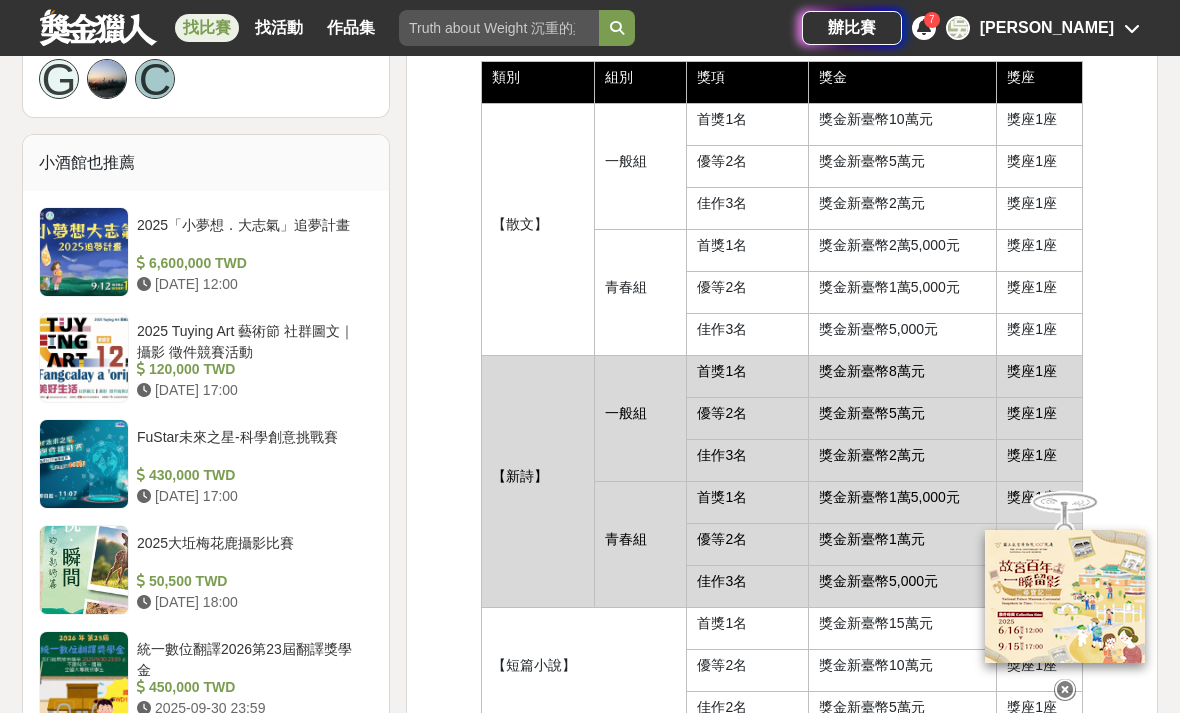 click at bounding box center [1065, 690] 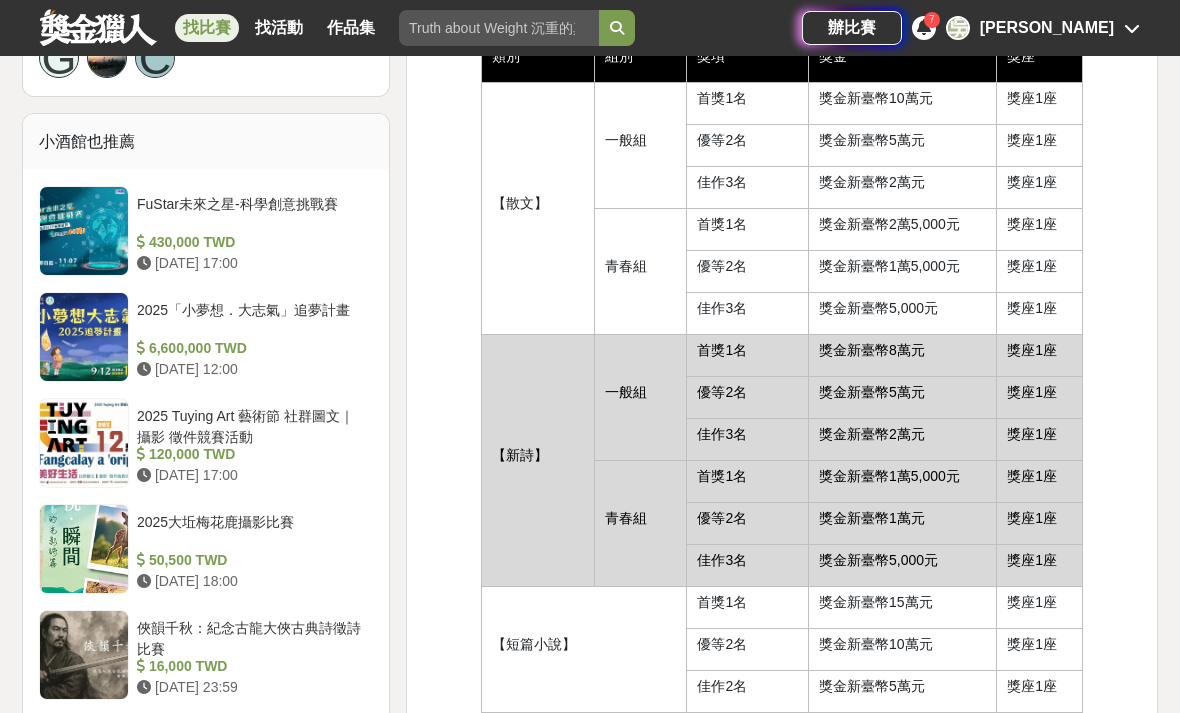 scroll, scrollTop: 1499, scrollLeft: 0, axis: vertical 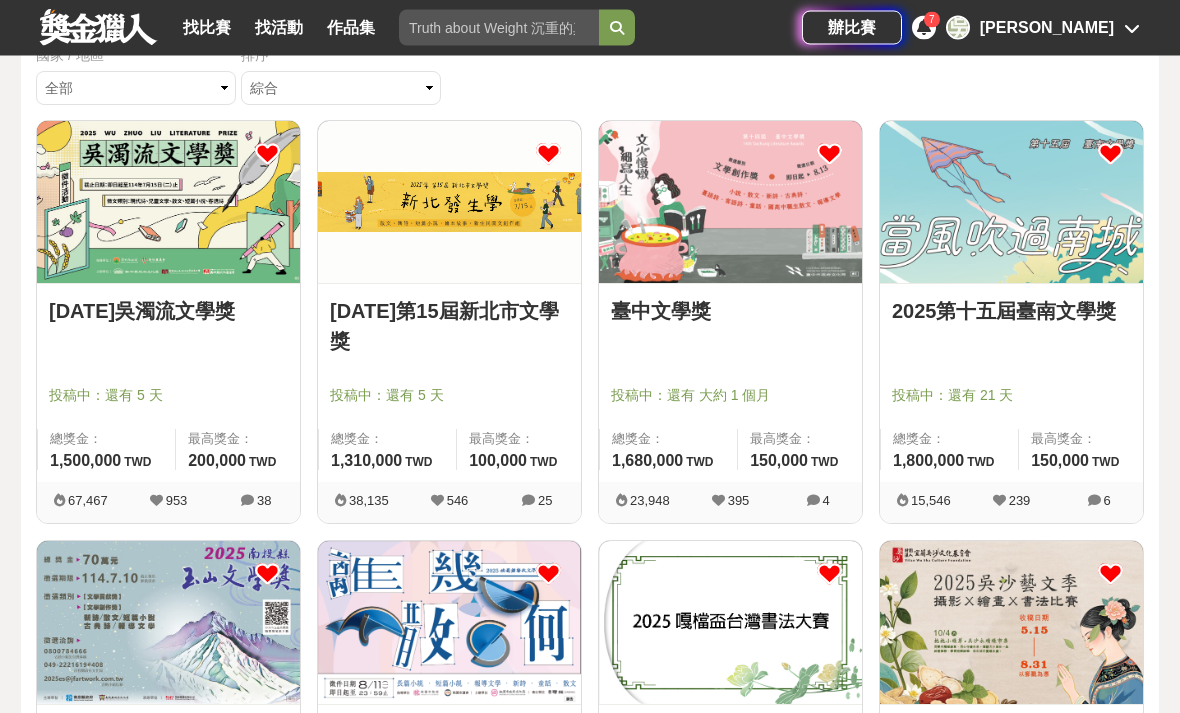 click at bounding box center [1017, 368] 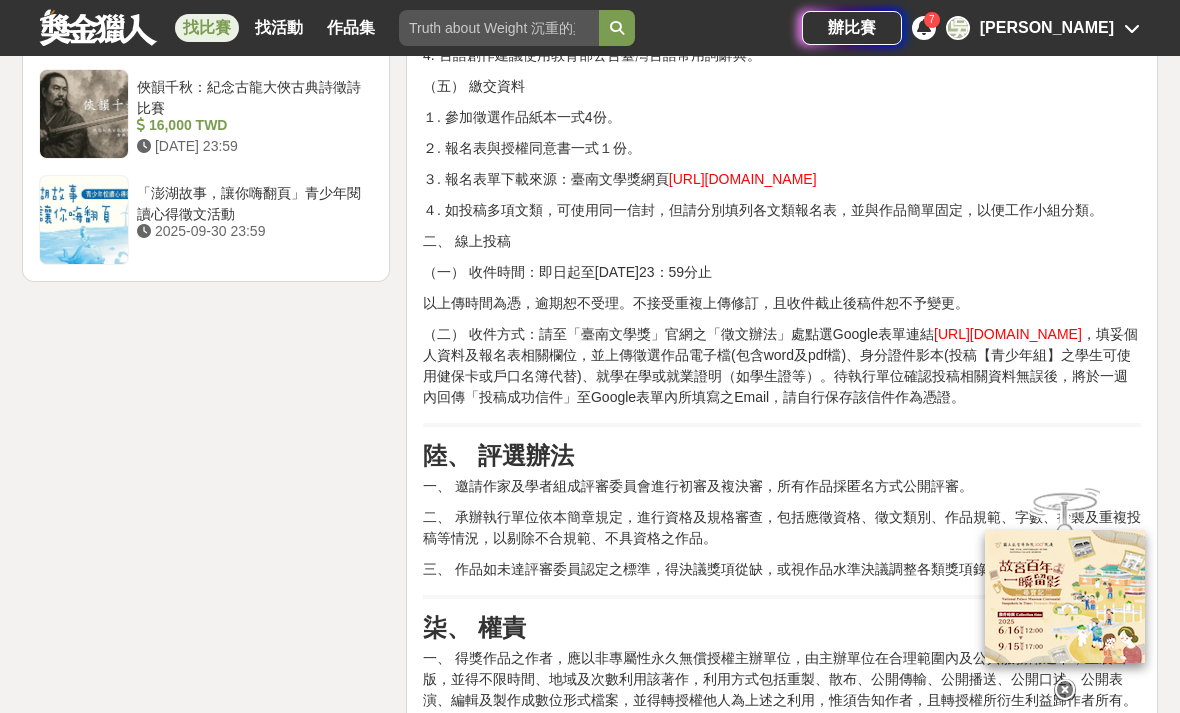 scroll, scrollTop: 3169, scrollLeft: 0, axis: vertical 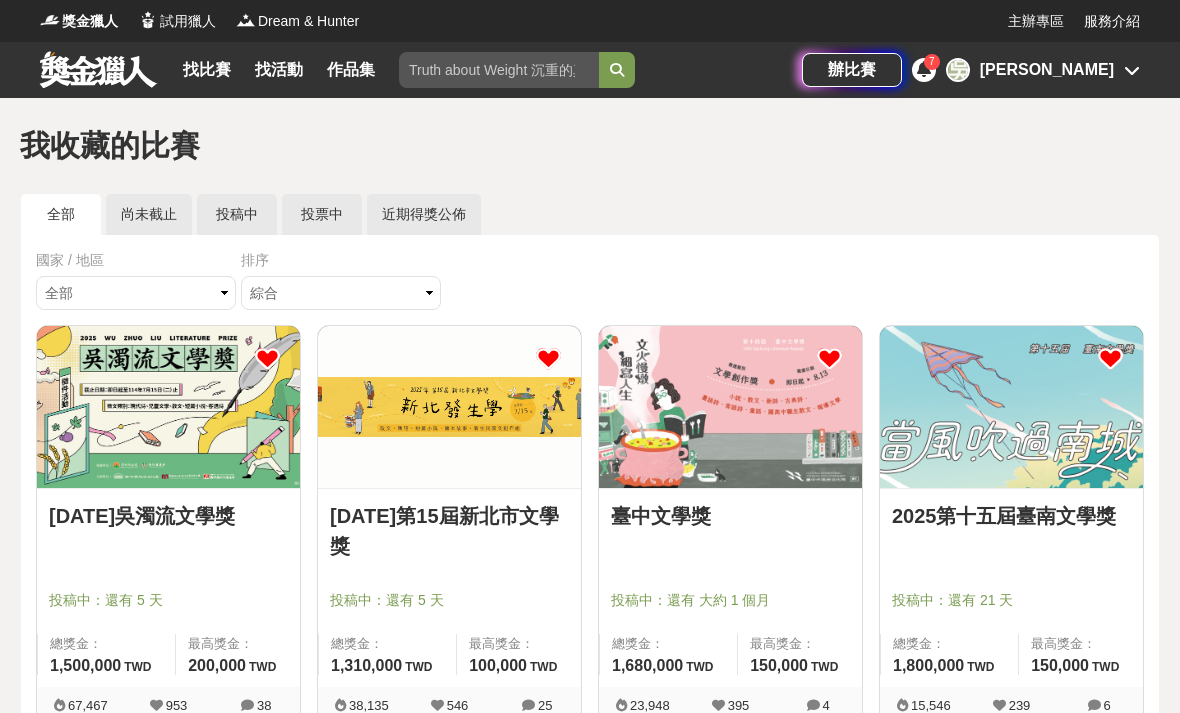 click at bounding box center [449, 407] 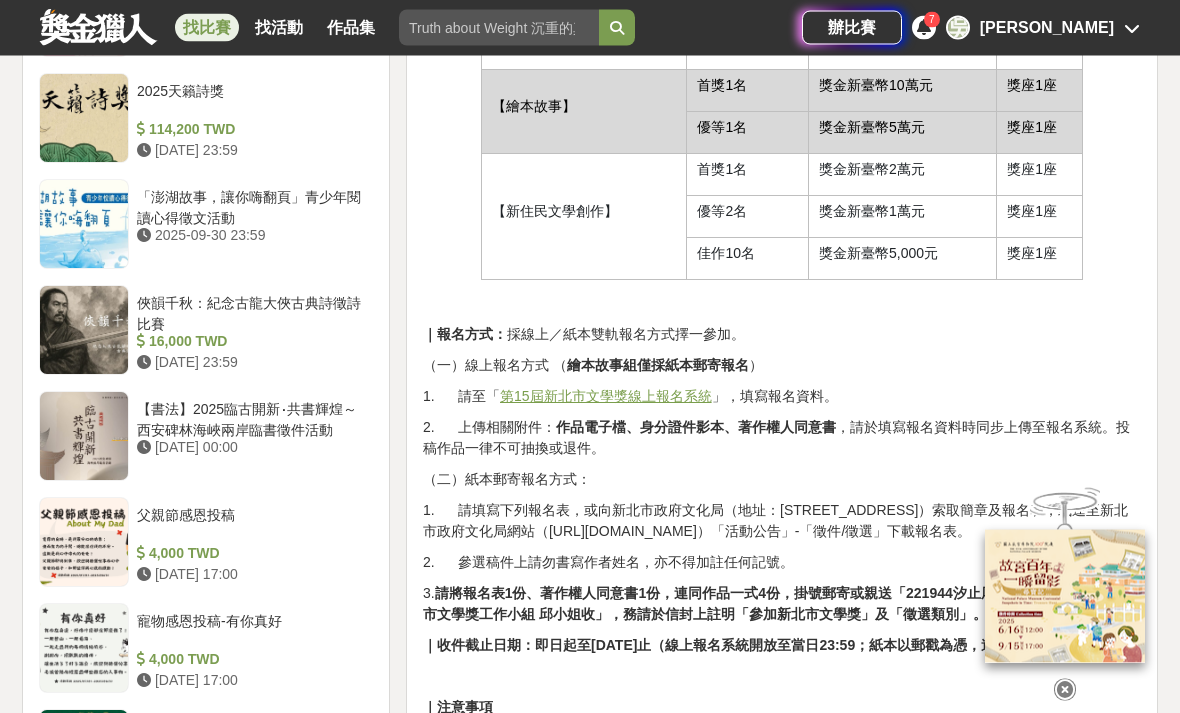scroll, scrollTop: 2093, scrollLeft: 0, axis: vertical 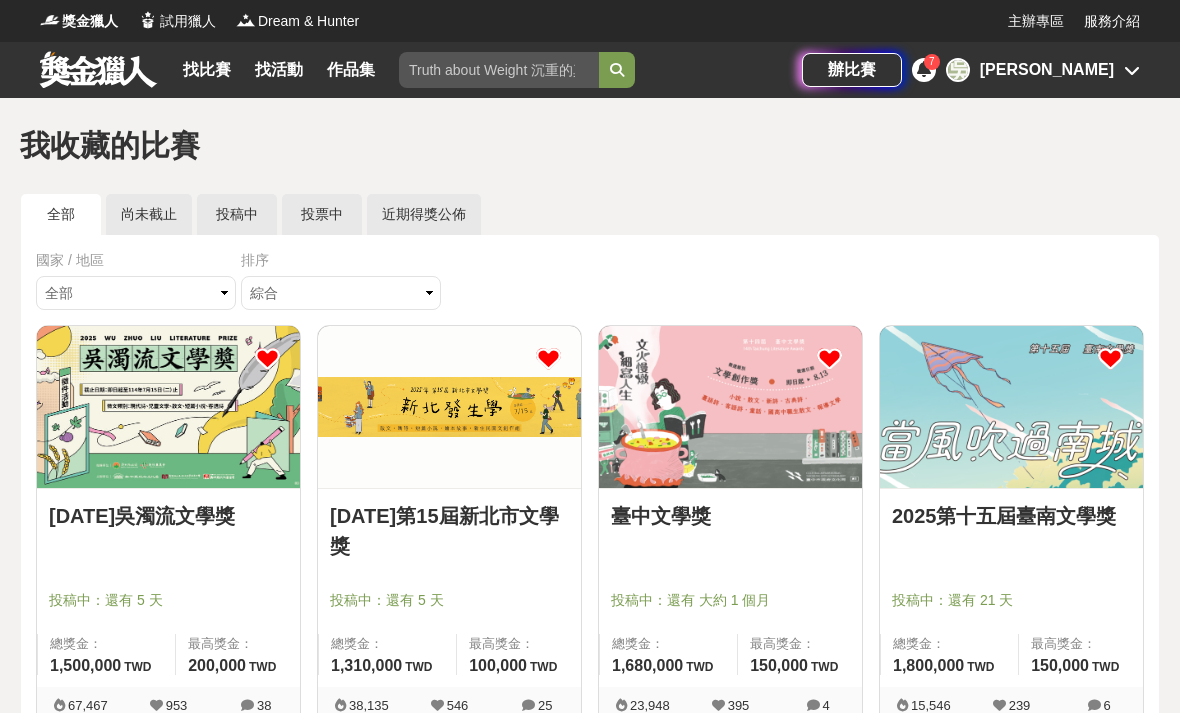 click on "[DATE]吳濁流文學獎" at bounding box center [168, 516] 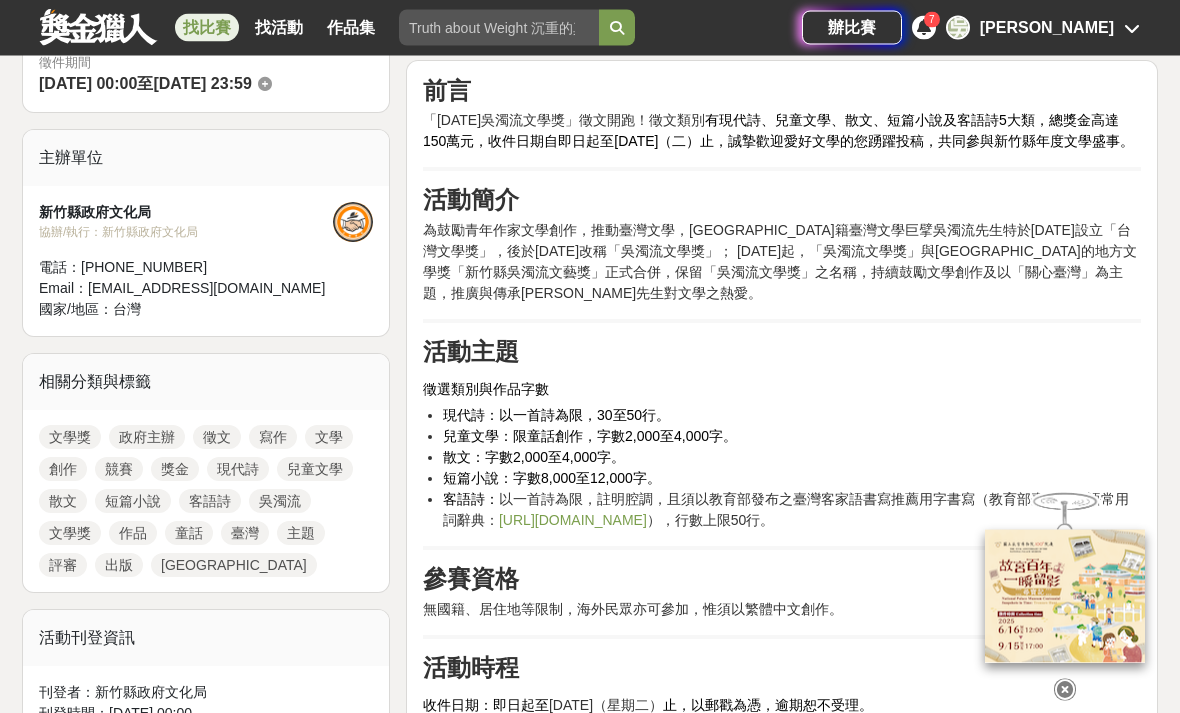 scroll, scrollTop: 589, scrollLeft: 0, axis: vertical 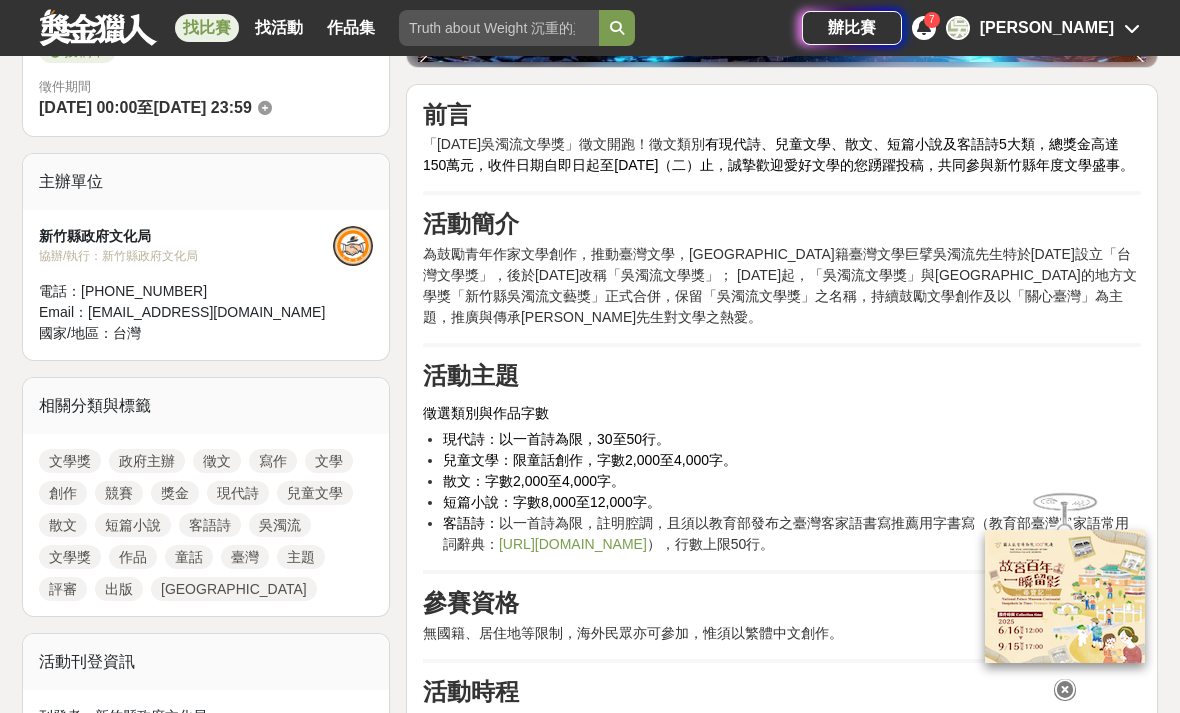 click at bounding box center [499, 28] 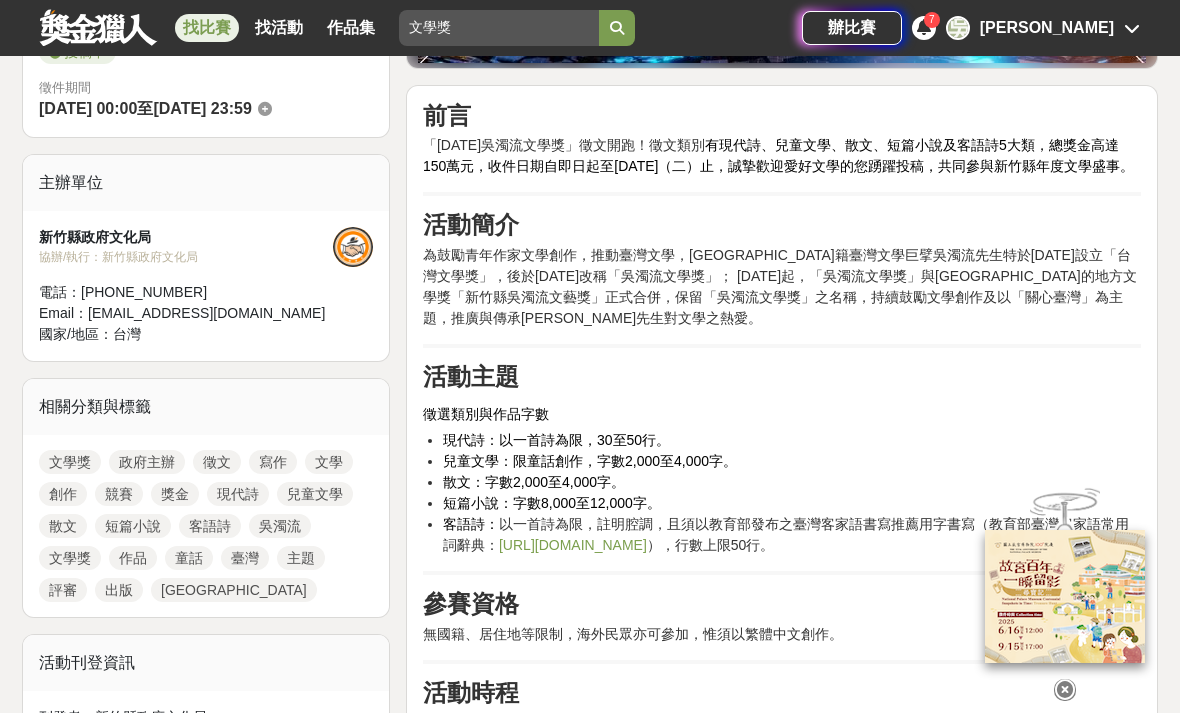 type on "文學獎" 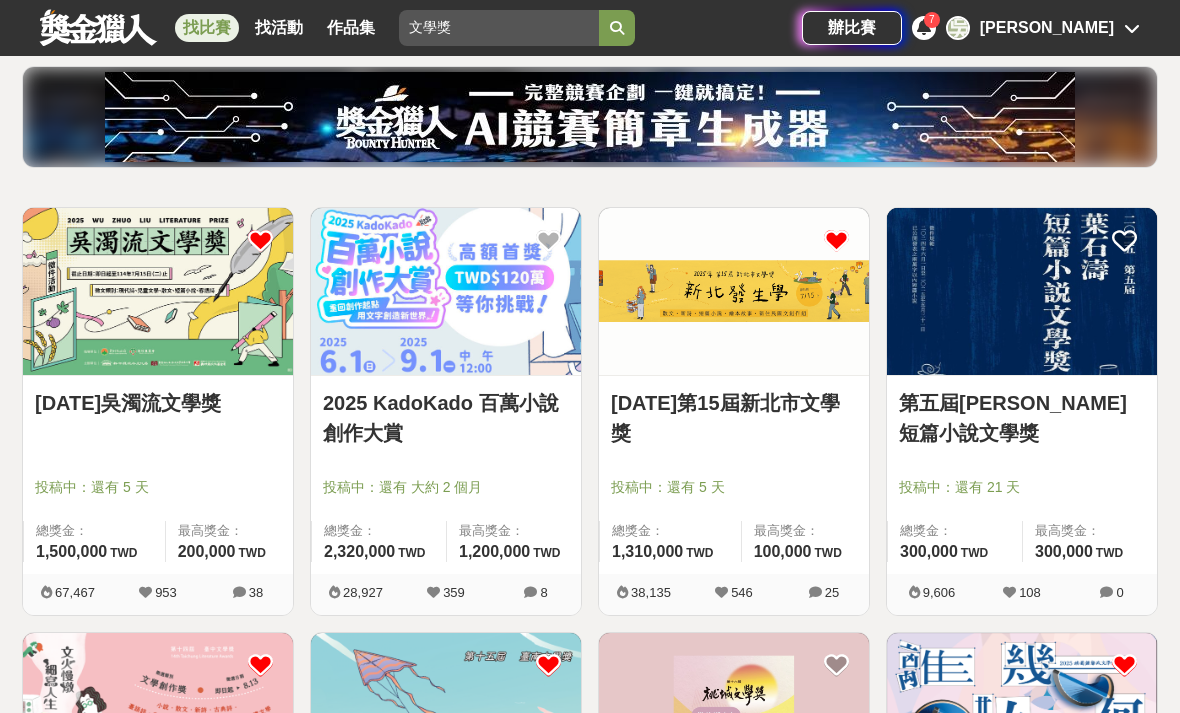 scroll, scrollTop: 229, scrollLeft: 0, axis: vertical 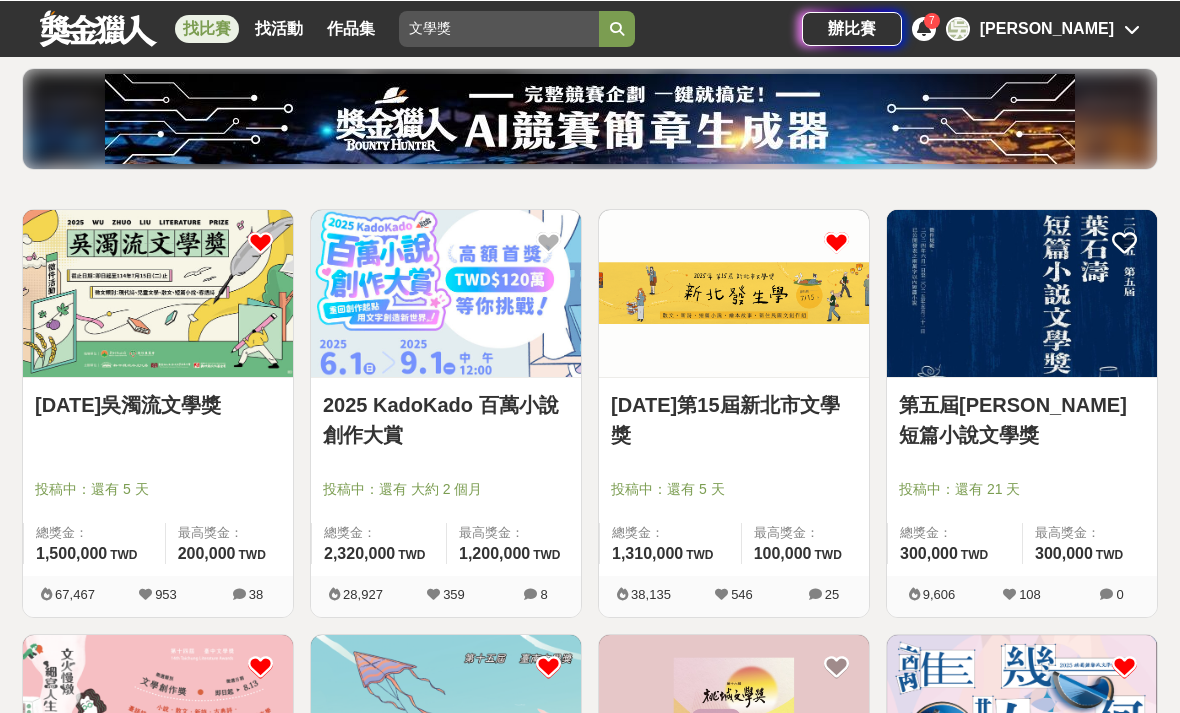 click on "第五屆[PERSON_NAME]短篇小說文學獎" at bounding box center [1022, 419] 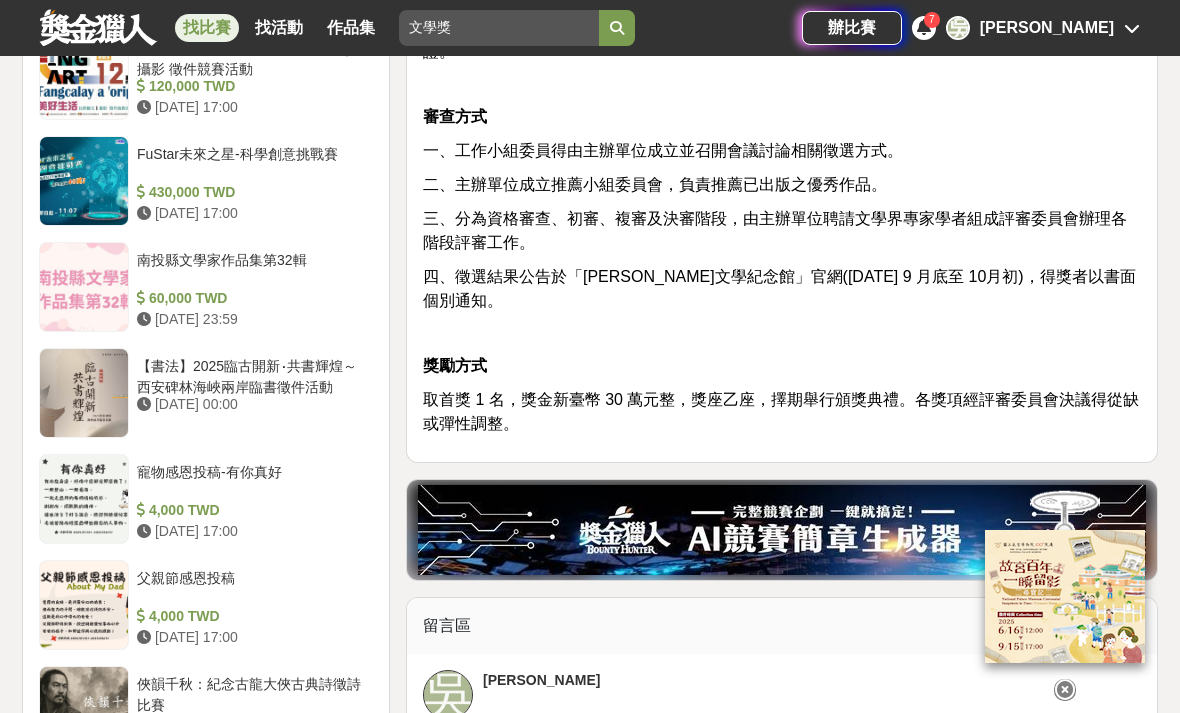 scroll, scrollTop: 1939, scrollLeft: 0, axis: vertical 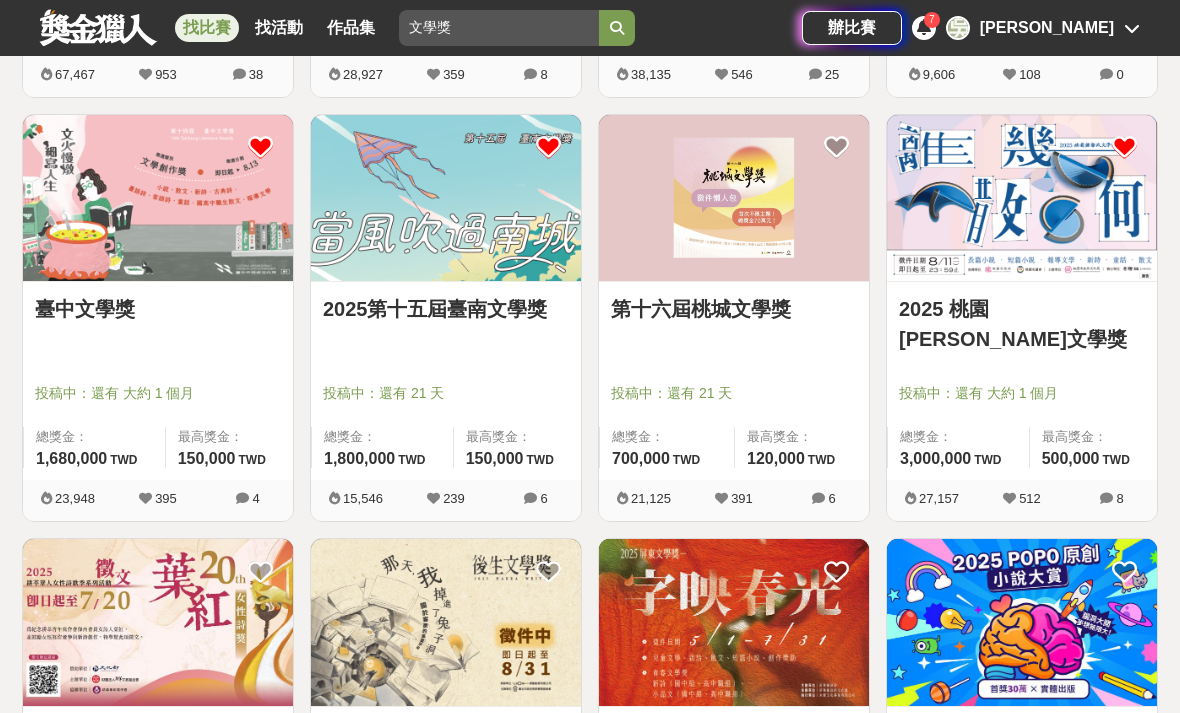 click on "第十六屆桃城文學獎 投稿中：還有 21 天 總獎金： 700,000 700,000 TWD 最高獎金： 120,000 TWD" at bounding box center [734, 381] 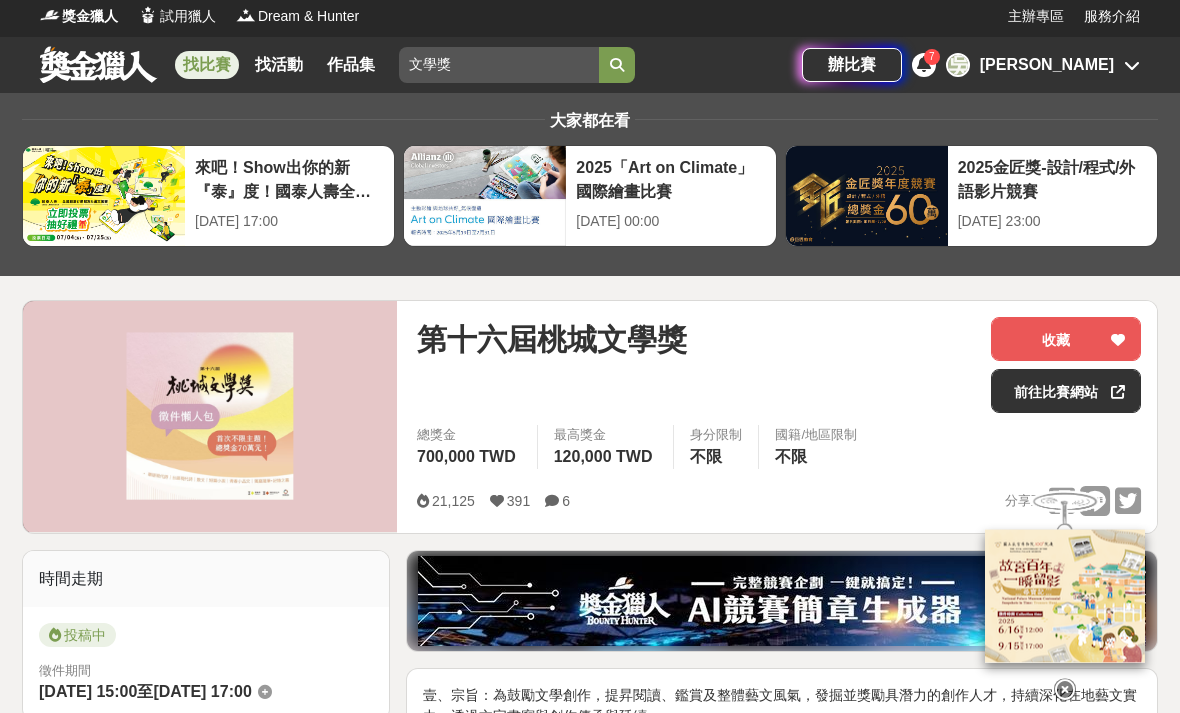 scroll, scrollTop: 0, scrollLeft: 0, axis: both 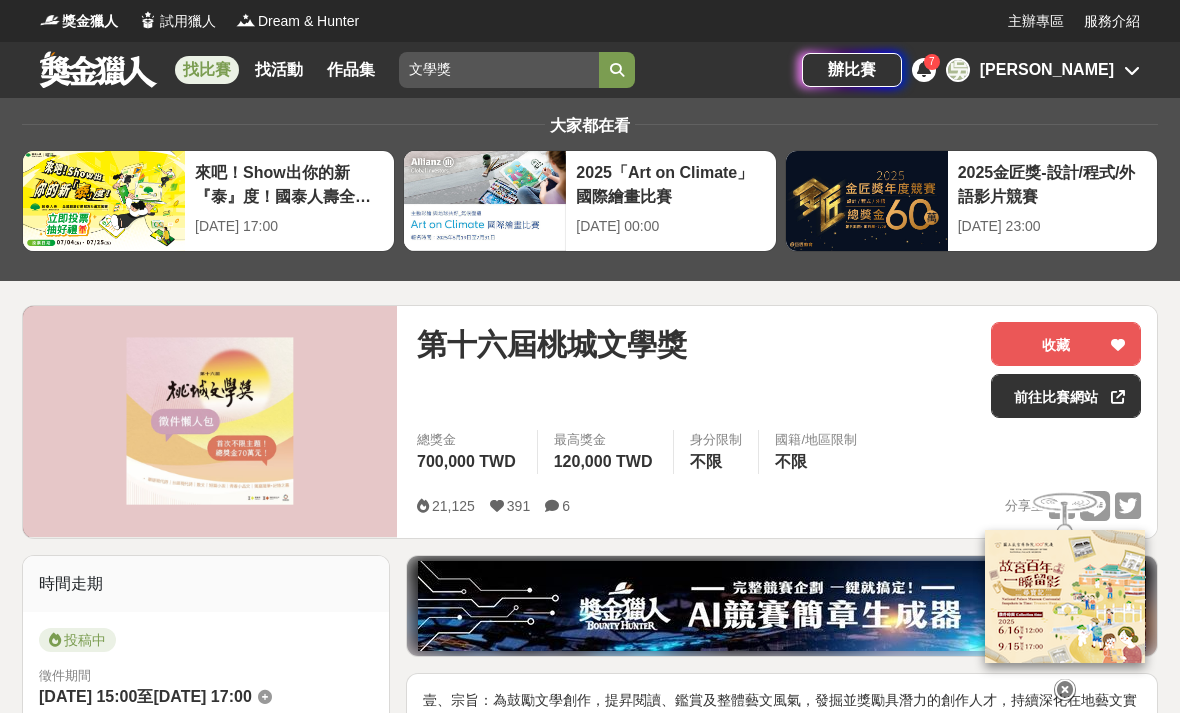 click on "收藏" at bounding box center [1066, 344] 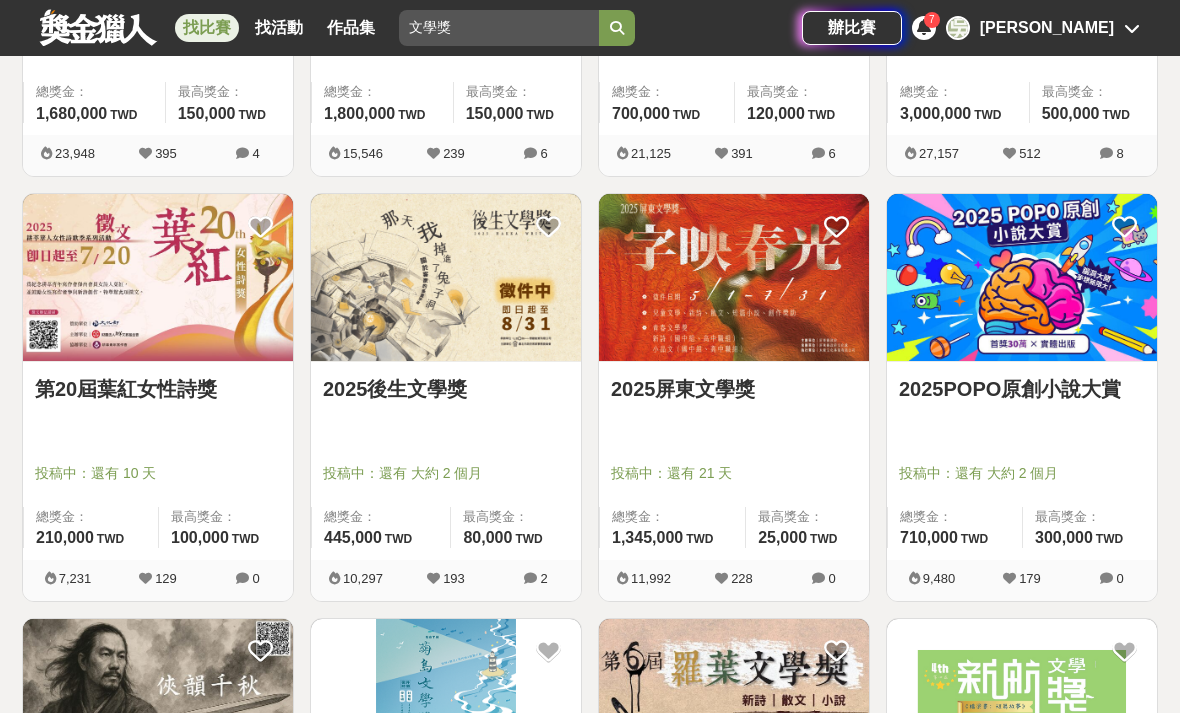 scroll, scrollTop: 1095, scrollLeft: 0, axis: vertical 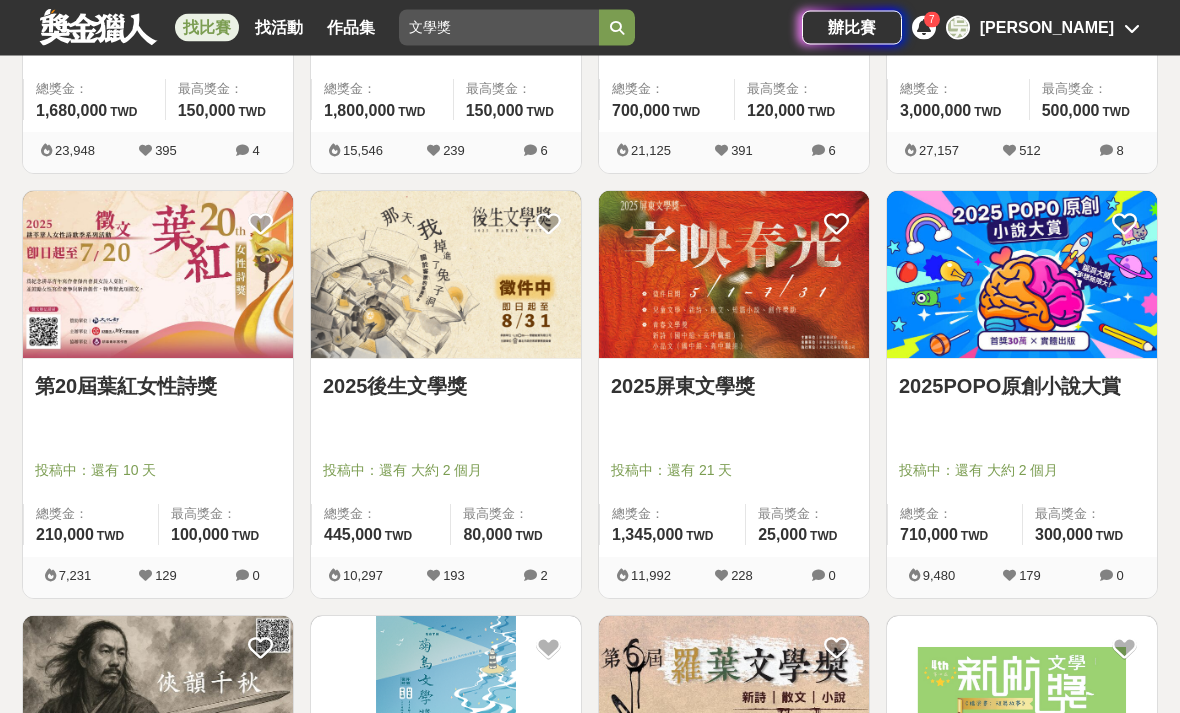 click on "第20屆葉紅女性詩獎" at bounding box center (158, 387) 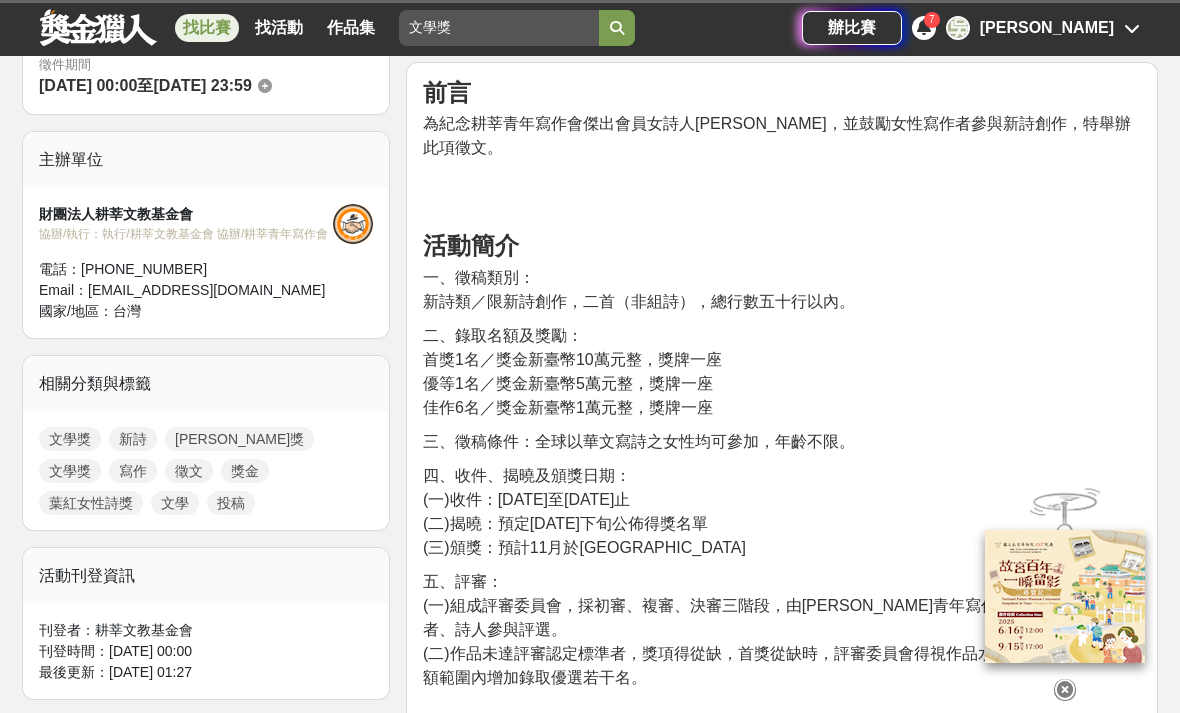 scroll, scrollTop: 635, scrollLeft: 0, axis: vertical 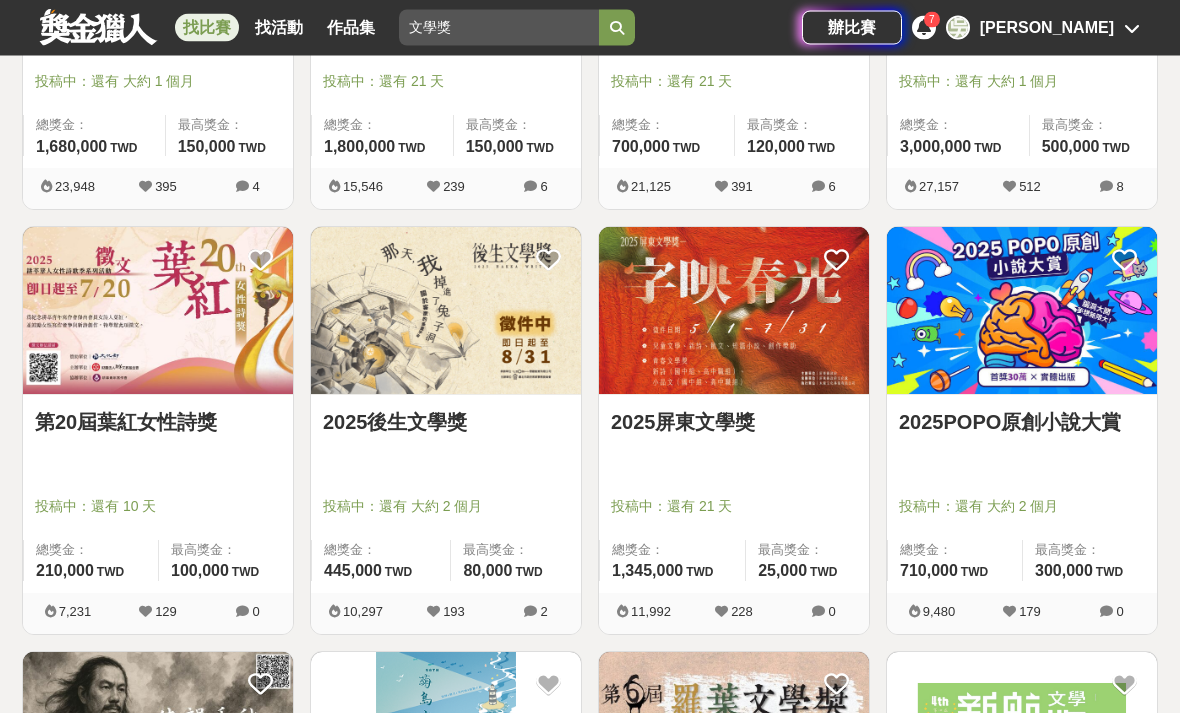click at bounding box center [260, 260] 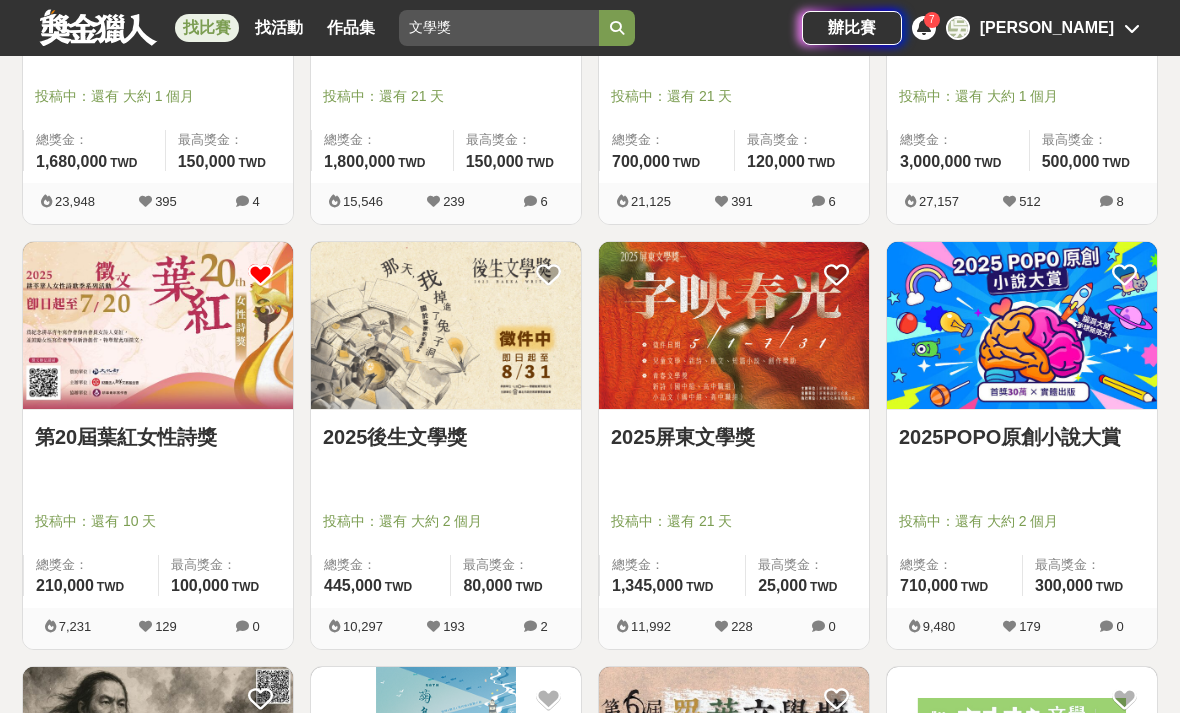 scroll, scrollTop: 1029, scrollLeft: 0, axis: vertical 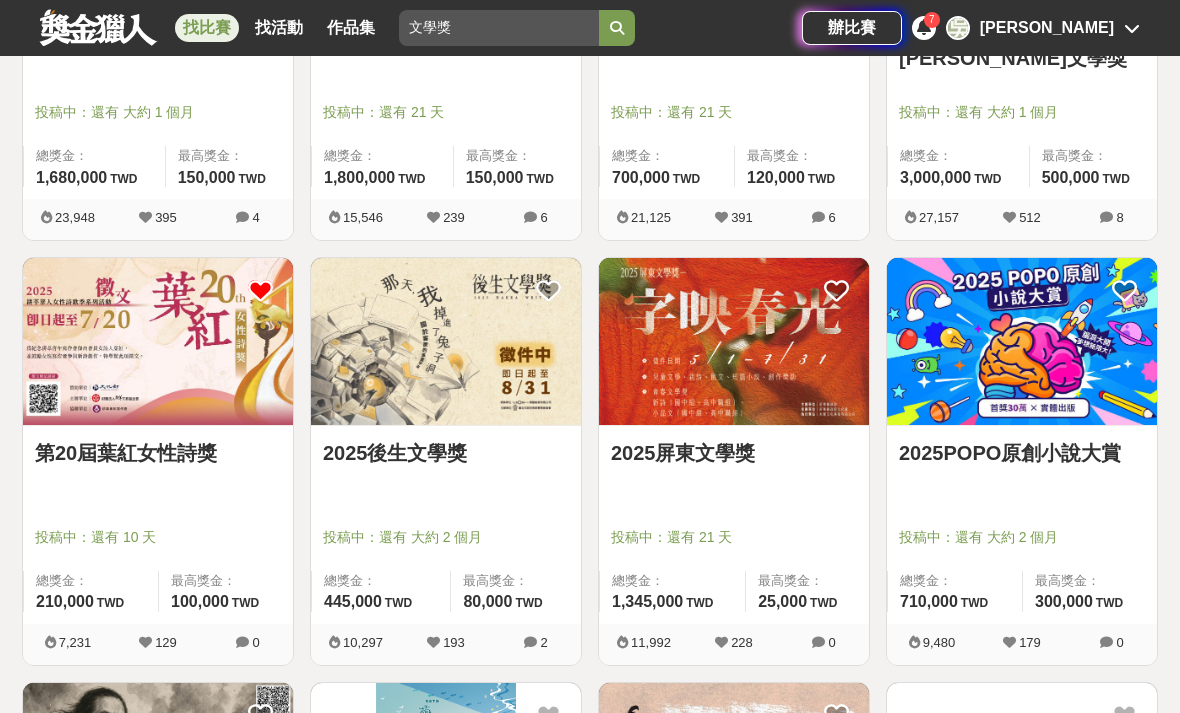 click at bounding box center [452, 509] 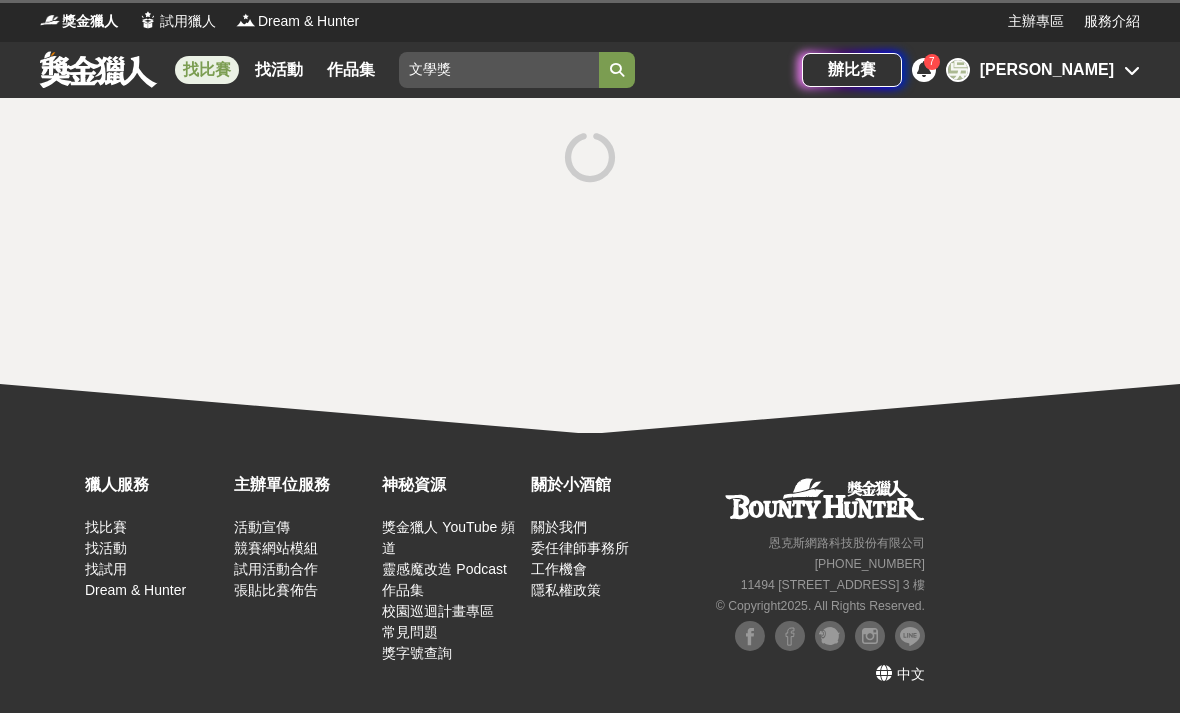 scroll, scrollTop: 0, scrollLeft: 0, axis: both 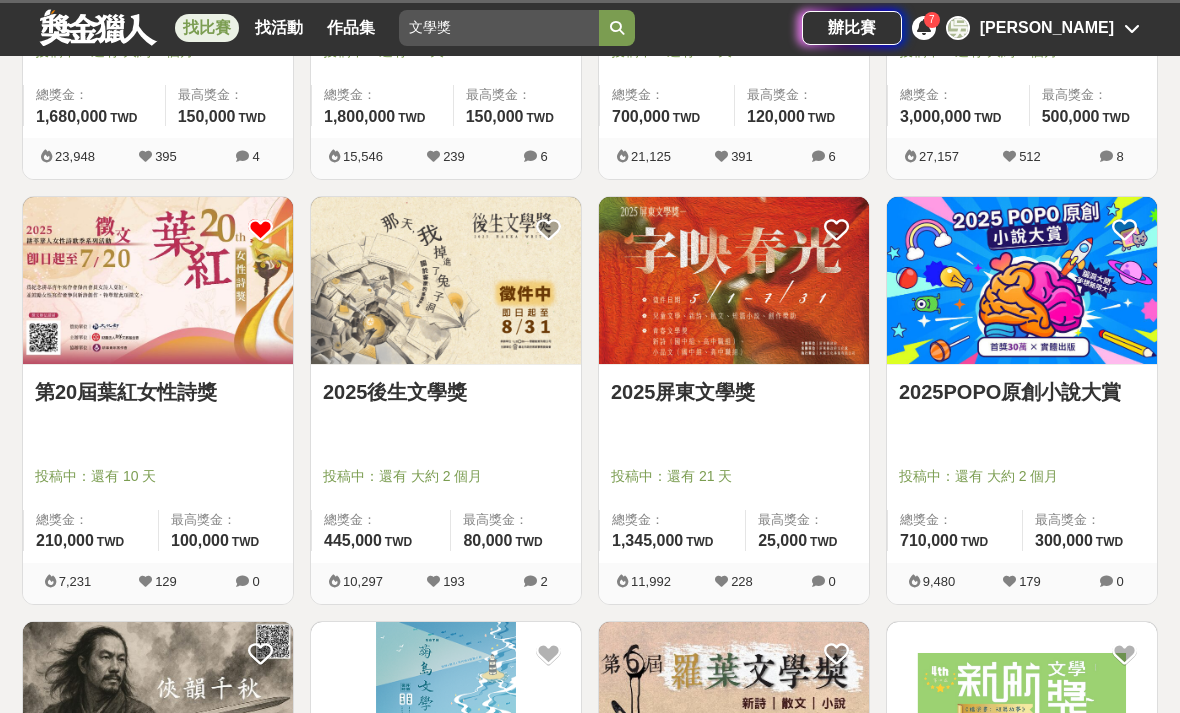 click at bounding box center [548, 229] 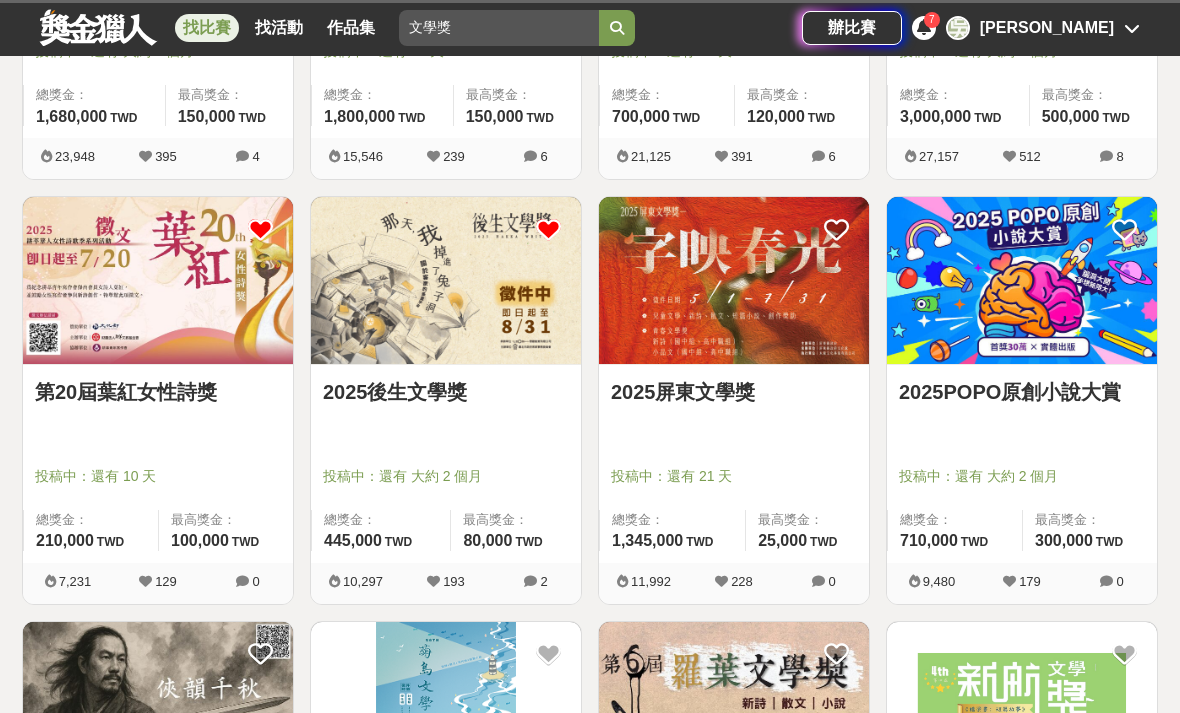 click on "投稿中：還有 21 天" at bounding box center [734, 476] 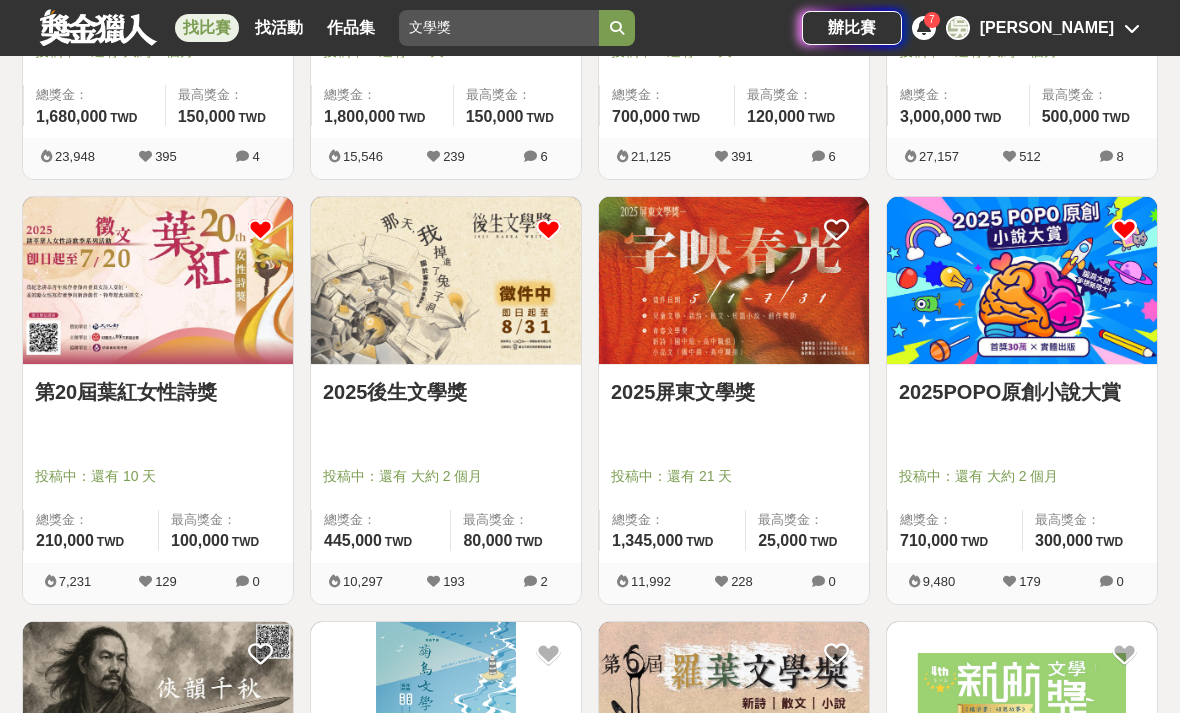click at bounding box center (734, 280) 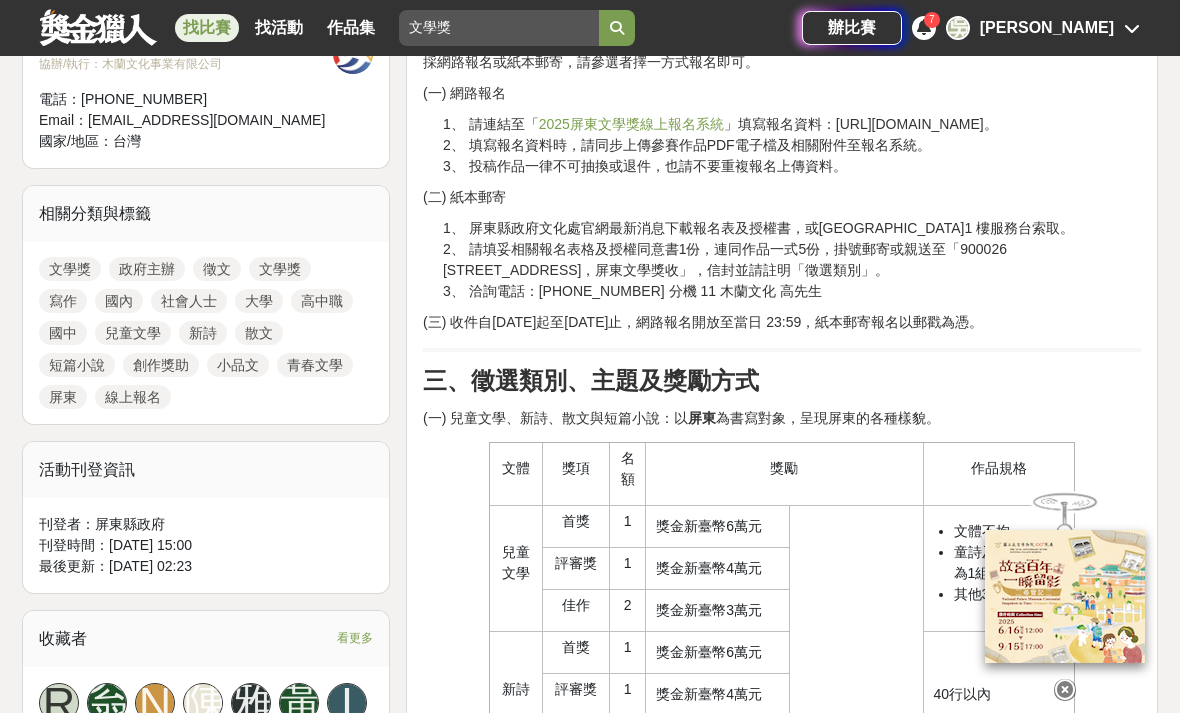 scroll, scrollTop: 780, scrollLeft: 0, axis: vertical 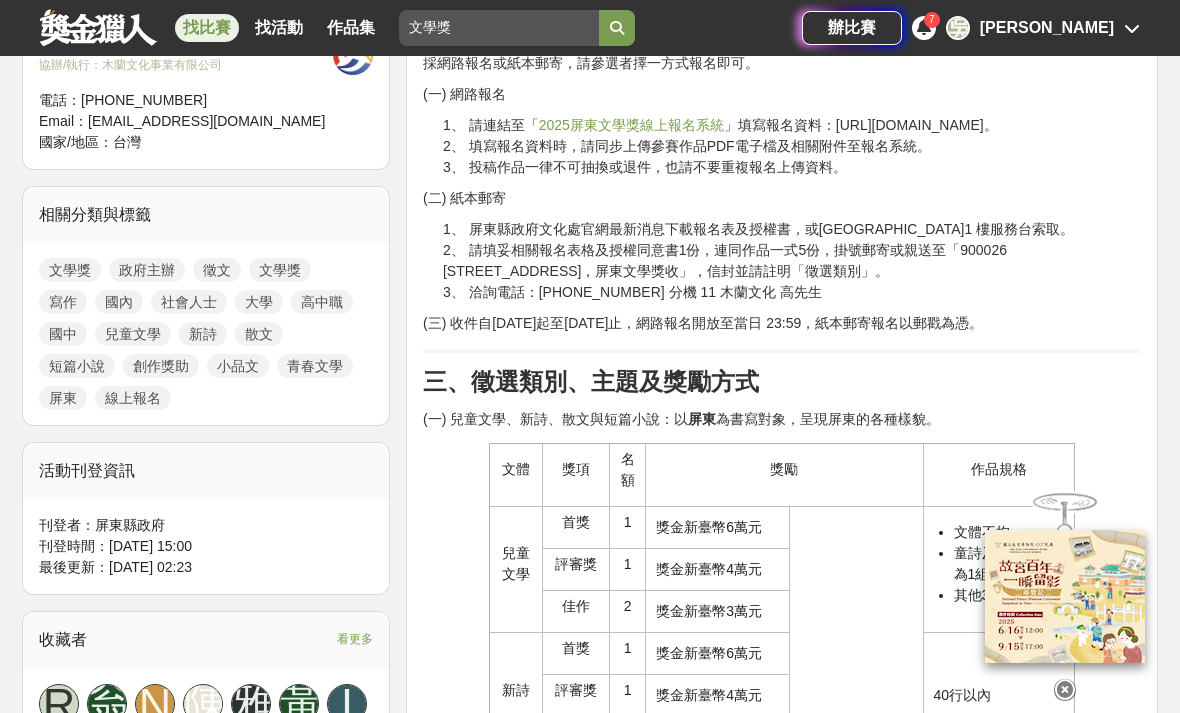 click on "獎勵" at bounding box center (784, 469) 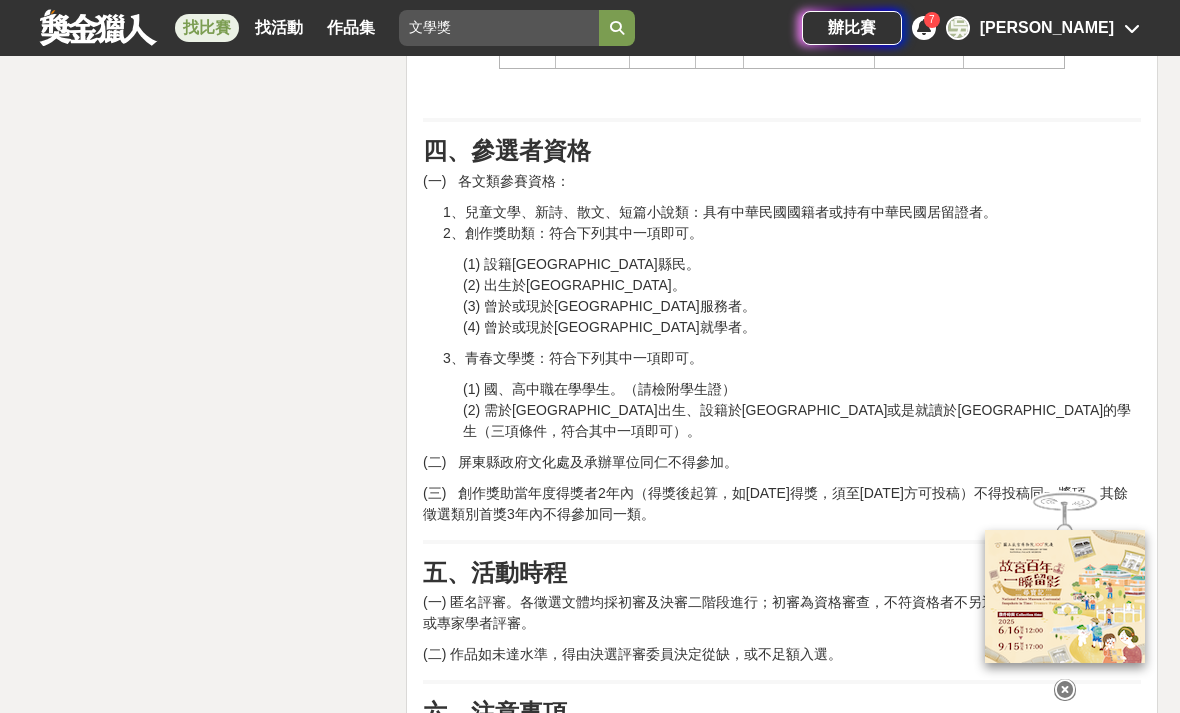 scroll, scrollTop: 3067, scrollLeft: 0, axis: vertical 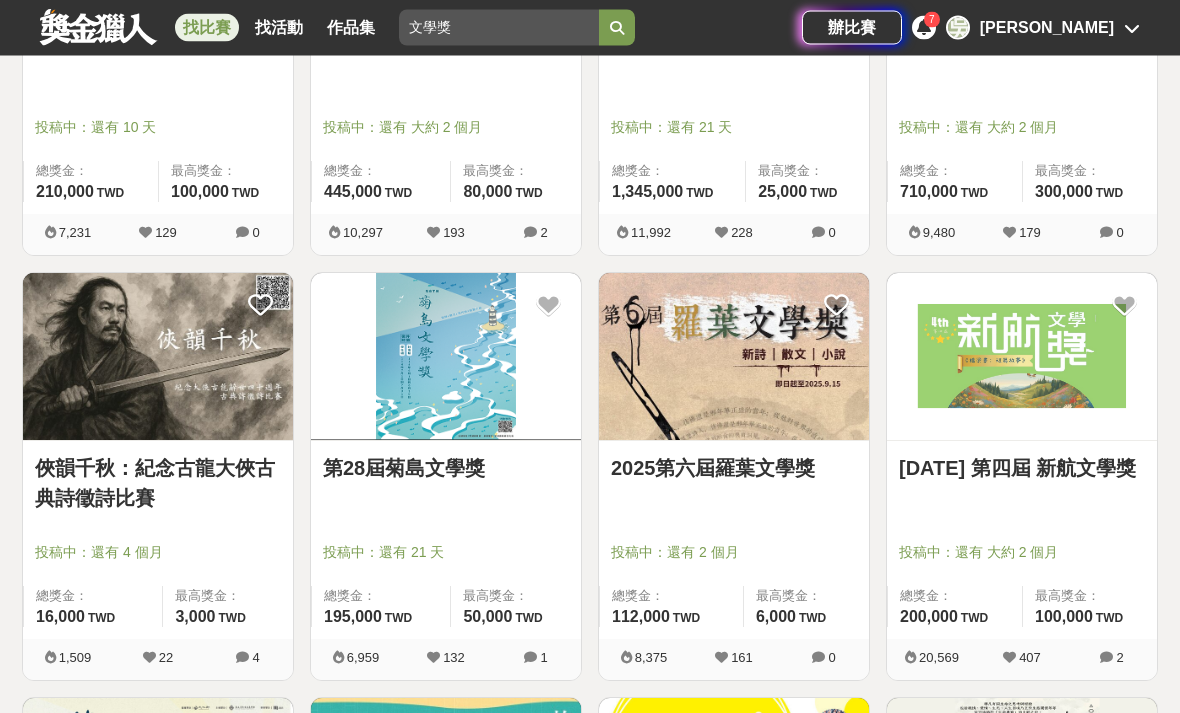 click at bounding box center (446, 357) 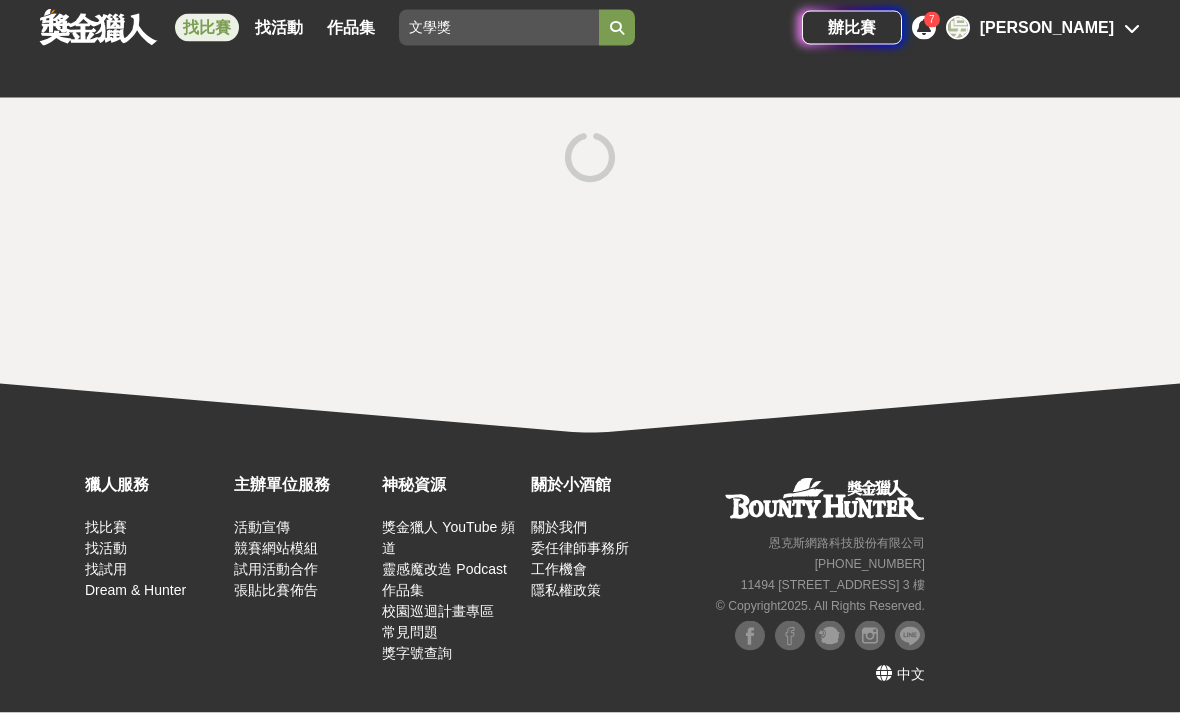 scroll, scrollTop: 64, scrollLeft: 0, axis: vertical 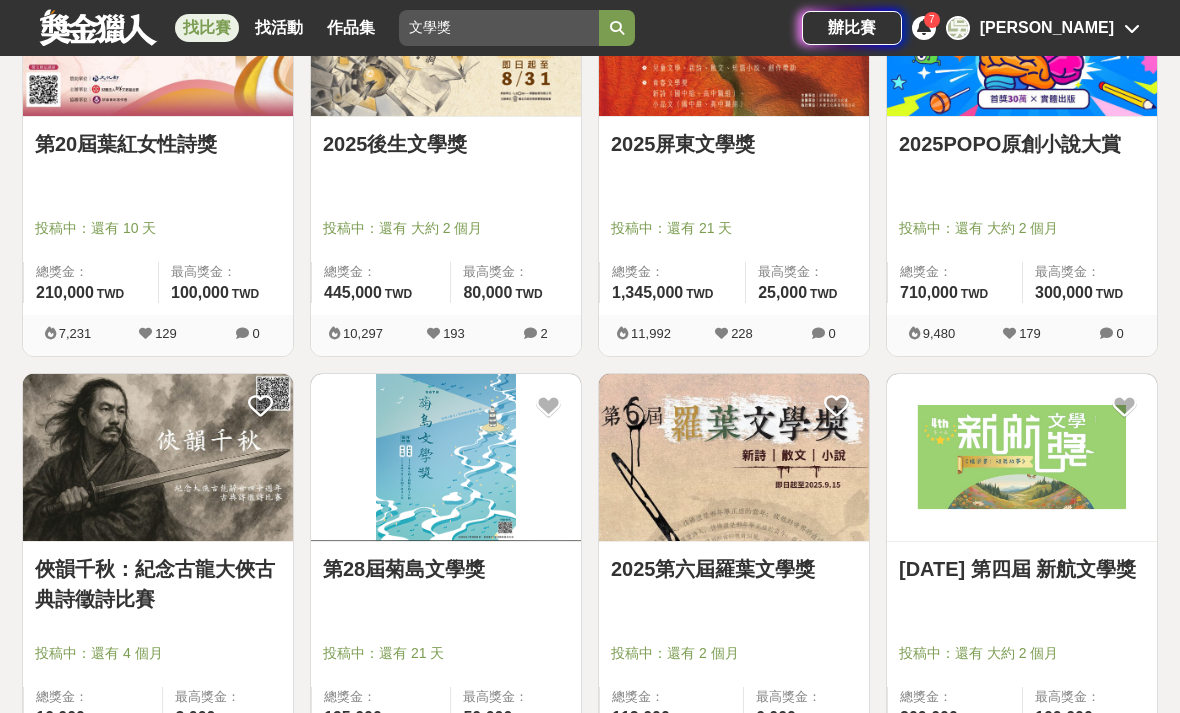 click at bounding box center (548, 406) 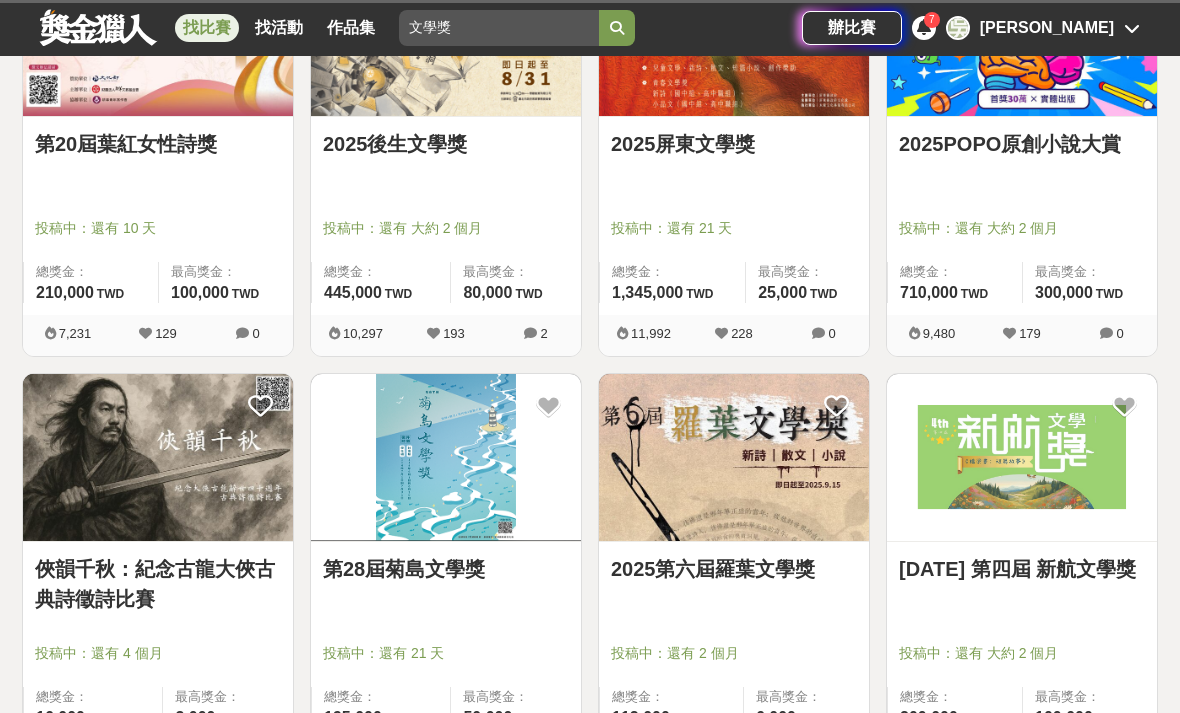 click at bounding box center [734, 457] 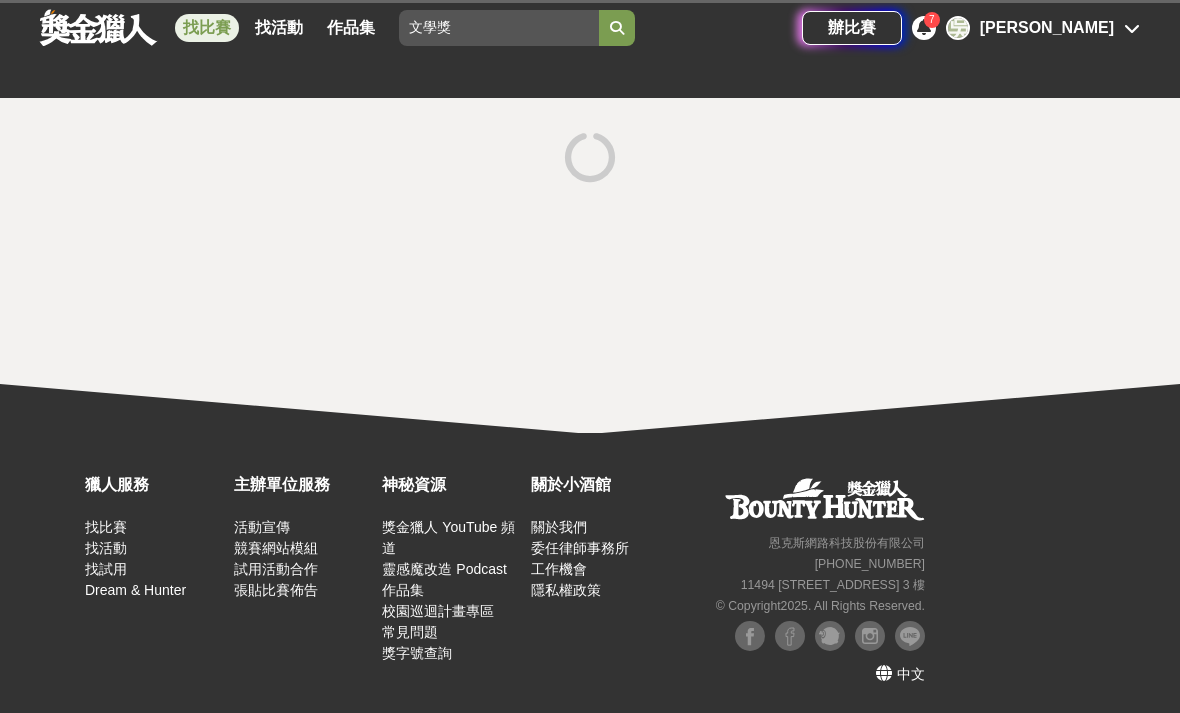 scroll, scrollTop: 0, scrollLeft: 0, axis: both 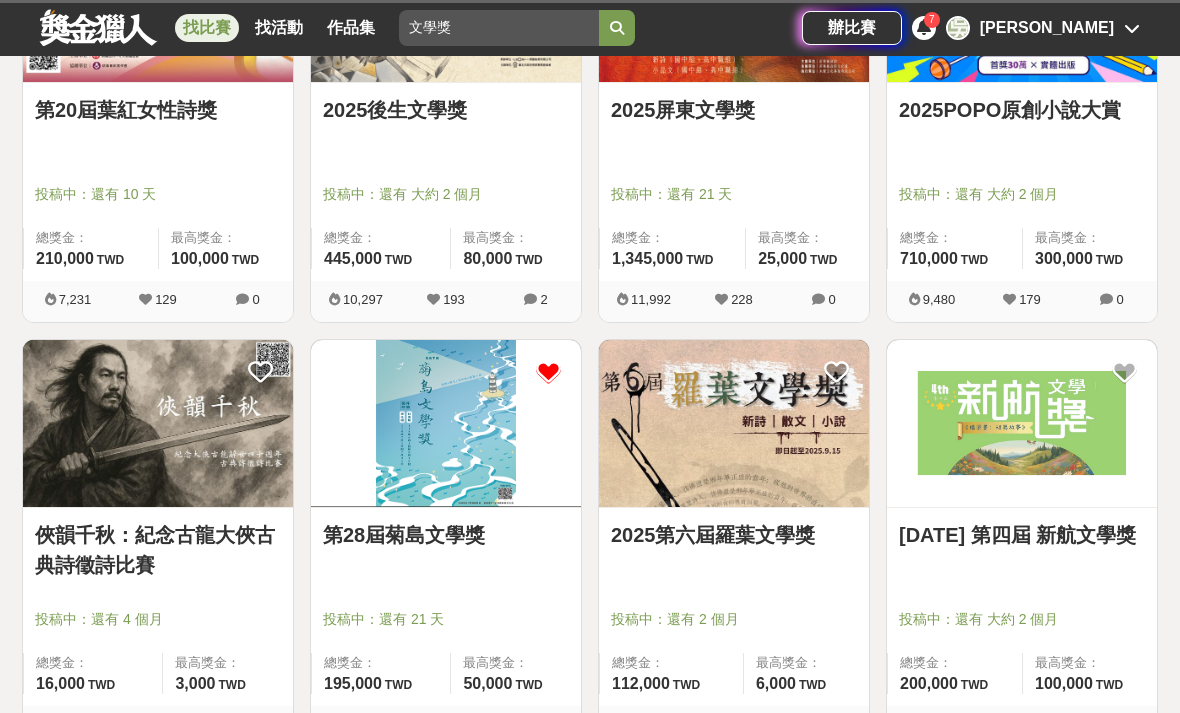 click at bounding box center (836, 372) 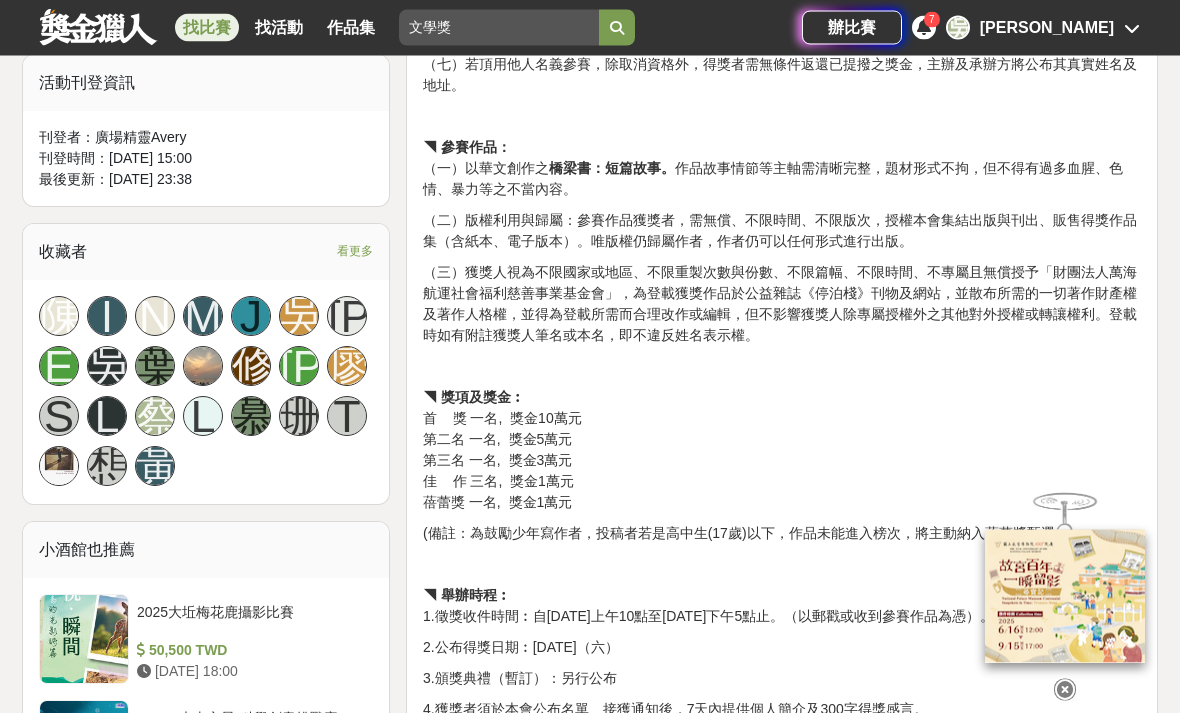 scroll, scrollTop: 1127, scrollLeft: 0, axis: vertical 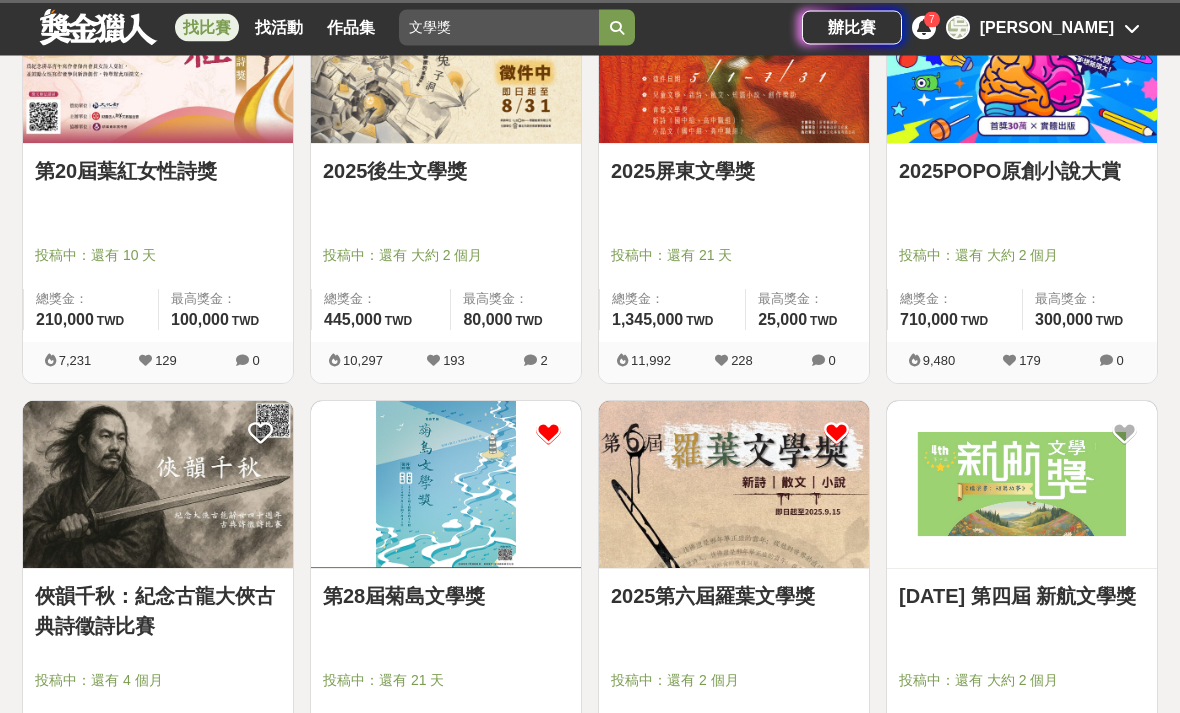 click at bounding box center [1124, 434] 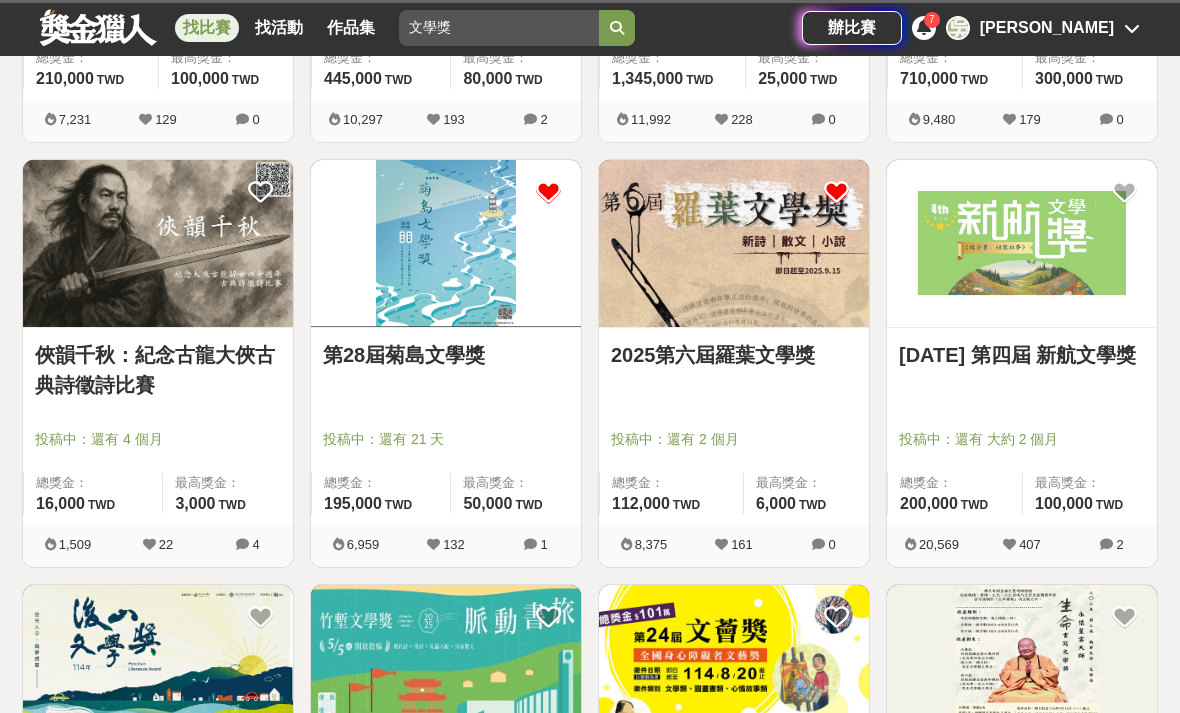 scroll, scrollTop: 1553, scrollLeft: 0, axis: vertical 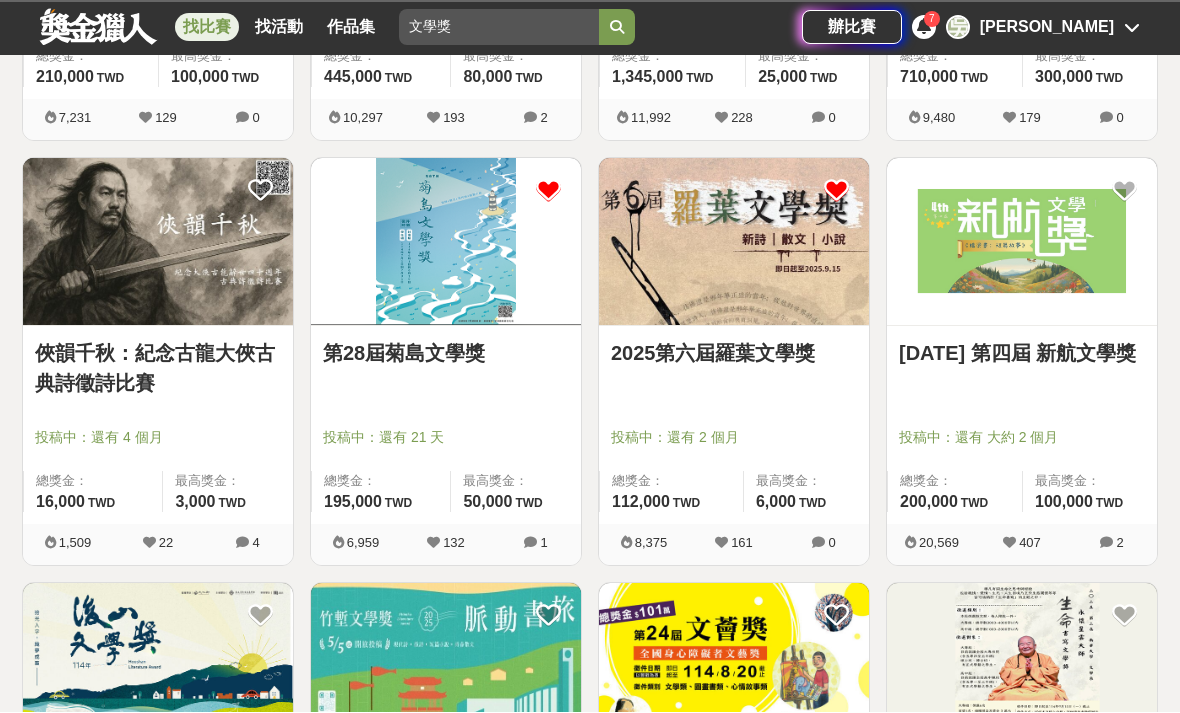 click at bounding box center (1124, 191) 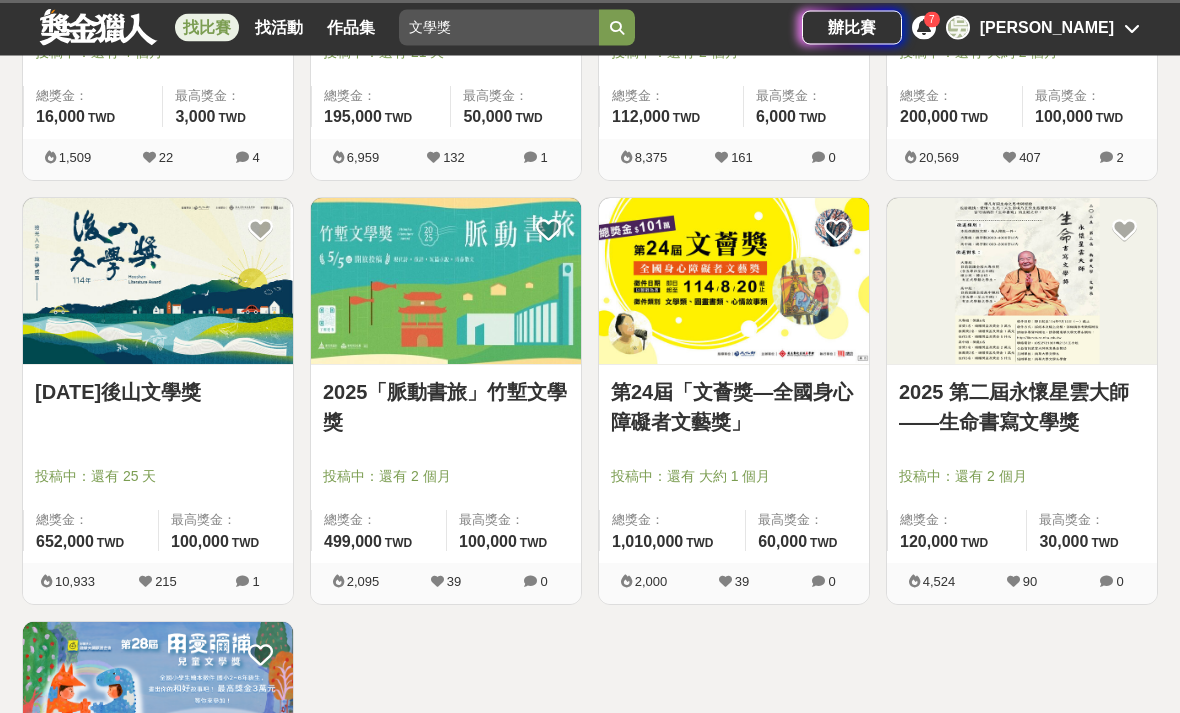 scroll, scrollTop: 1944, scrollLeft: 0, axis: vertical 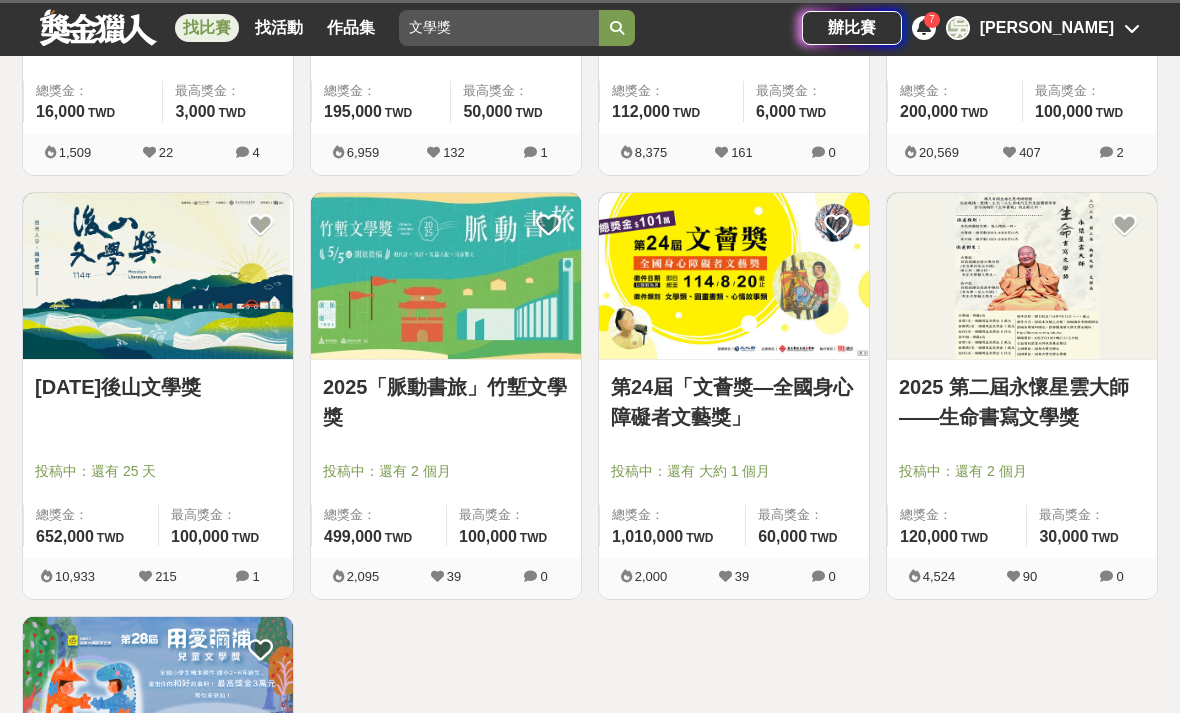 click at bounding box center (260, 225) 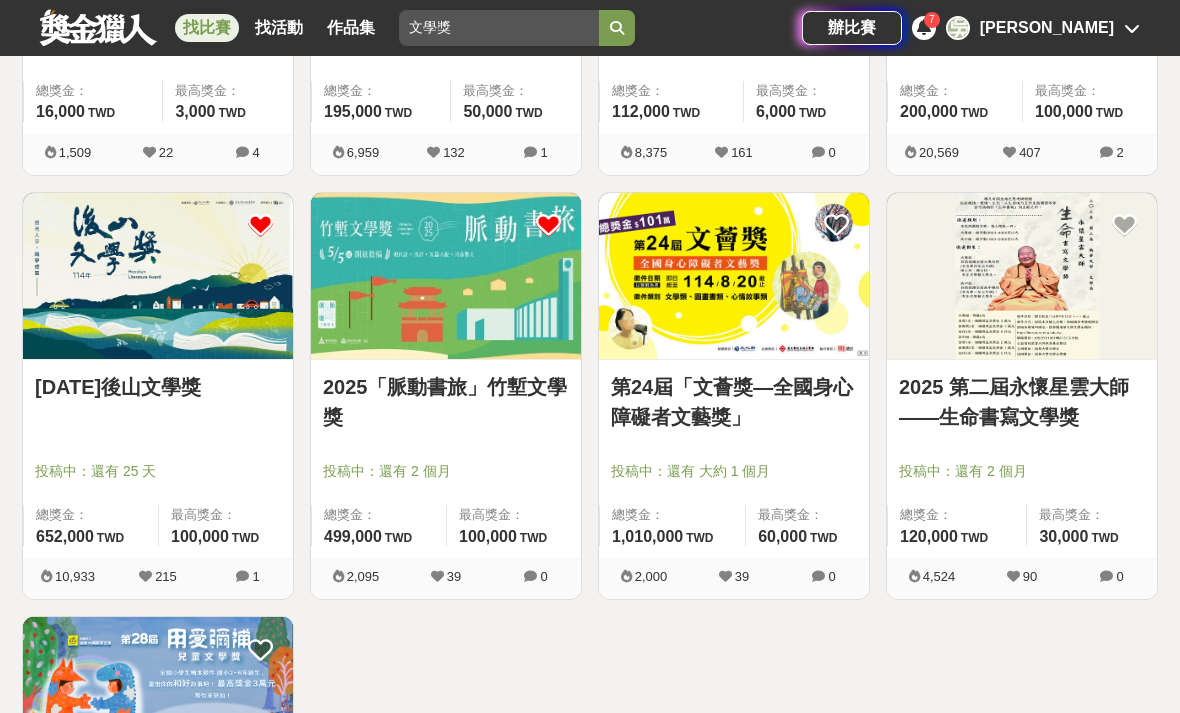 click on "第24屆「文薈獎—全國身心障礙者文藝獎」" at bounding box center [734, 402] 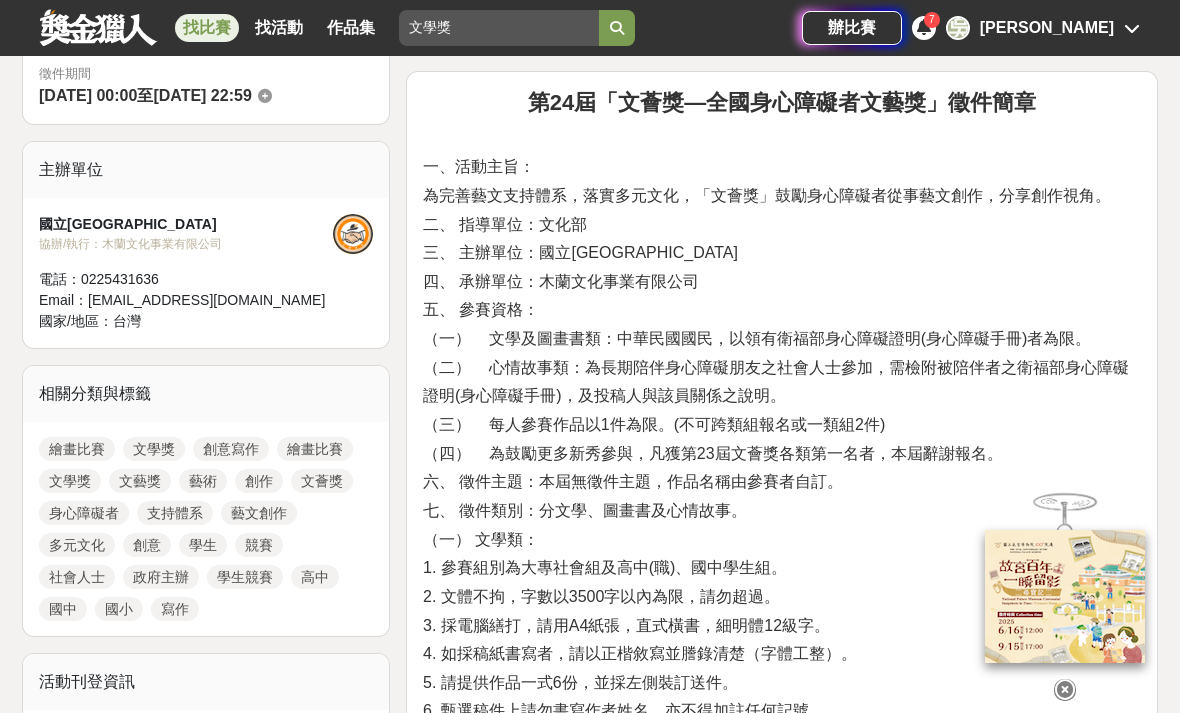 scroll, scrollTop: 643, scrollLeft: 0, axis: vertical 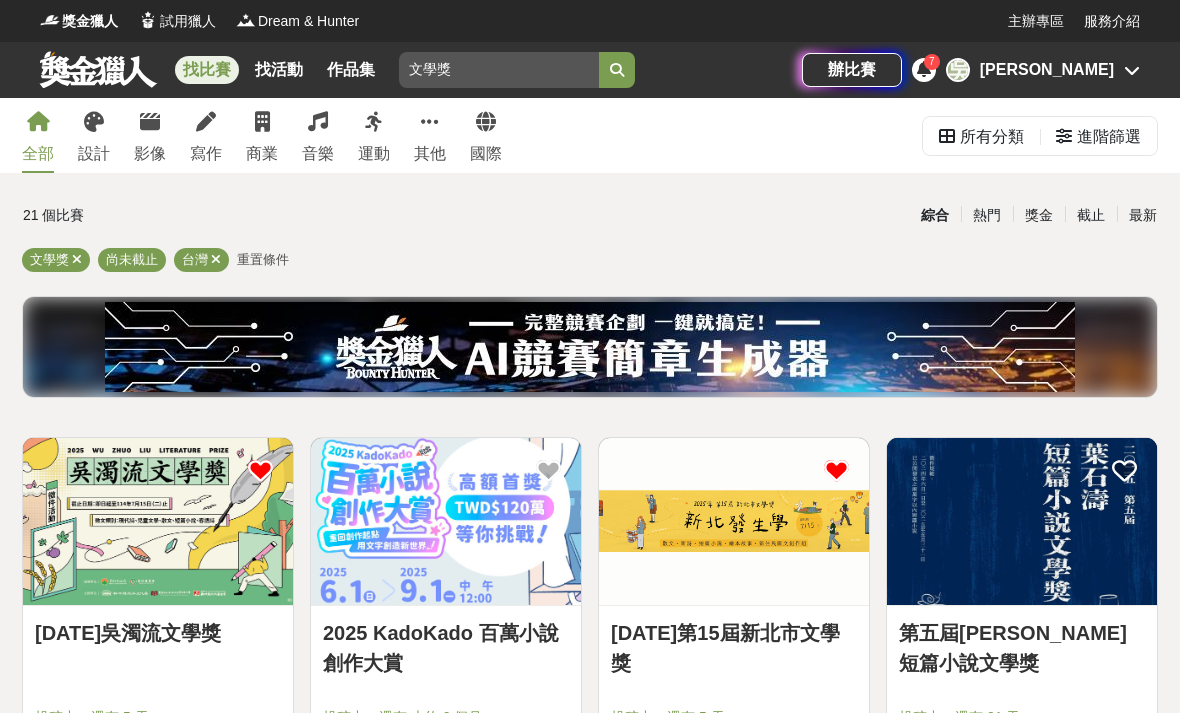 click on "尚未截止" at bounding box center [132, 259] 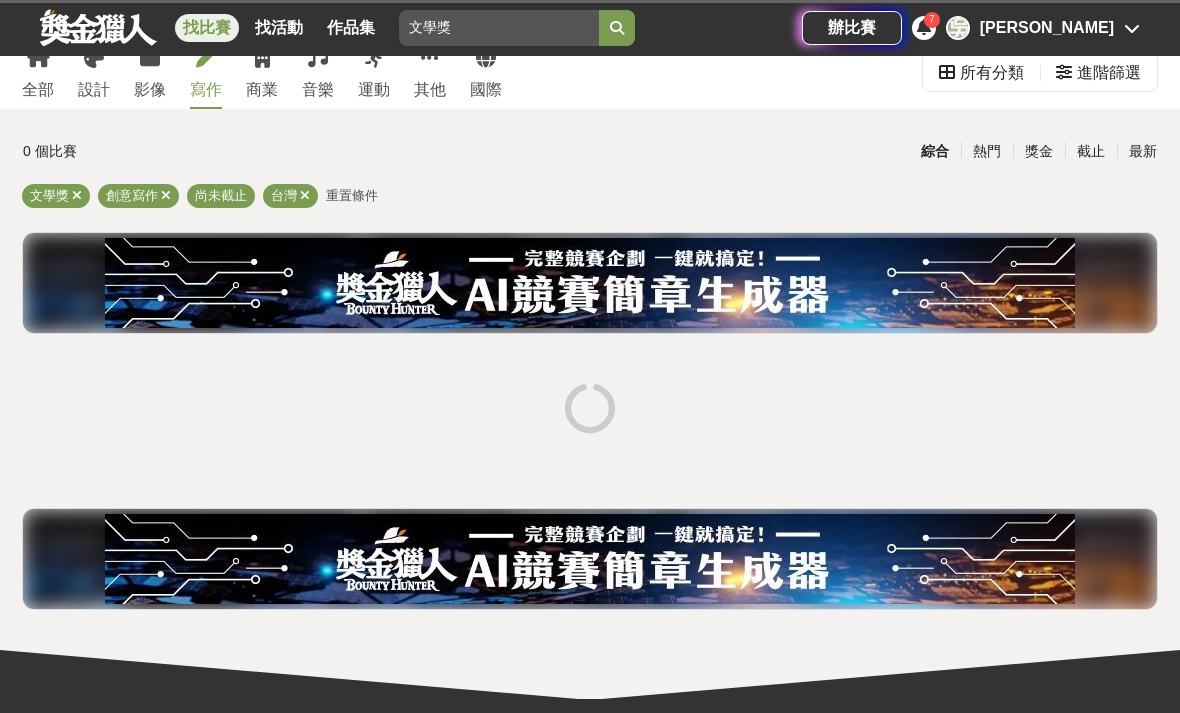 scroll, scrollTop: 266, scrollLeft: 0, axis: vertical 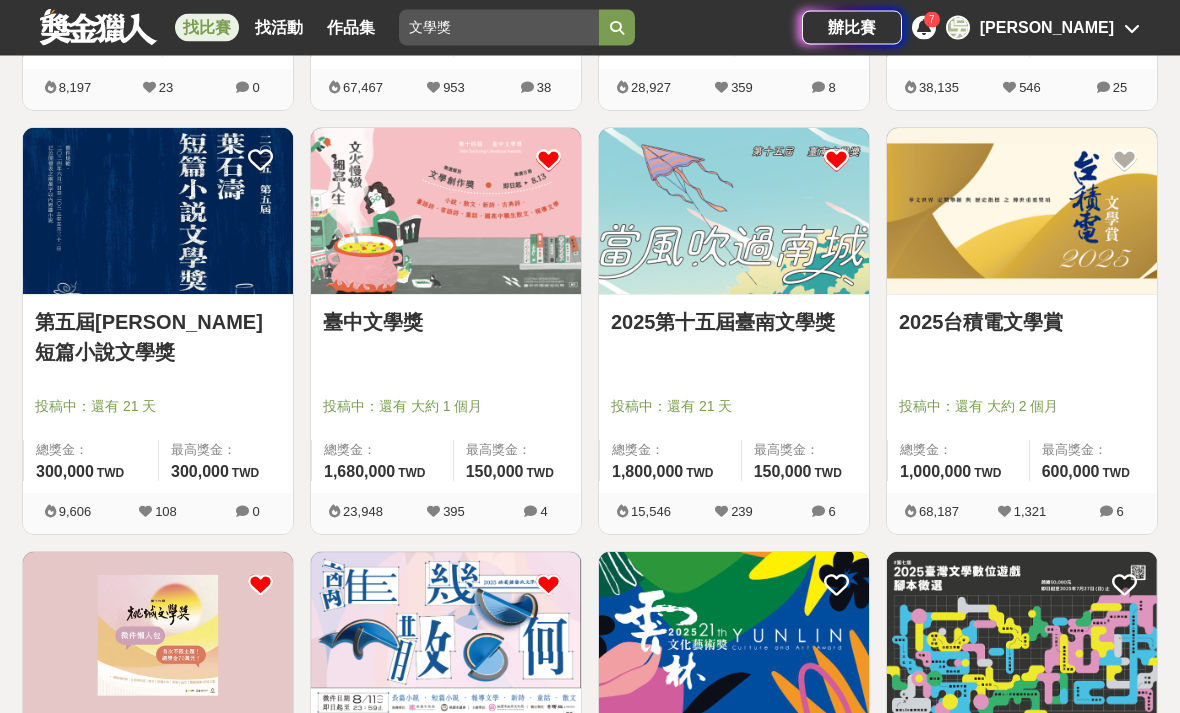 click at bounding box center [1124, 161] 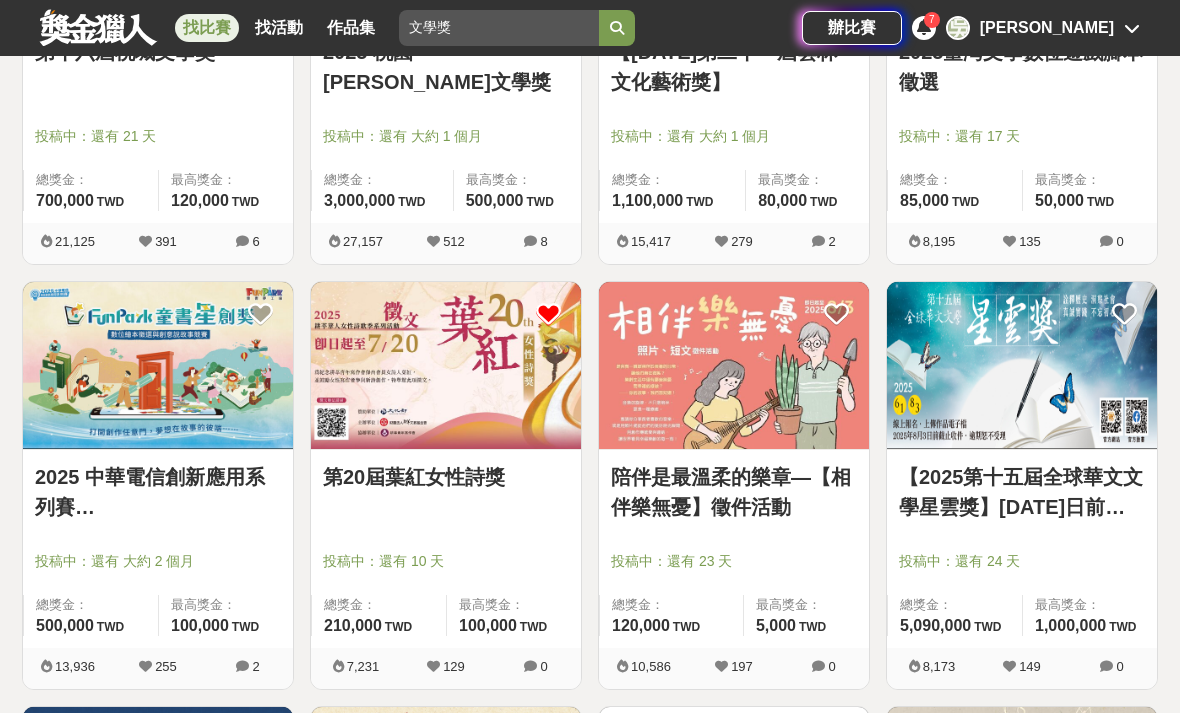 scroll, scrollTop: 1432, scrollLeft: 0, axis: vertical 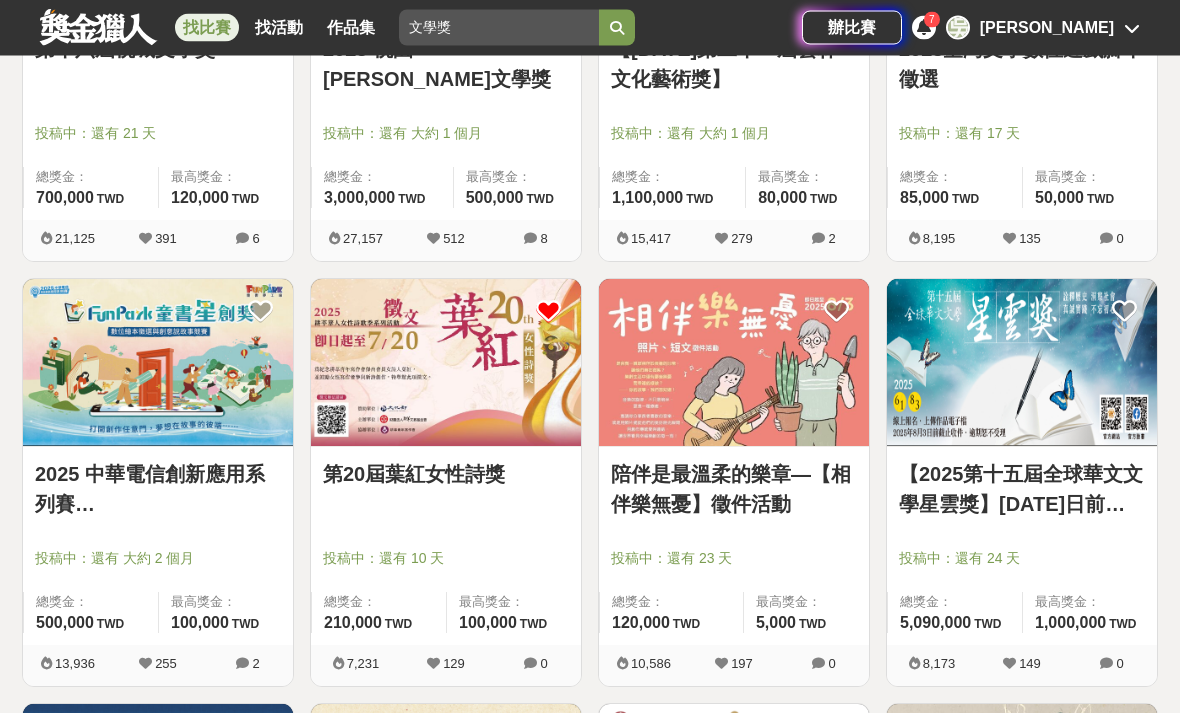 click at bounding box center (1124, 312) 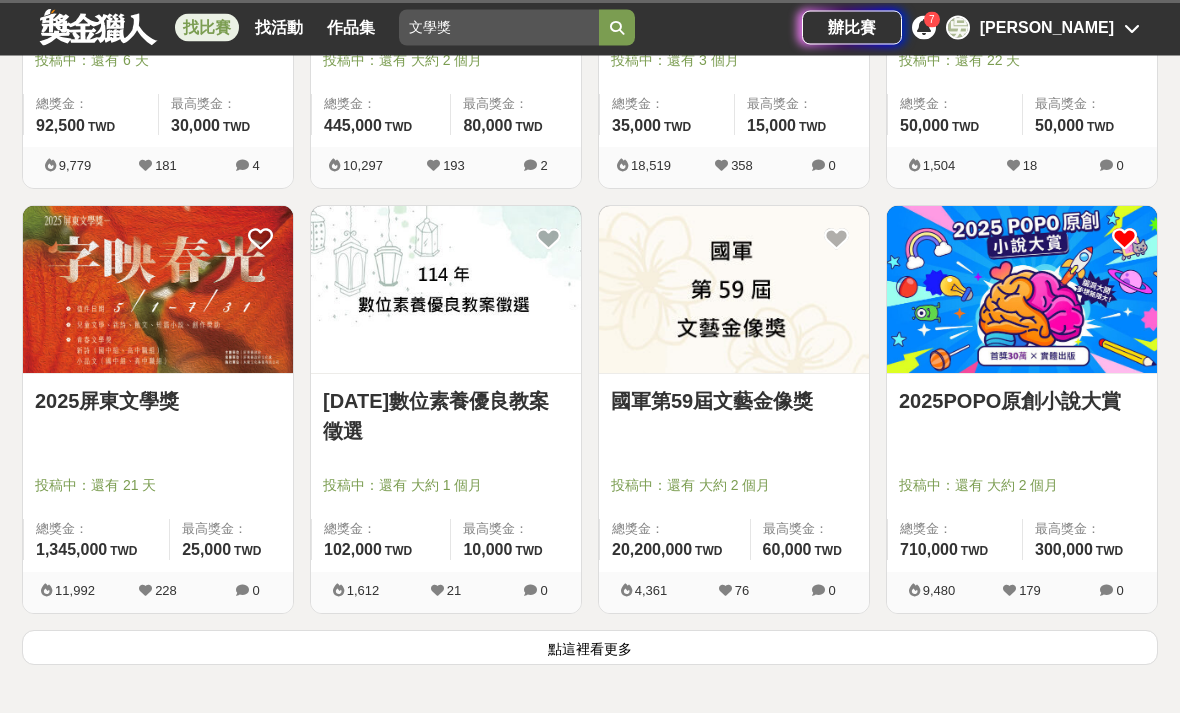 scroll, scrollTop: 2355, scrollLeft: 0, axis: vertical 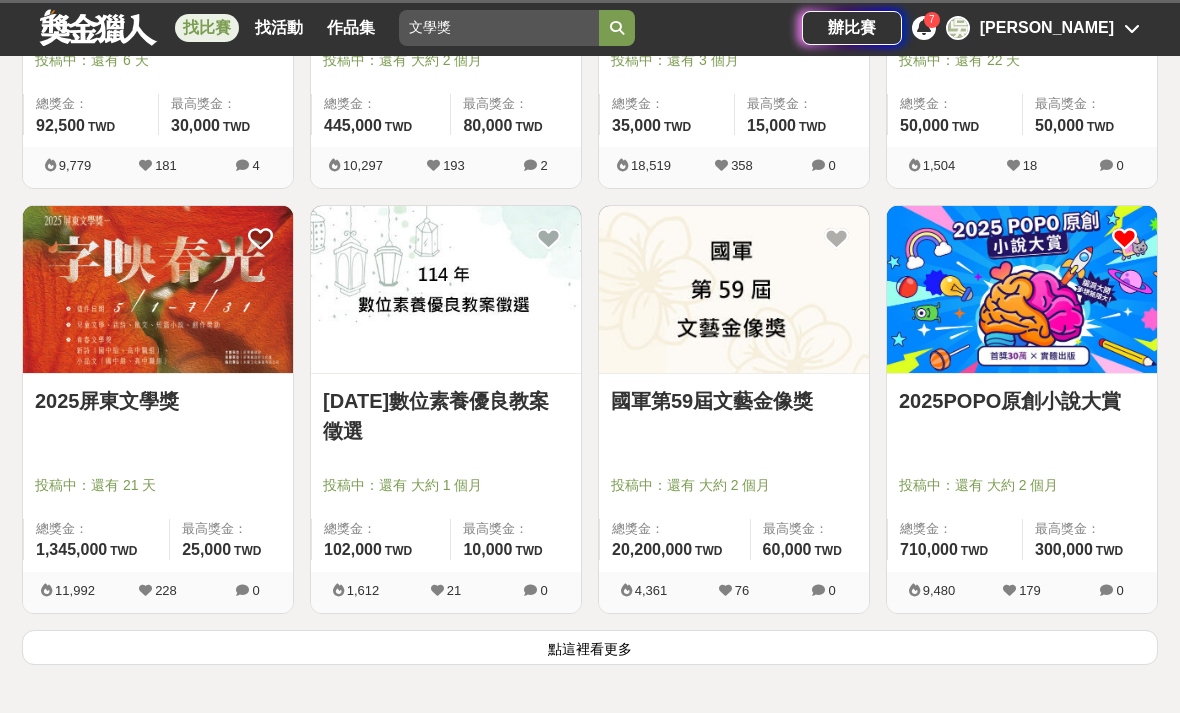 click on "投稿中：還有 大約 2 個月" at bounding box center [734, 485] 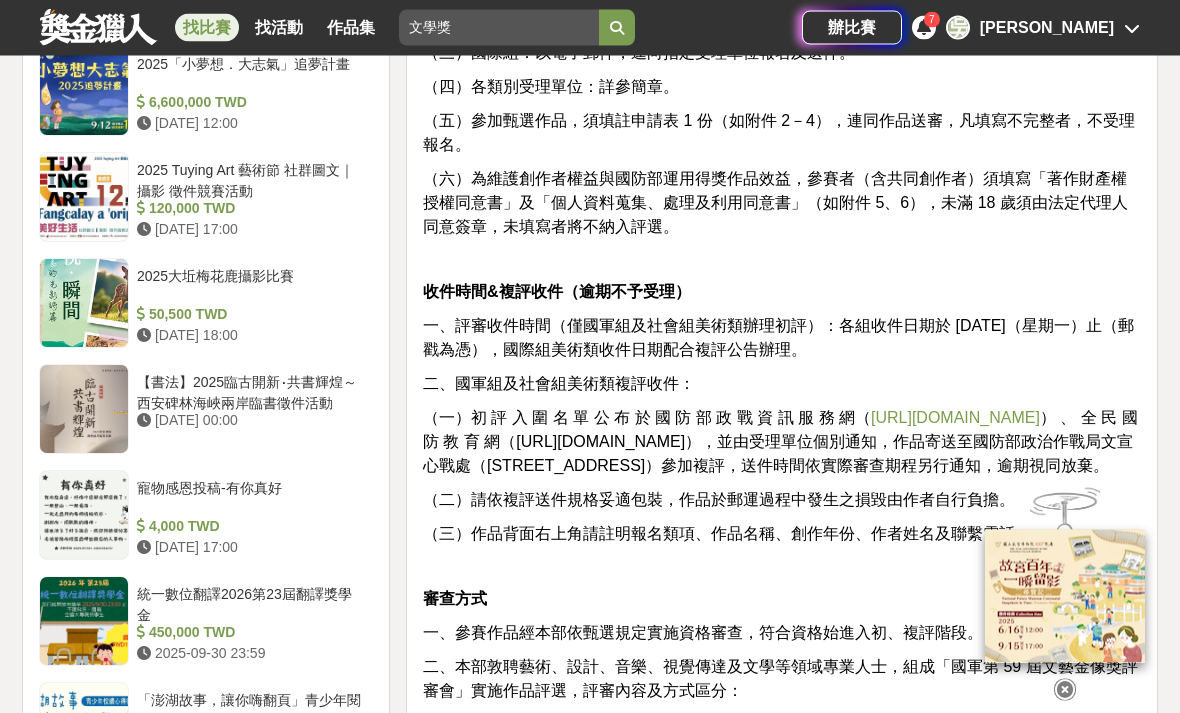 scroll, scrollTop: 1832, scrollLeft: 0, axis: vertical 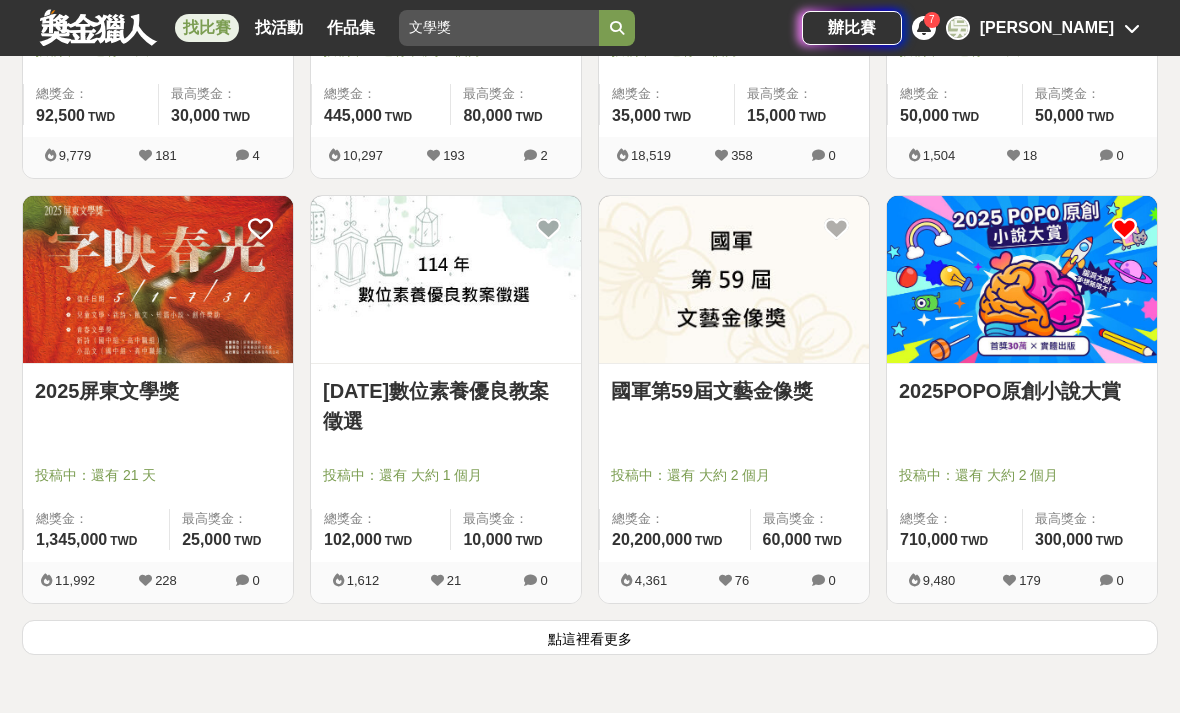 click at bounding box center [548, 228] 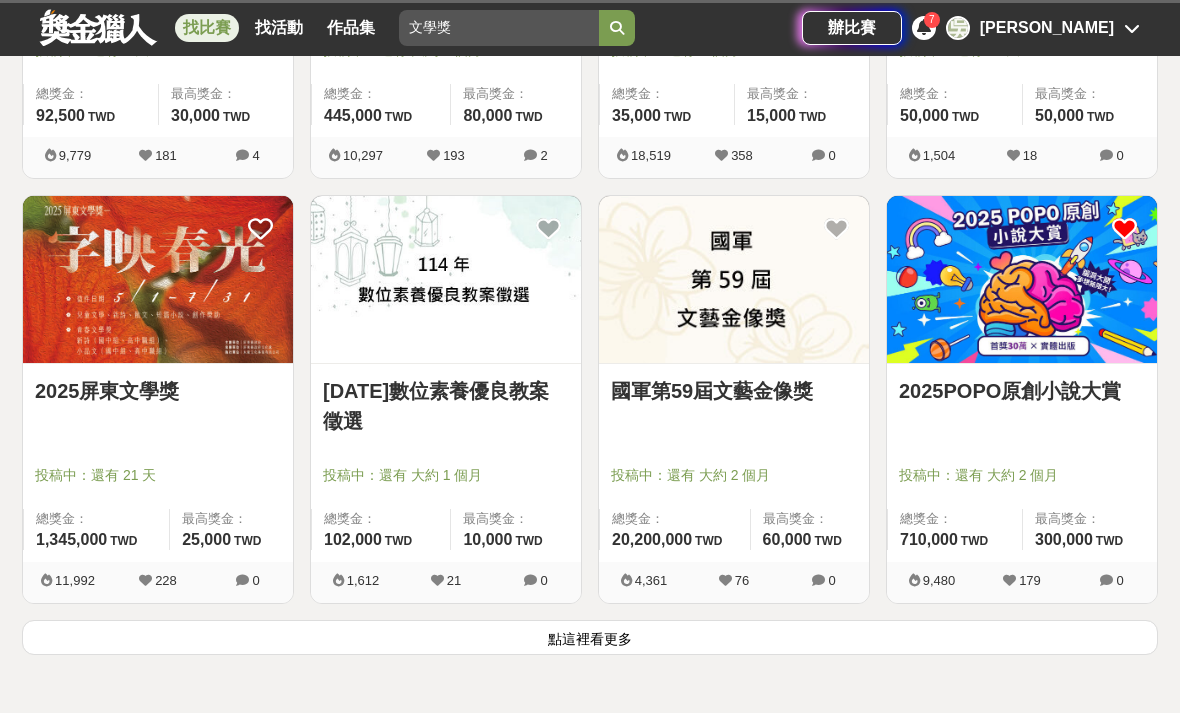 click at bounding box center [836, 228] 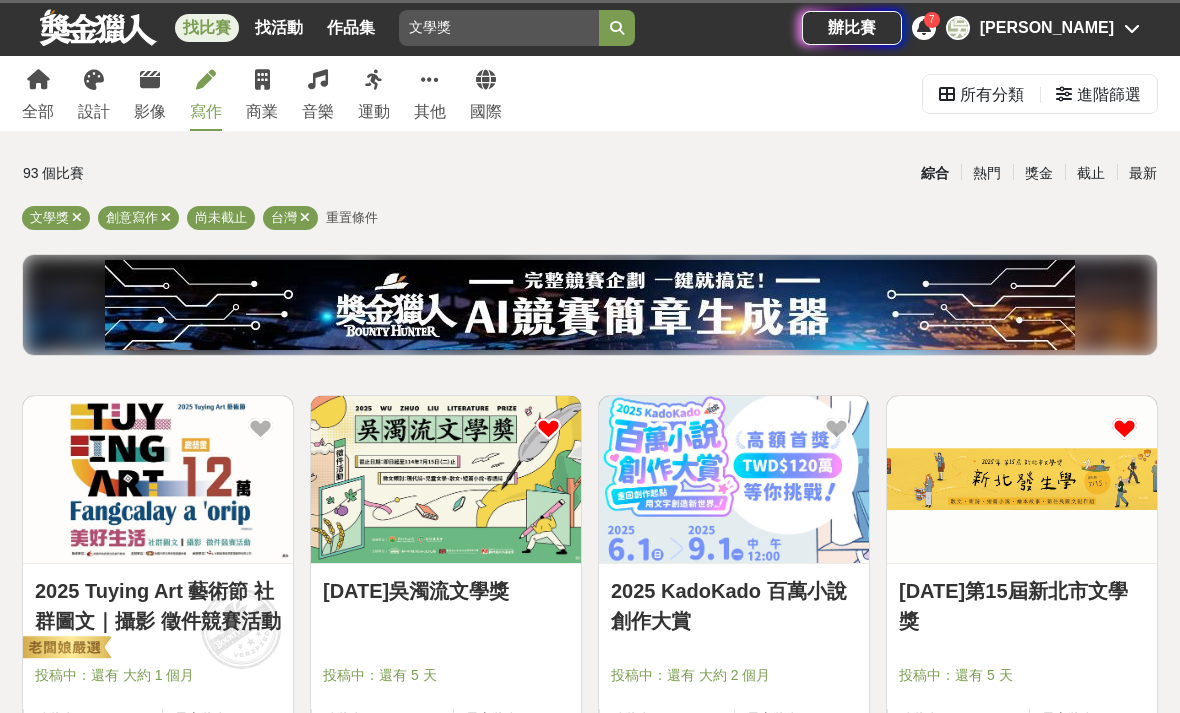 scroll, scrollTop: 0, scrollLeft: 0, axis: both 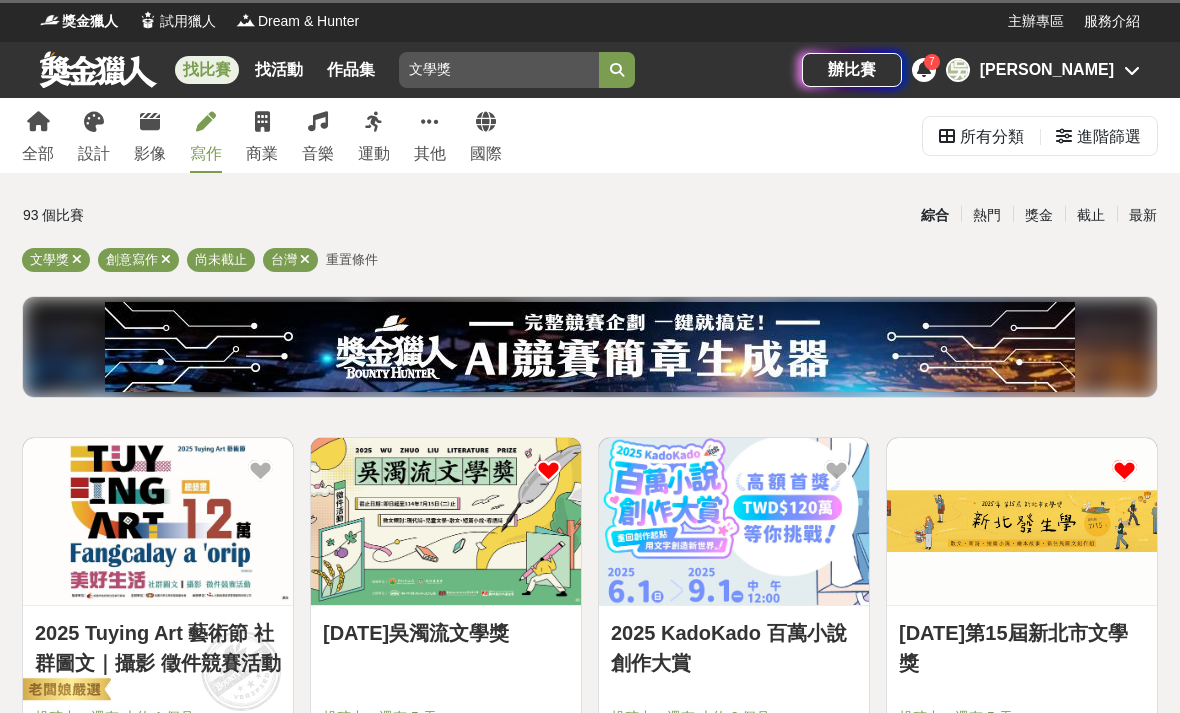 click at bounding box center [166, 259] 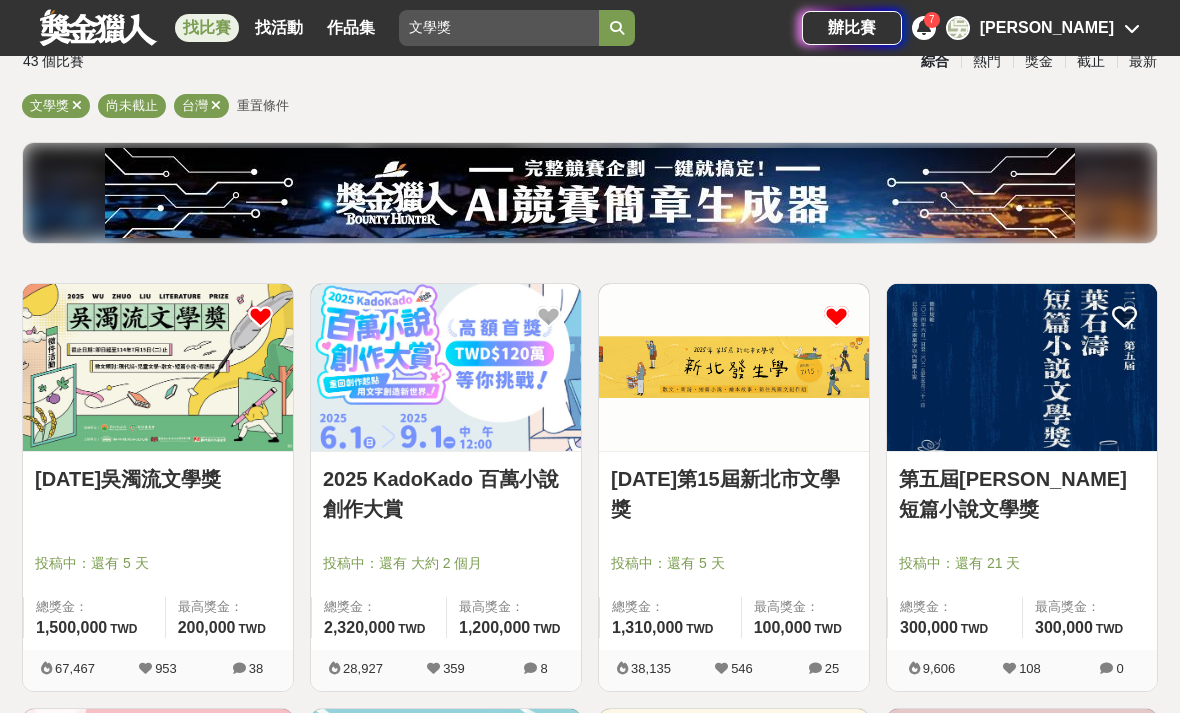 scroll, scrollTop: 155, scrollLeft: 0, axis: vertical 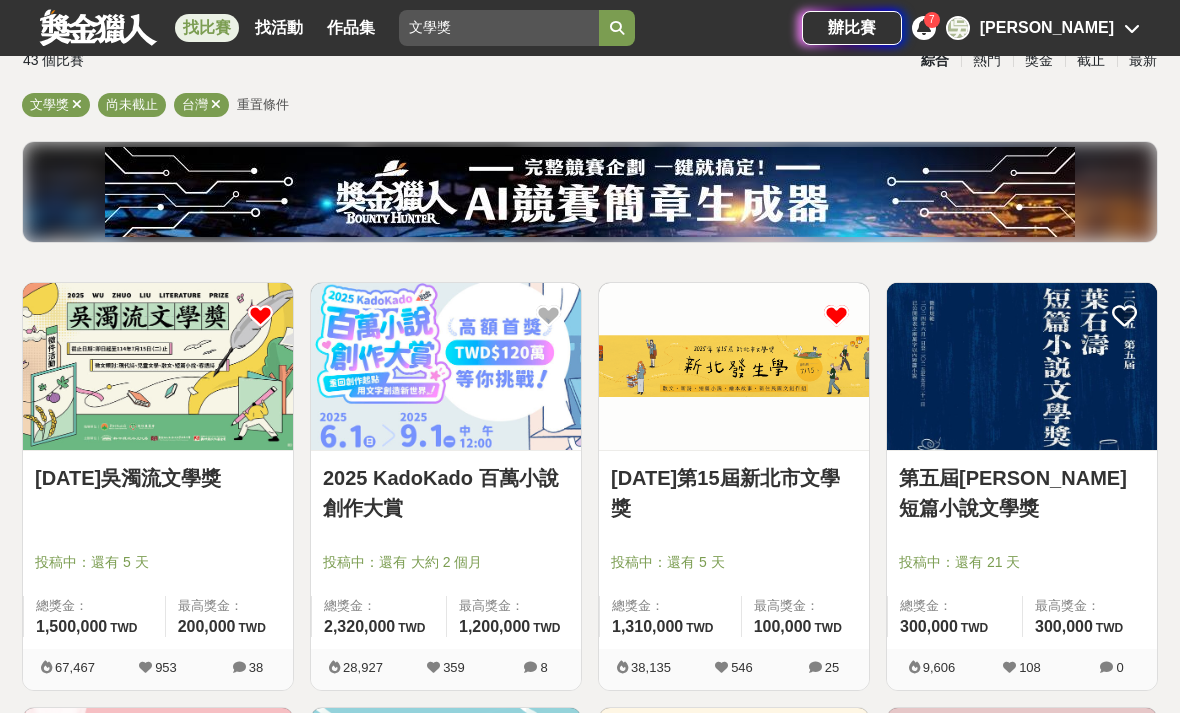 click at bounding box center [548, 315] 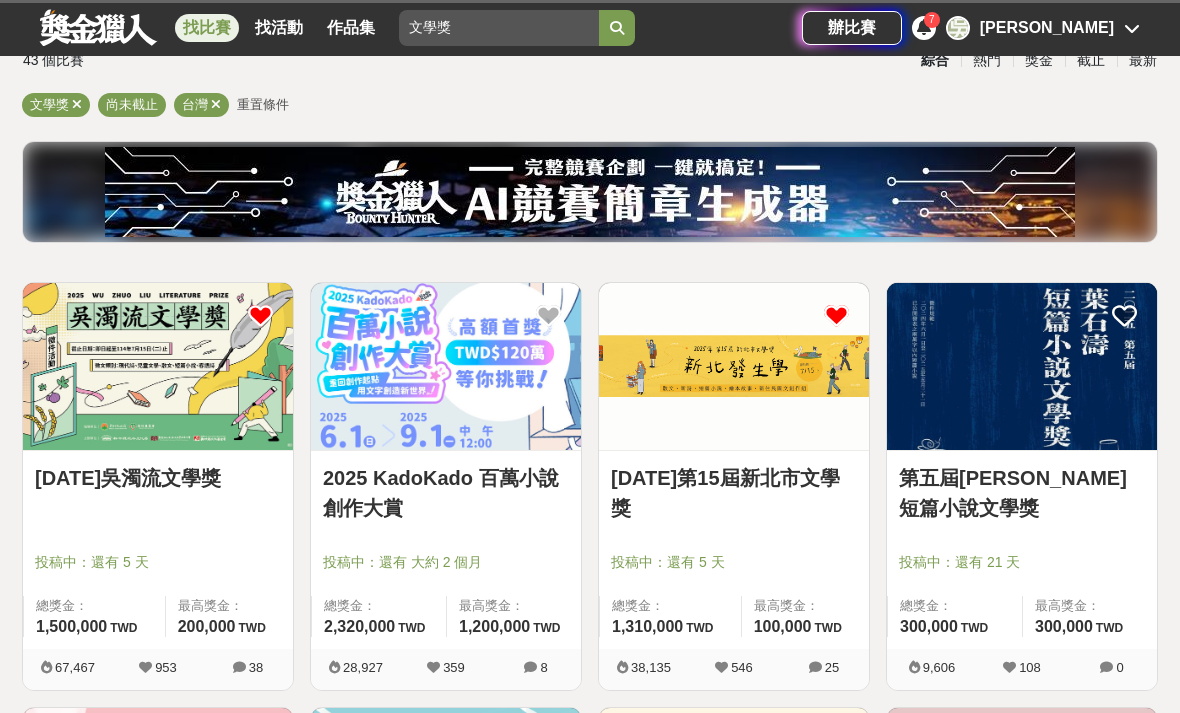click on "2025 KadoKado 百萬小說創作大賞" at bounding box center (446, 493) 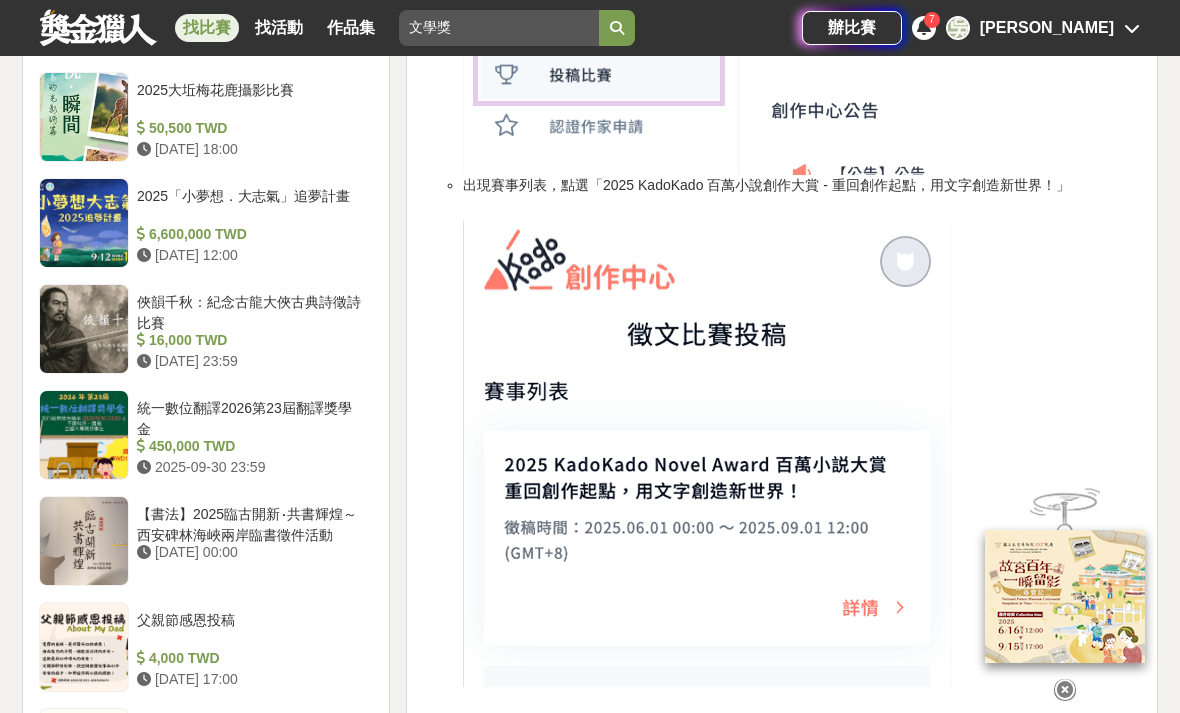 scroll, scrollTop: 1839, scrollLeft: 0, axis: vertical 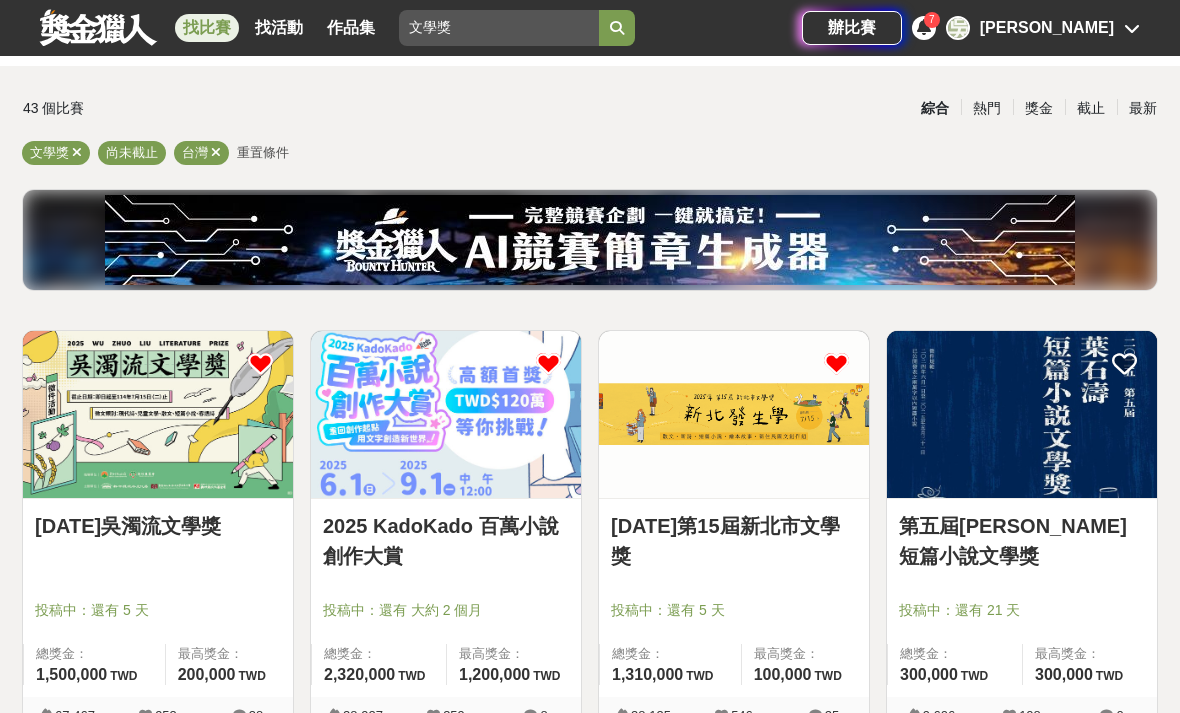 click on "[PERSON_NAME]" at bounding box center [1047, 28] 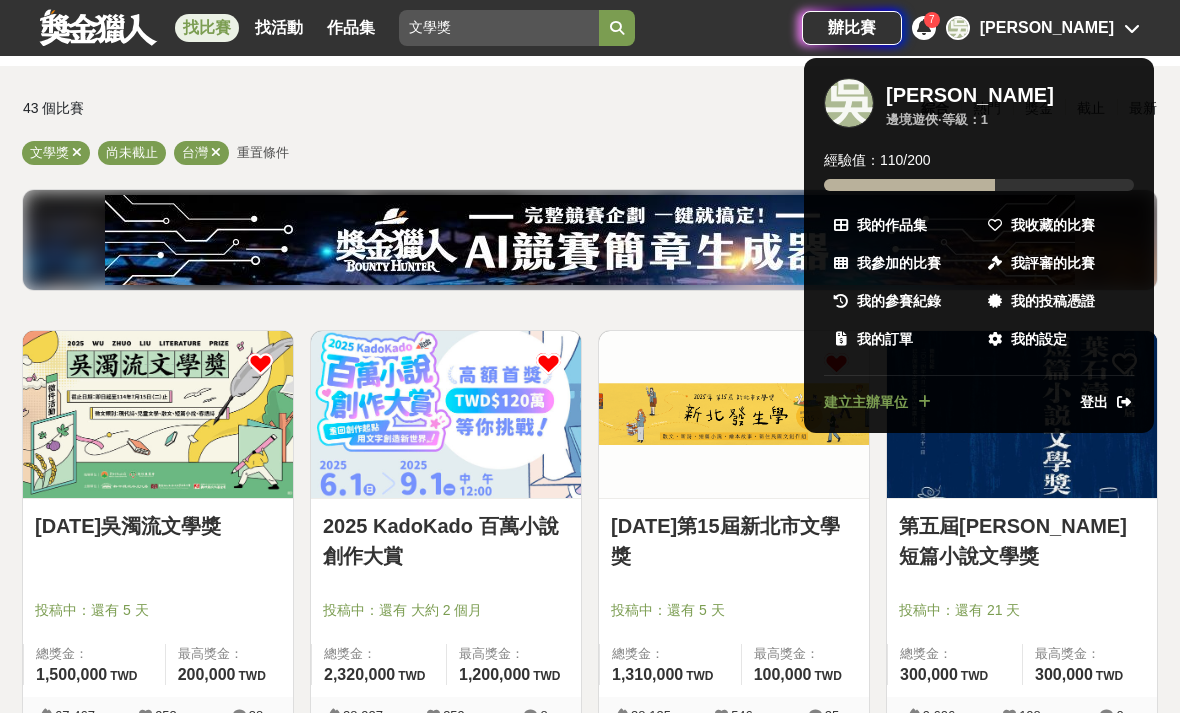 click at bounding box center (590, 356) 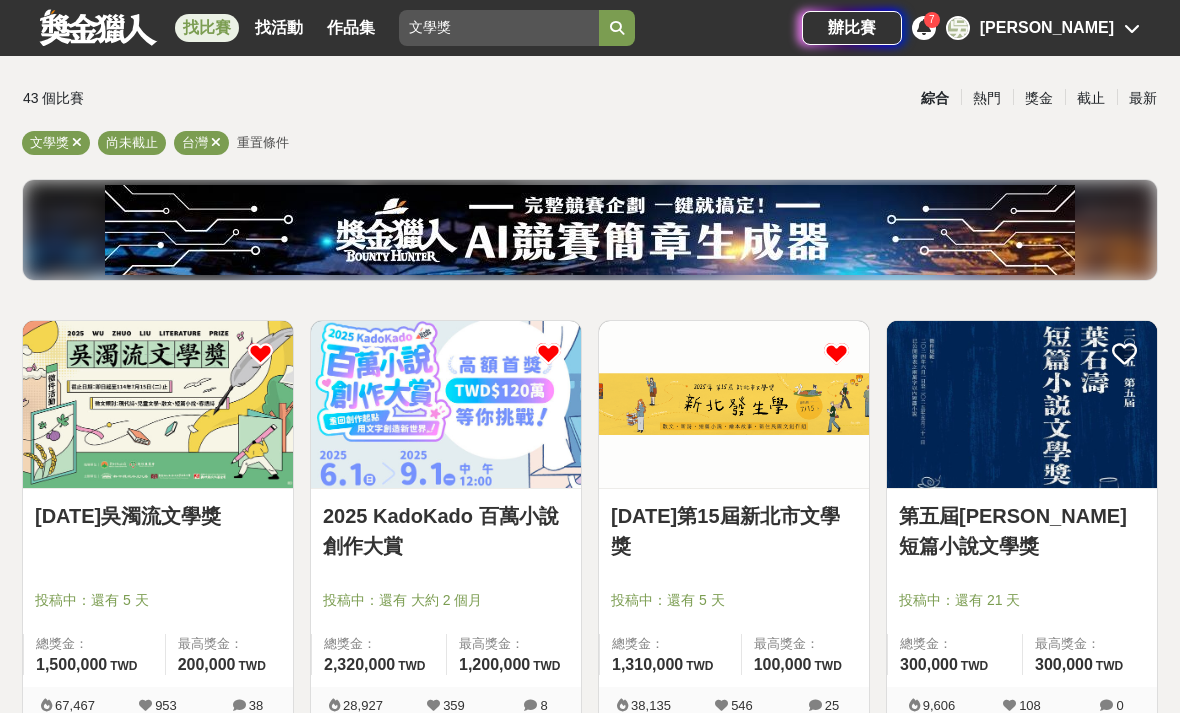 scroll, scrollTop: 119, scrollLeft: 0, axis: vertical 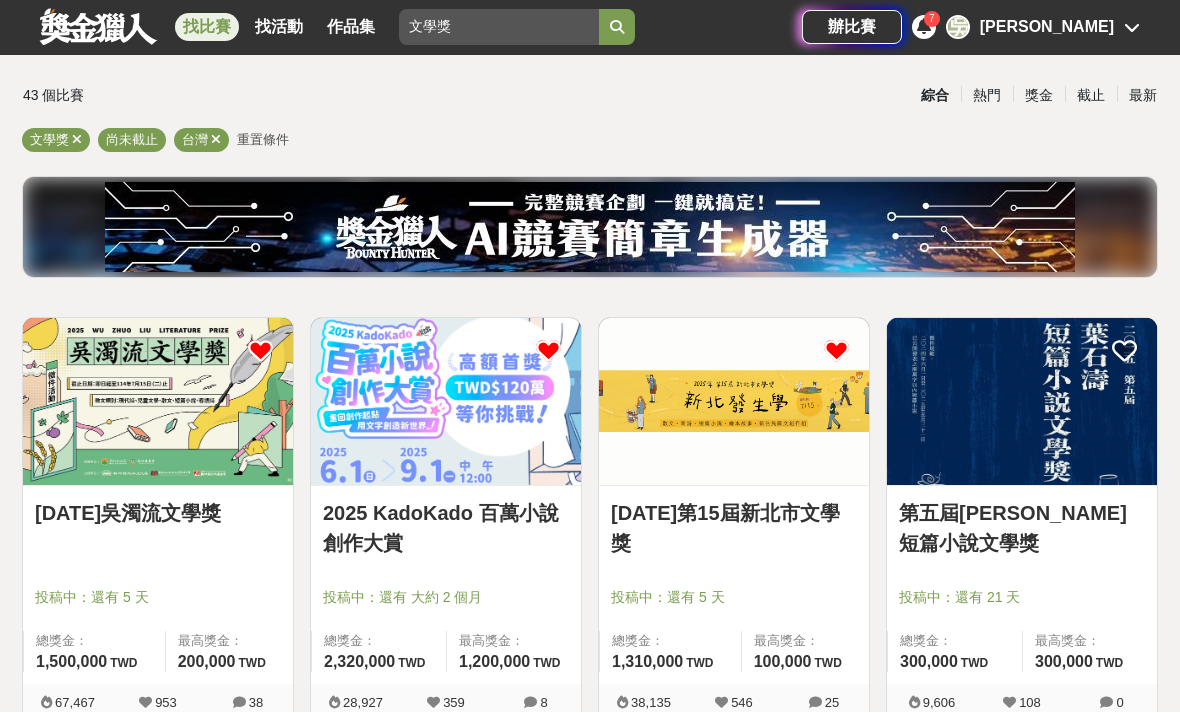click on "[DATE]吳濁流文學獎" at bounding box center [158, 514] 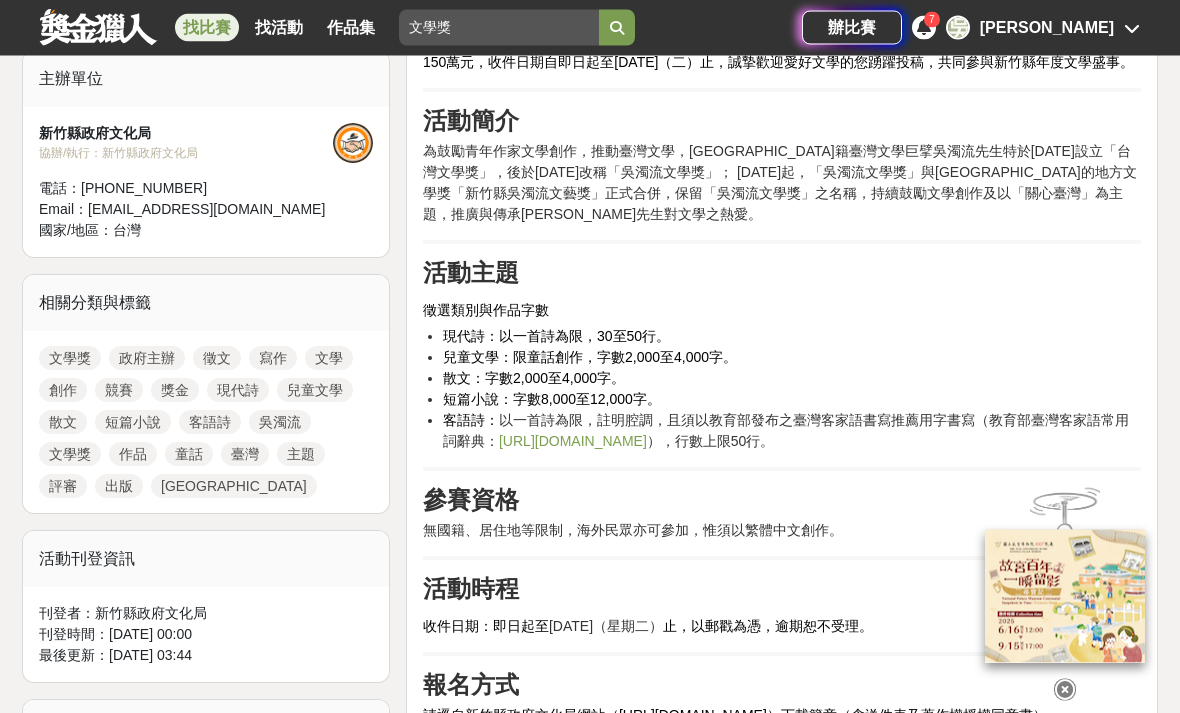 scroll, scrollTop: 655, scrollLeft: 0, axis: vertical 